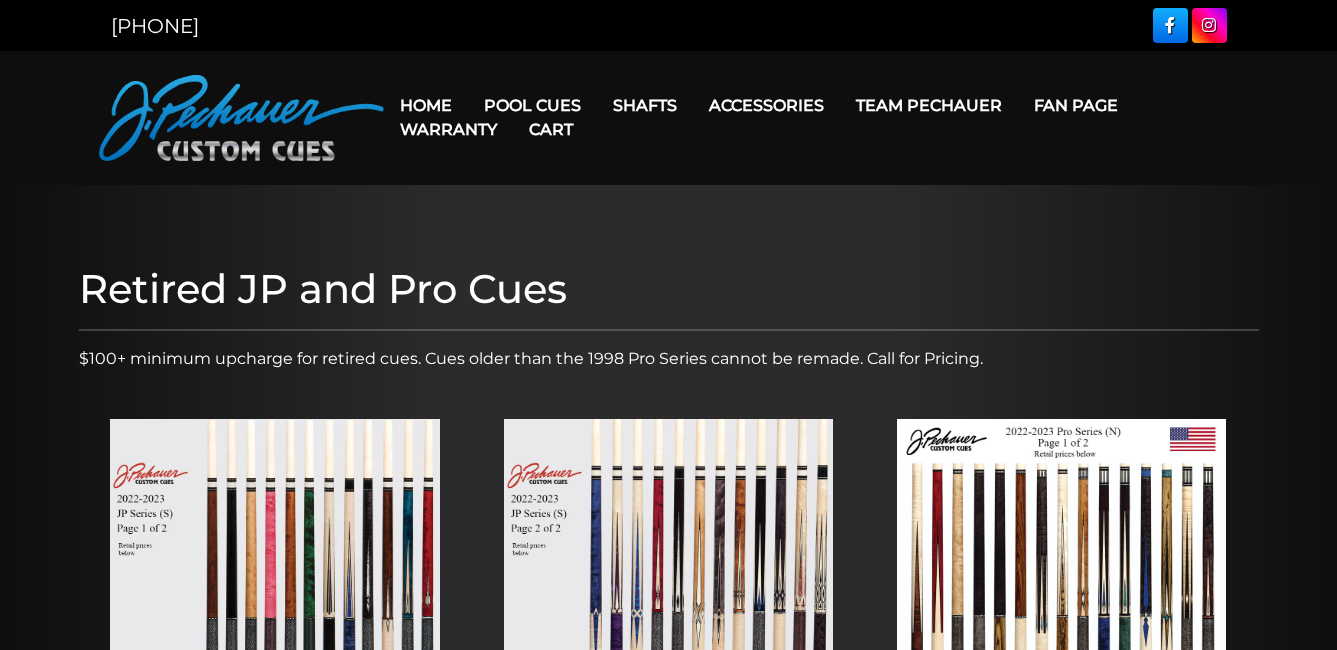scroll, scrollTop: 0, scrollLeft: 0, axis: both 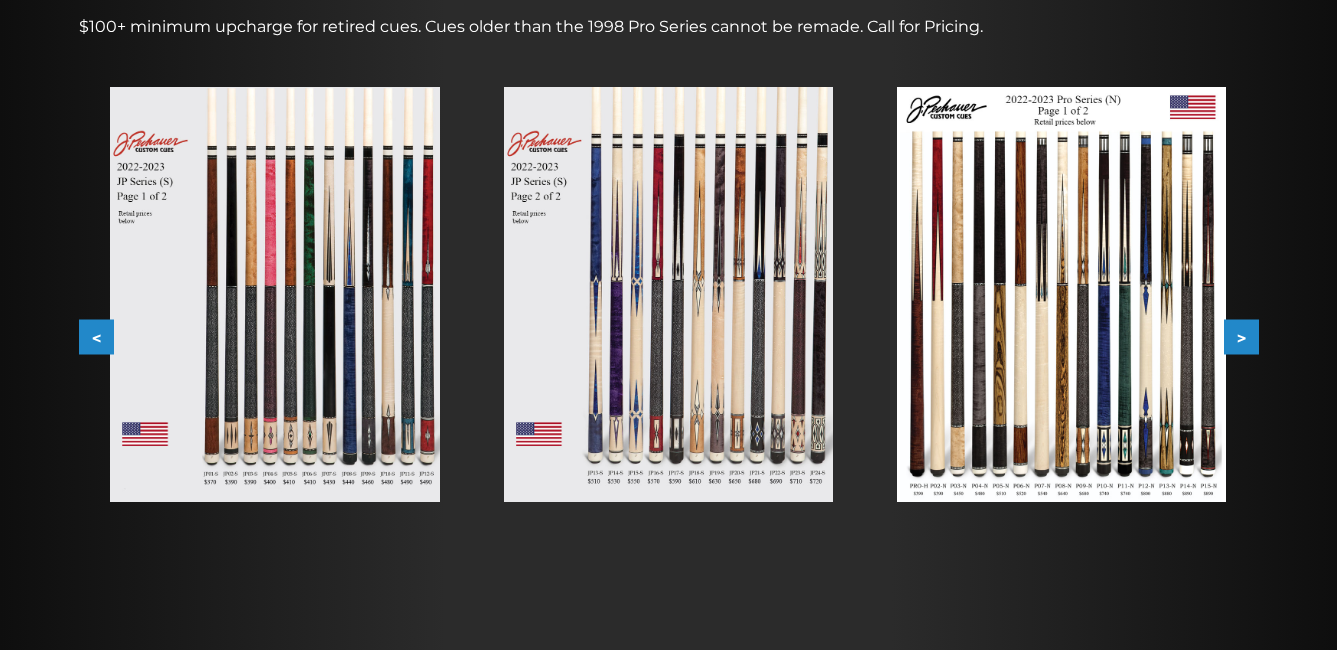 click on ">" at bounding box center (1241, 337) 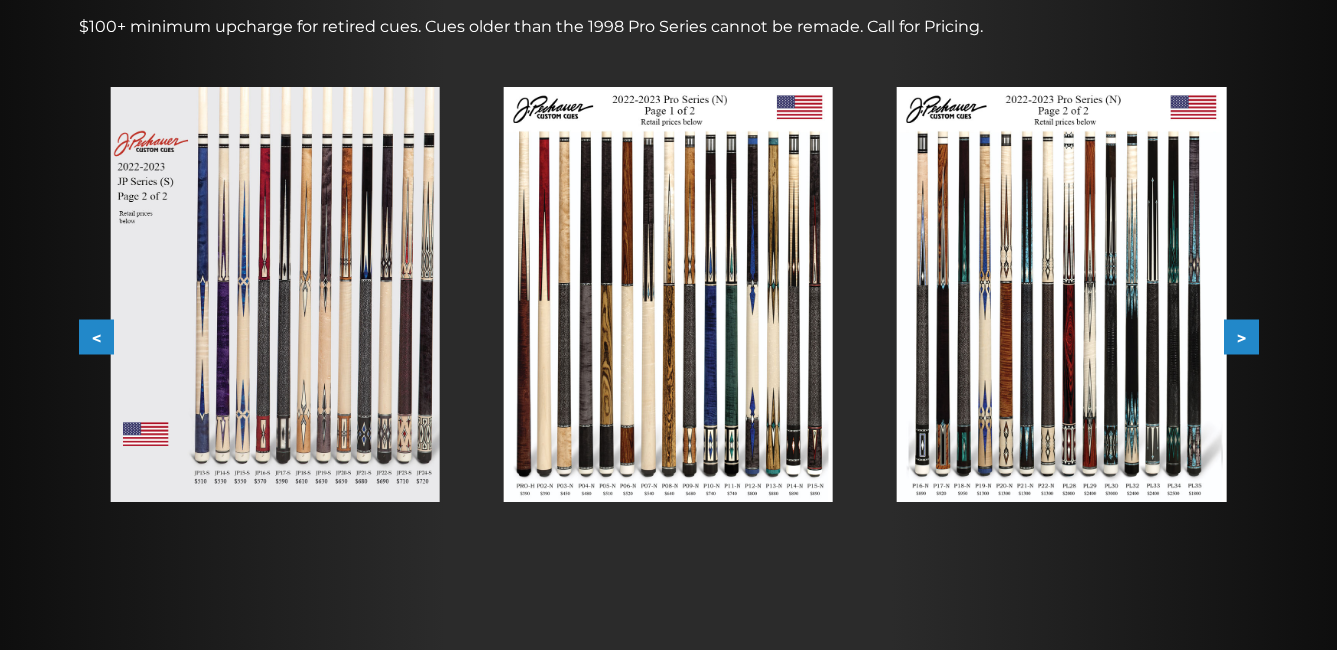 click on ">" at bounding box center (1241, 337) 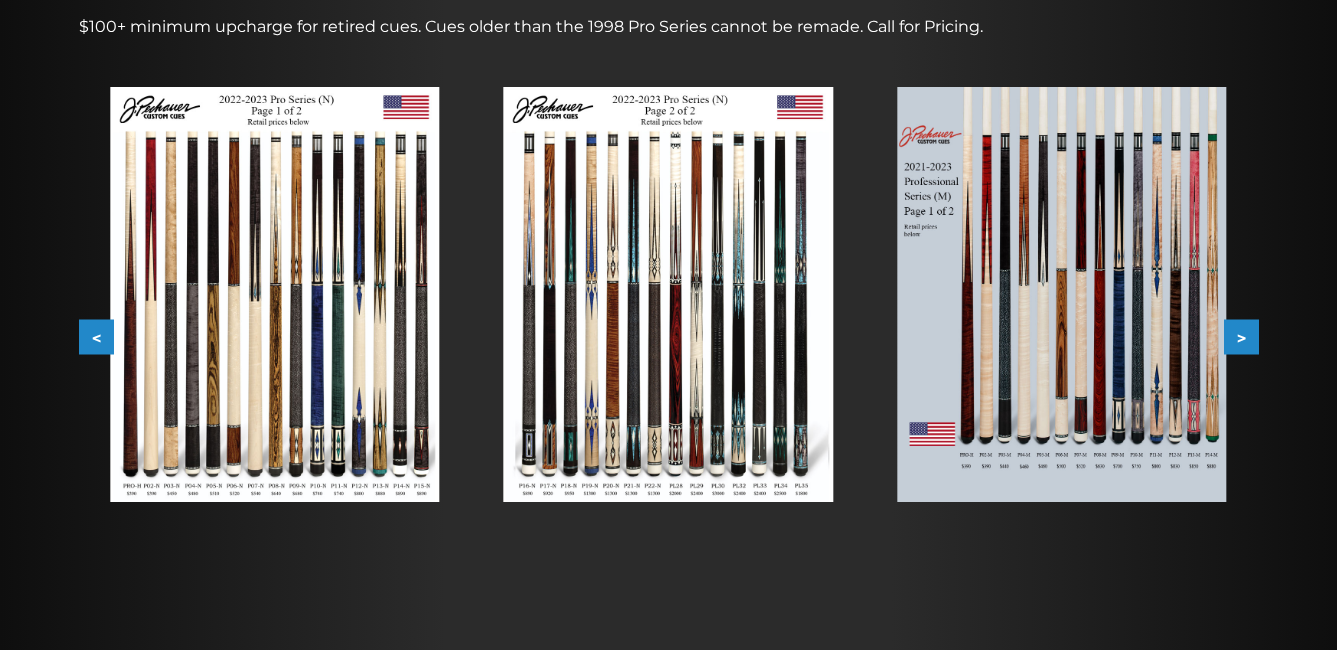 click on ">" at bounding box center (1241, 337) 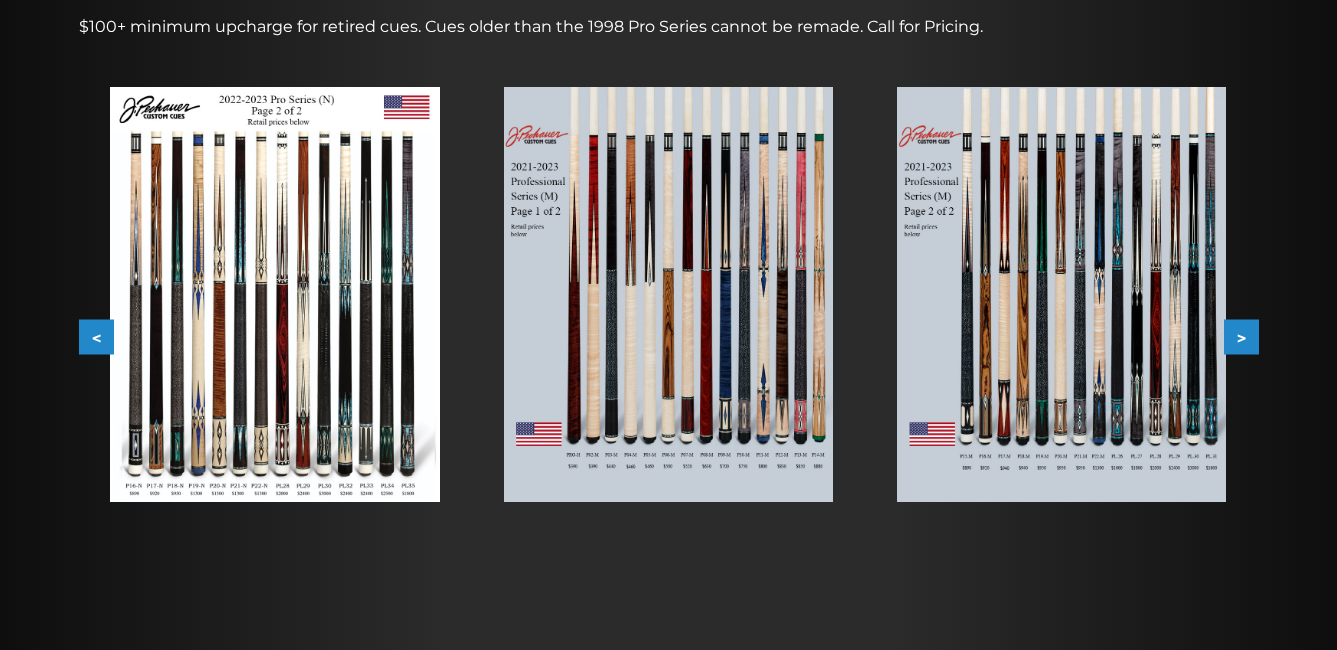 click on ">" at bounding box center (1241, 337) 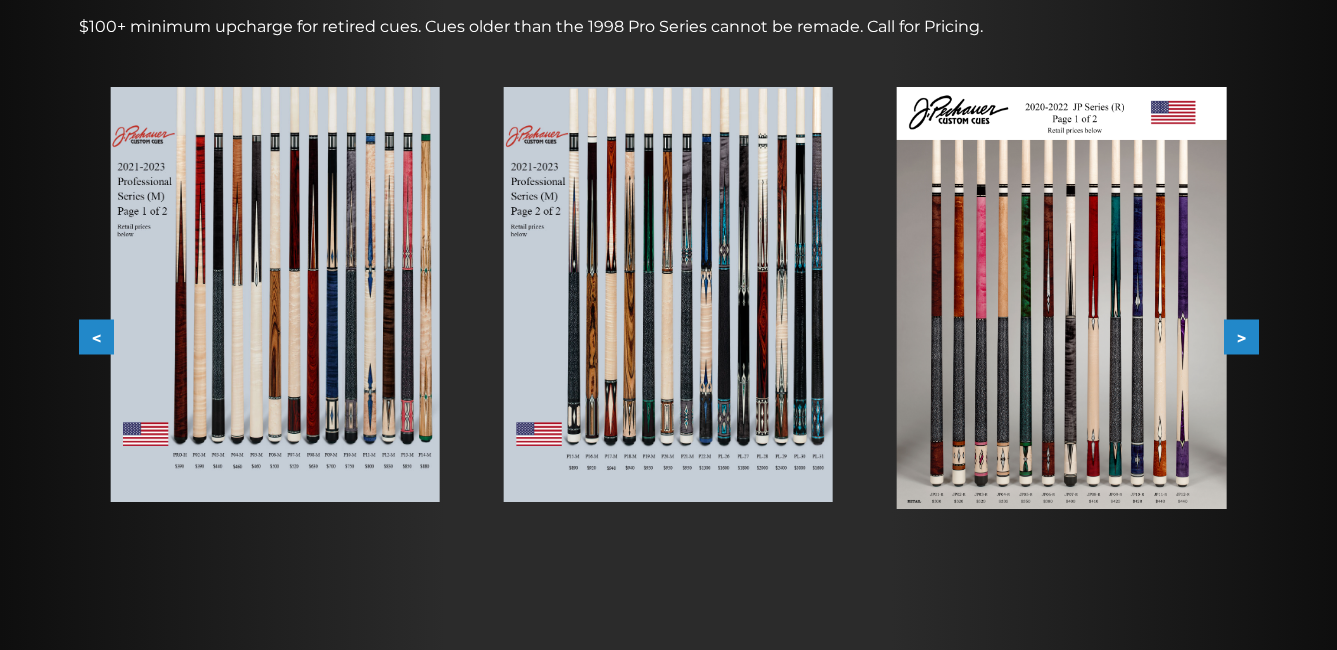 click on ">" at bounding box center [1241, 337] 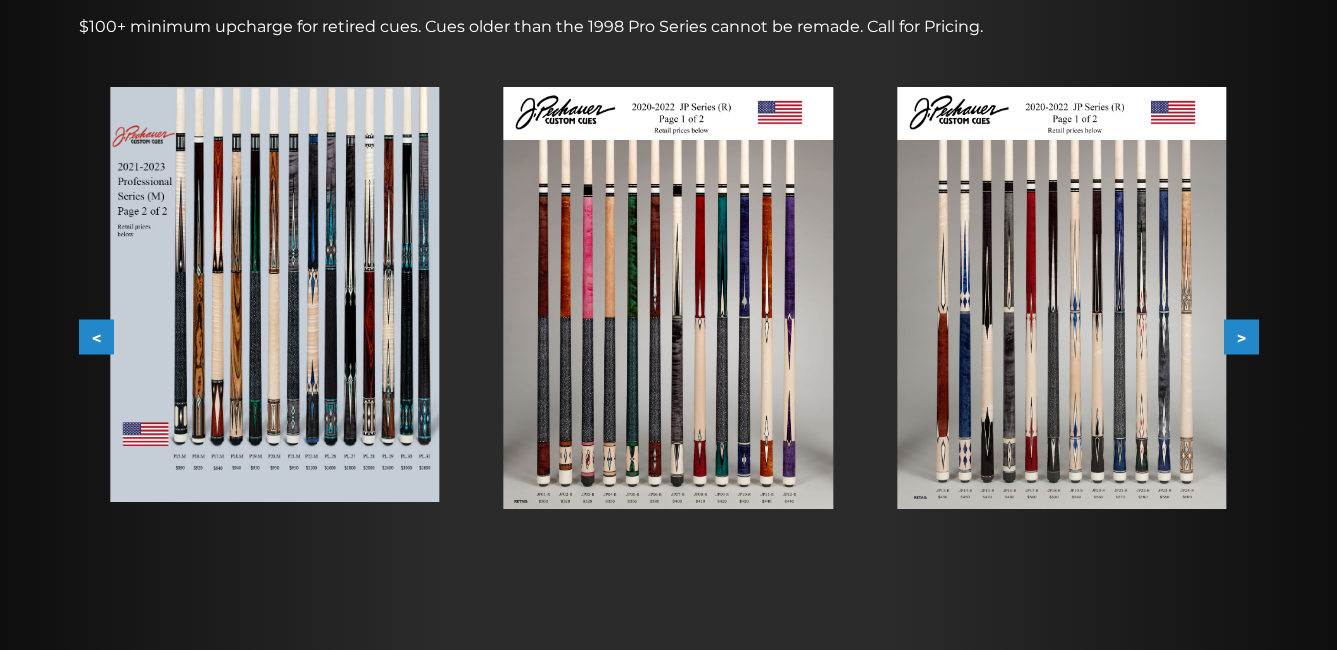 click on ">" at bounding box center [1241, 337] 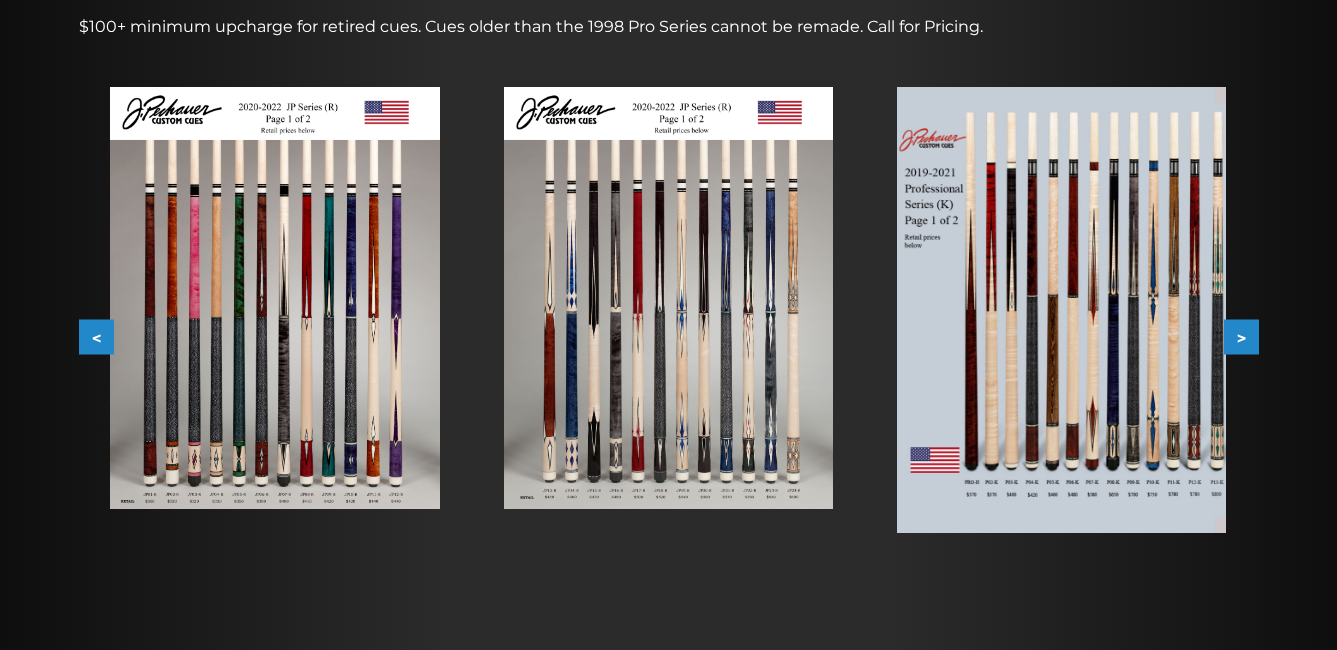 click on ">" at bounding box center (1241, 337) 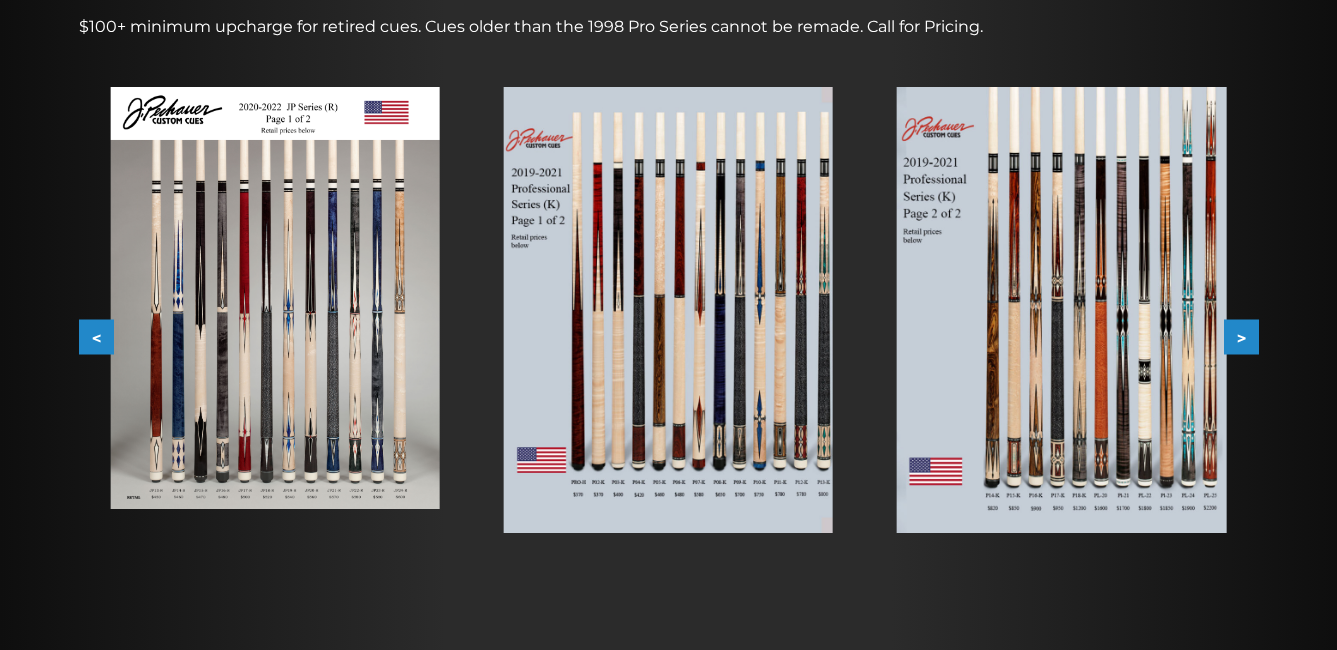 click on ">" at bounding box center [1241, 337] 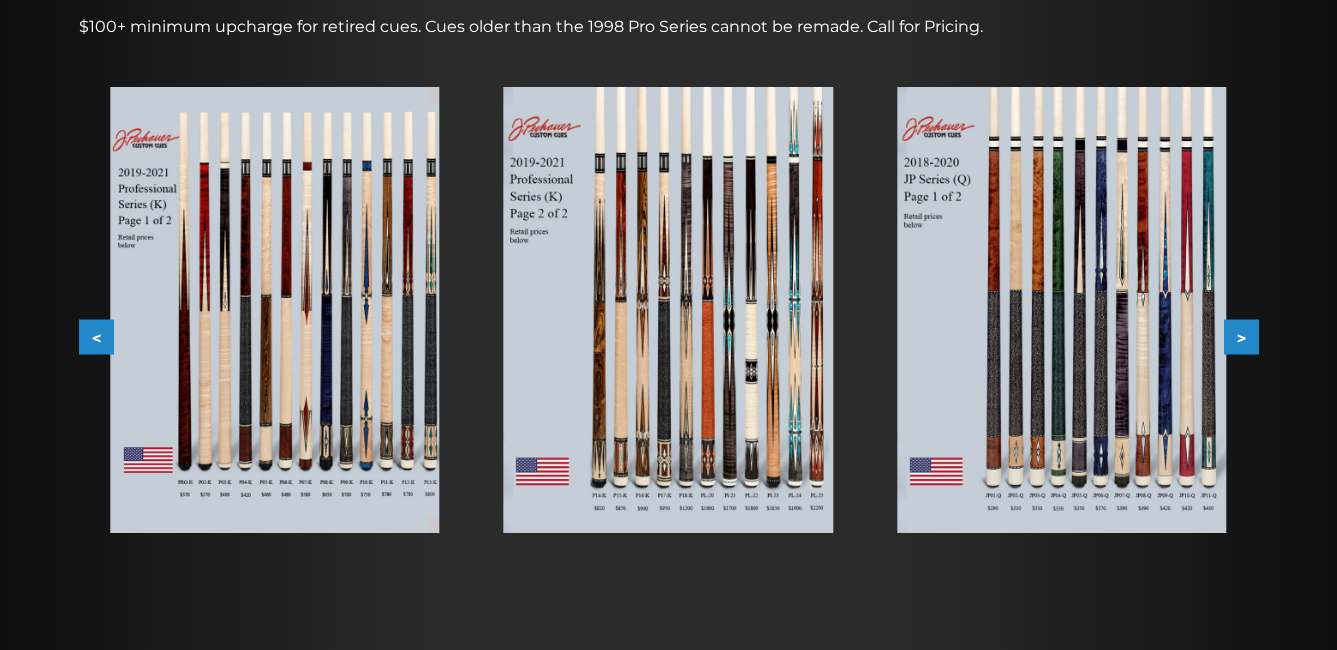 click on ">" at bounding box center [1241, 337] 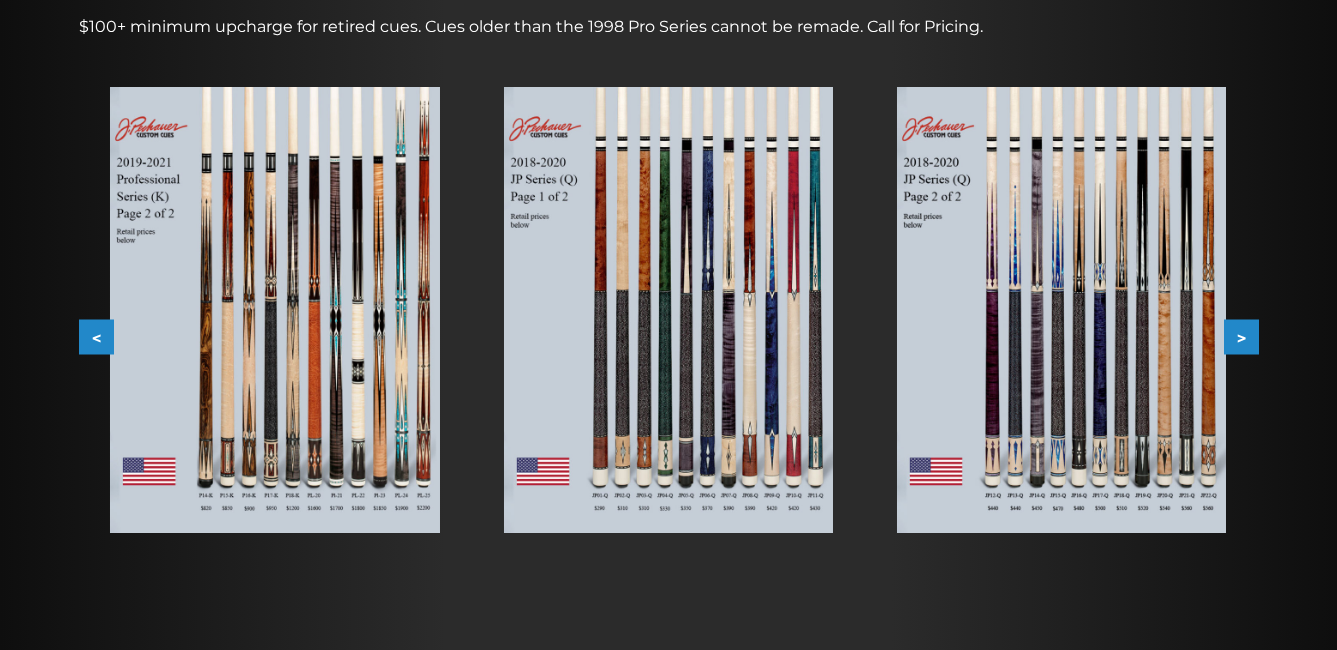 click on ">" at bounding box center (1241, 337) 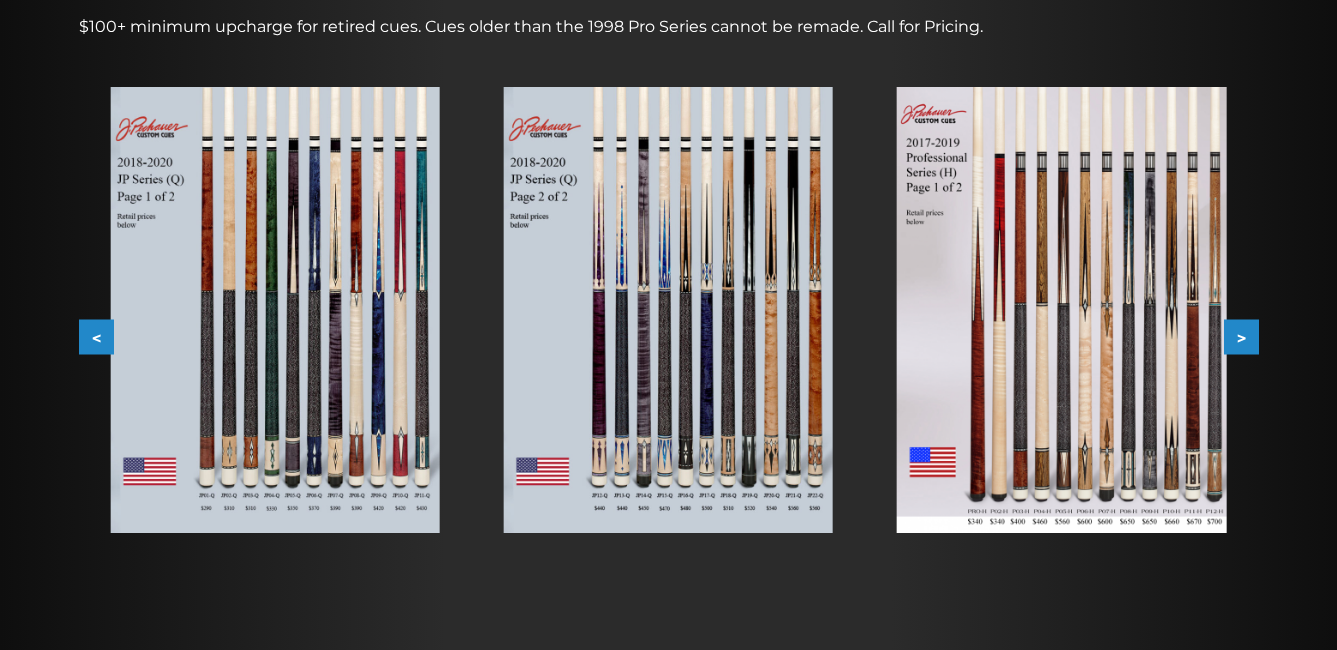 click on ">" at bounding box center [1241, 337] 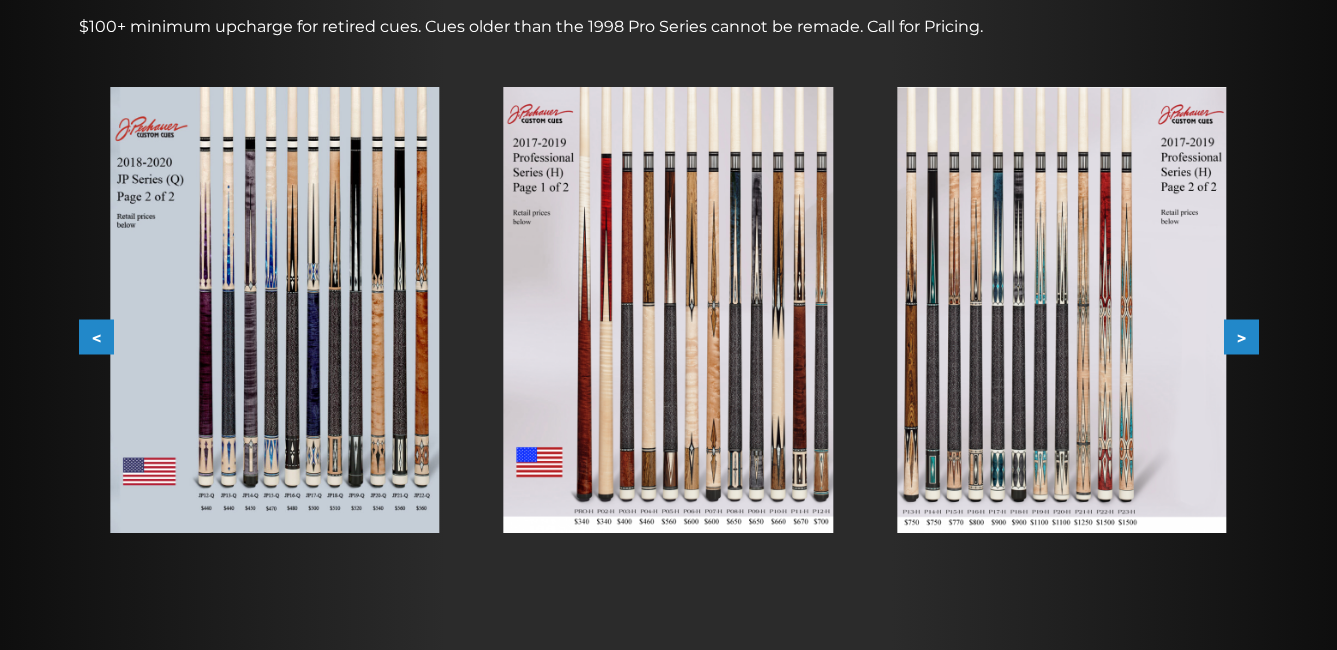 click on ">" at bounding box center [1241, 337] 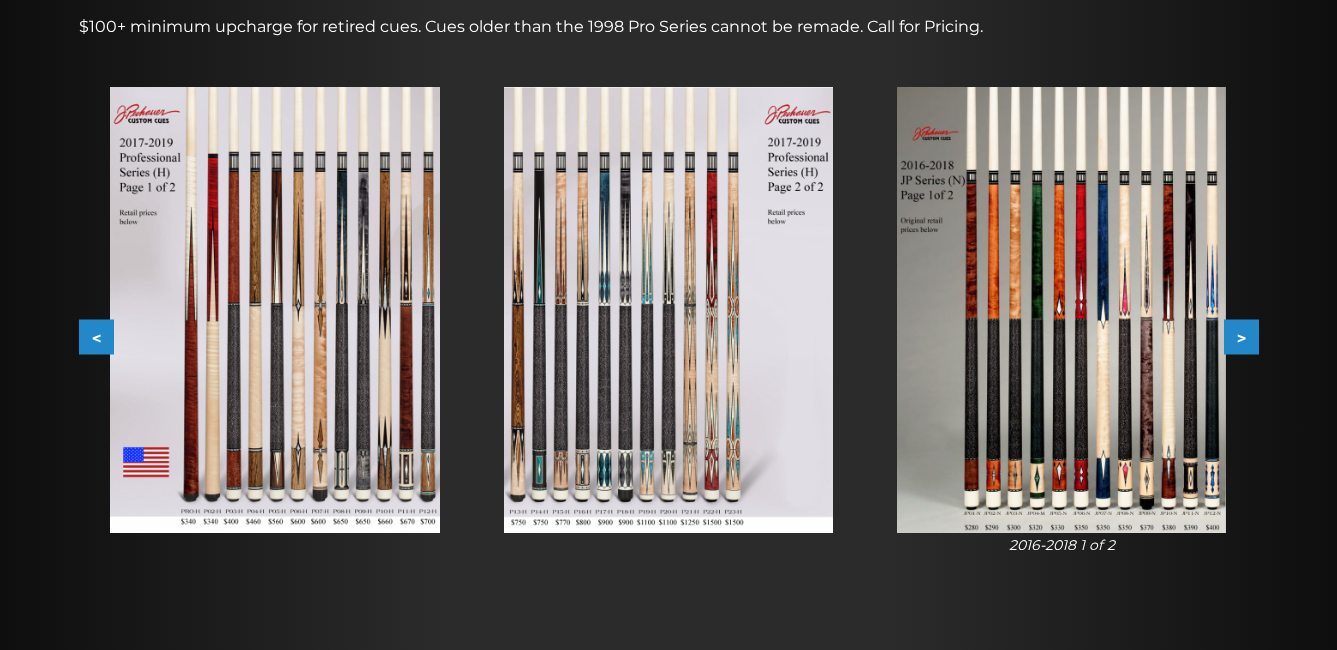 click on ">" at bounding box center (1241, 337) 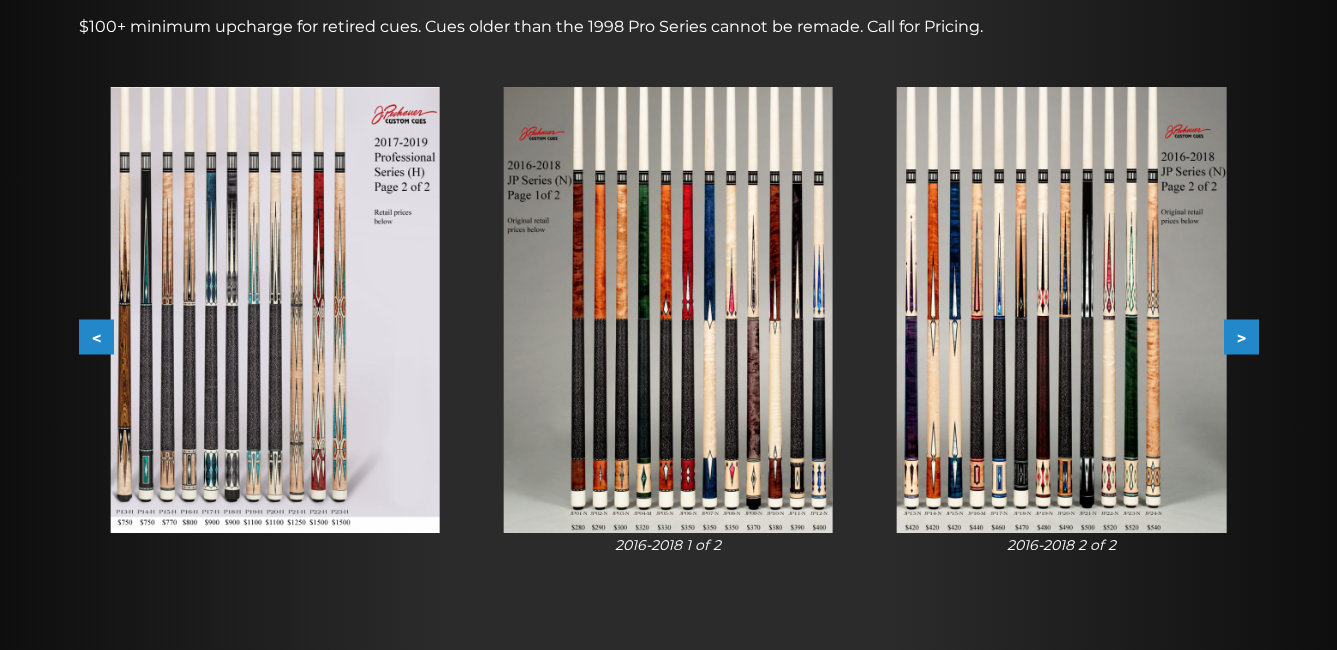 click on ">" at bounding box center (1241, 337) 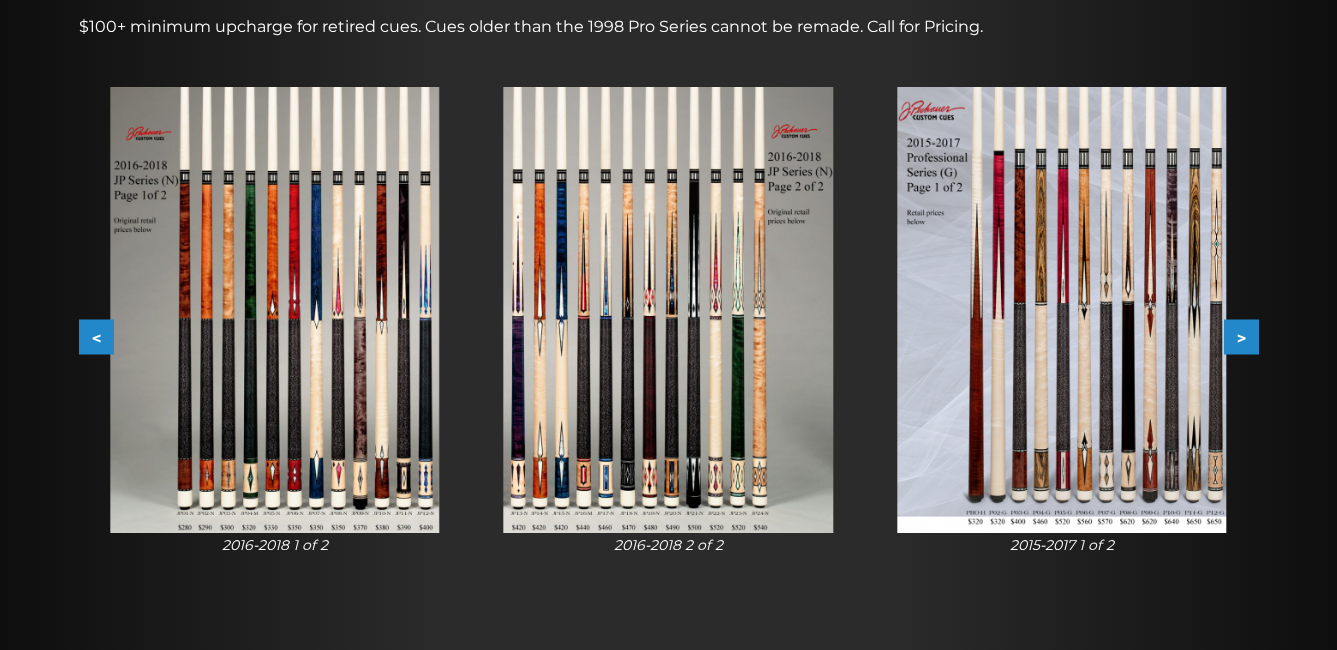 click on ">" at bounding box center [1241, 337] 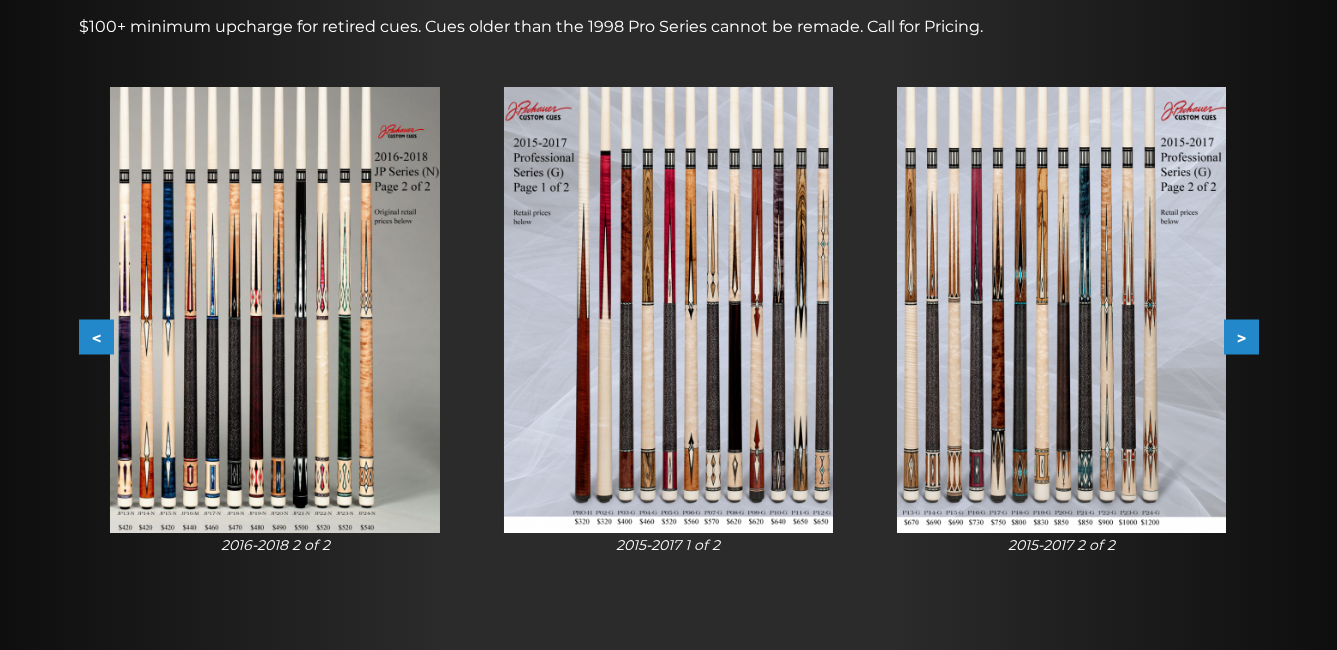 click on ">" at bounding box center (1241, 337) 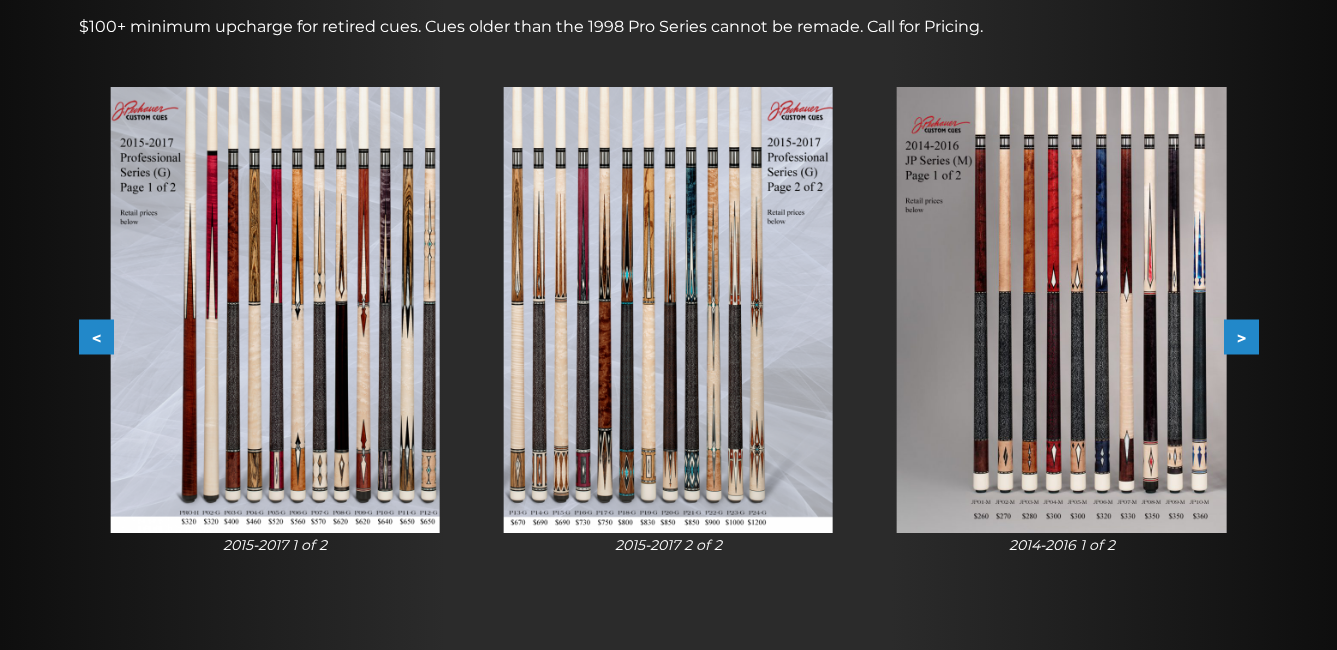 click on ">" at bounding box center [1241, 337] 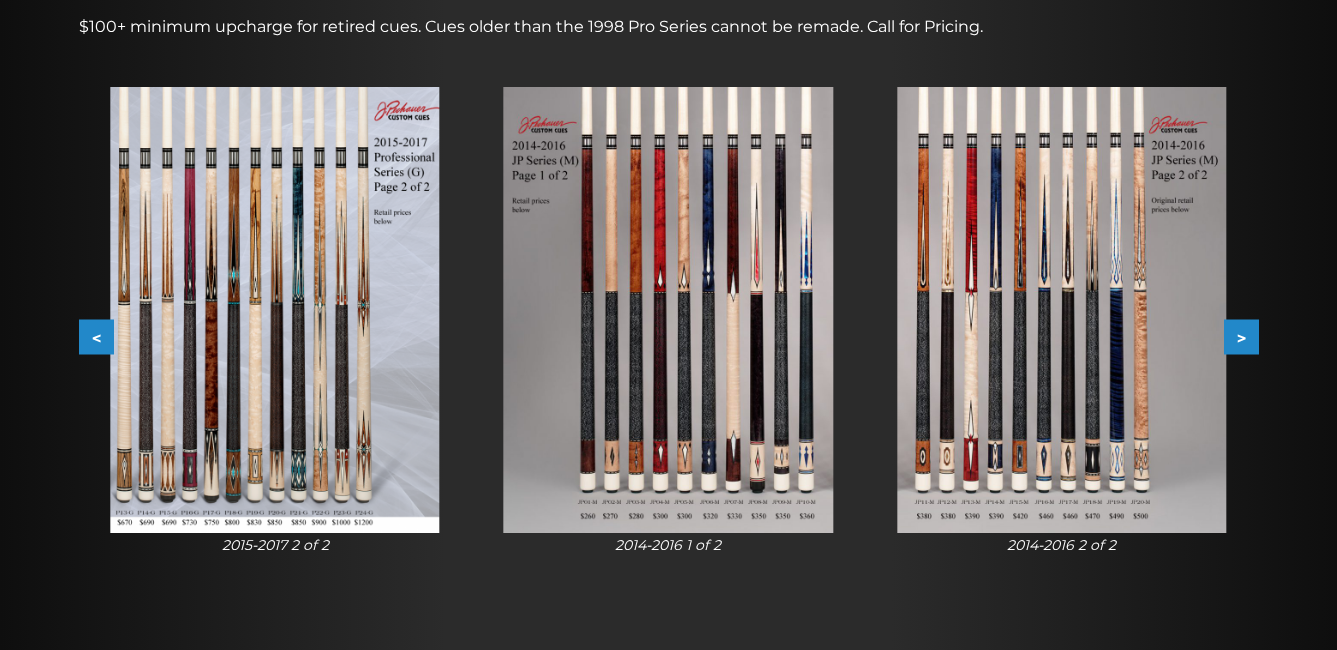 click on ">" at bounding box center (1241, 337) 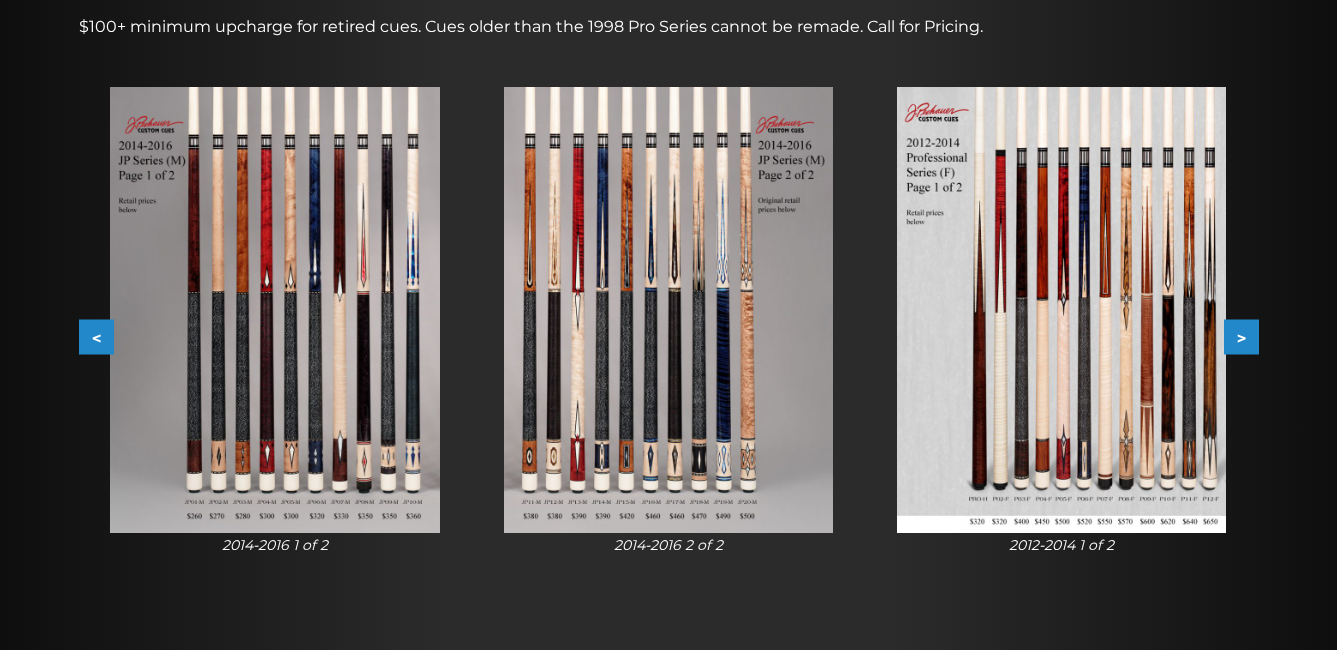 click on ">" at bounding box center (1241, 337) 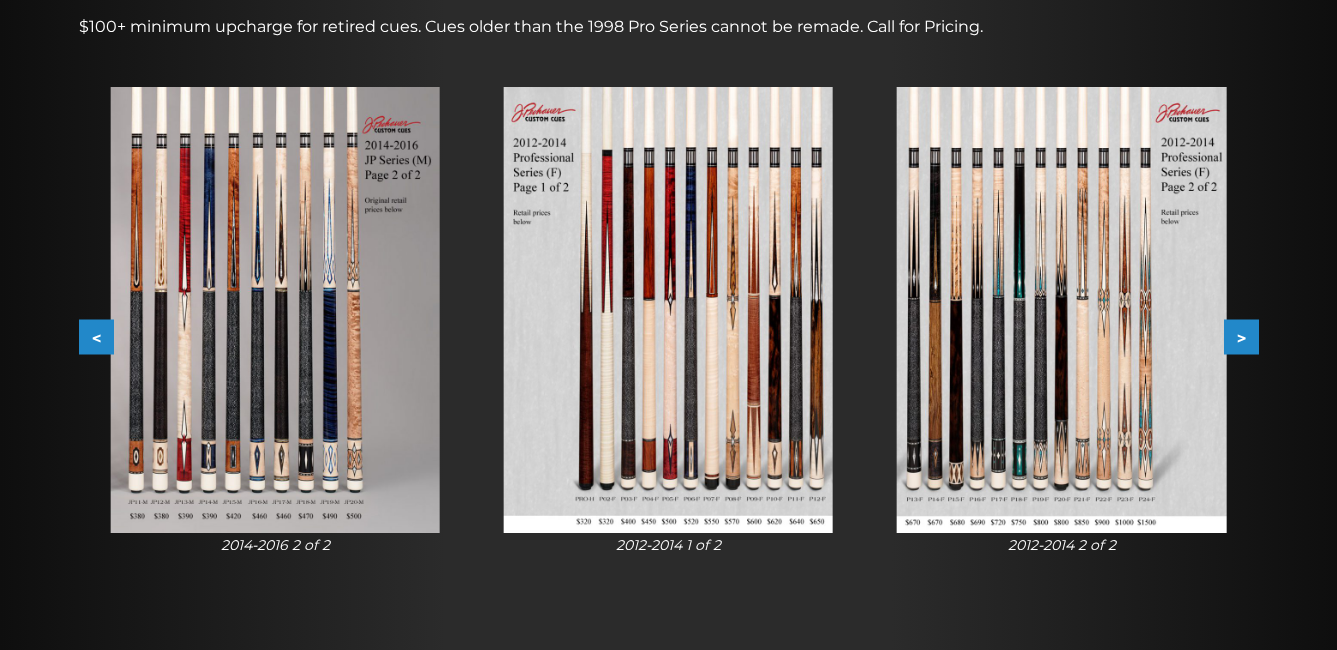 click on ">" at bounding box center [1241, 337] 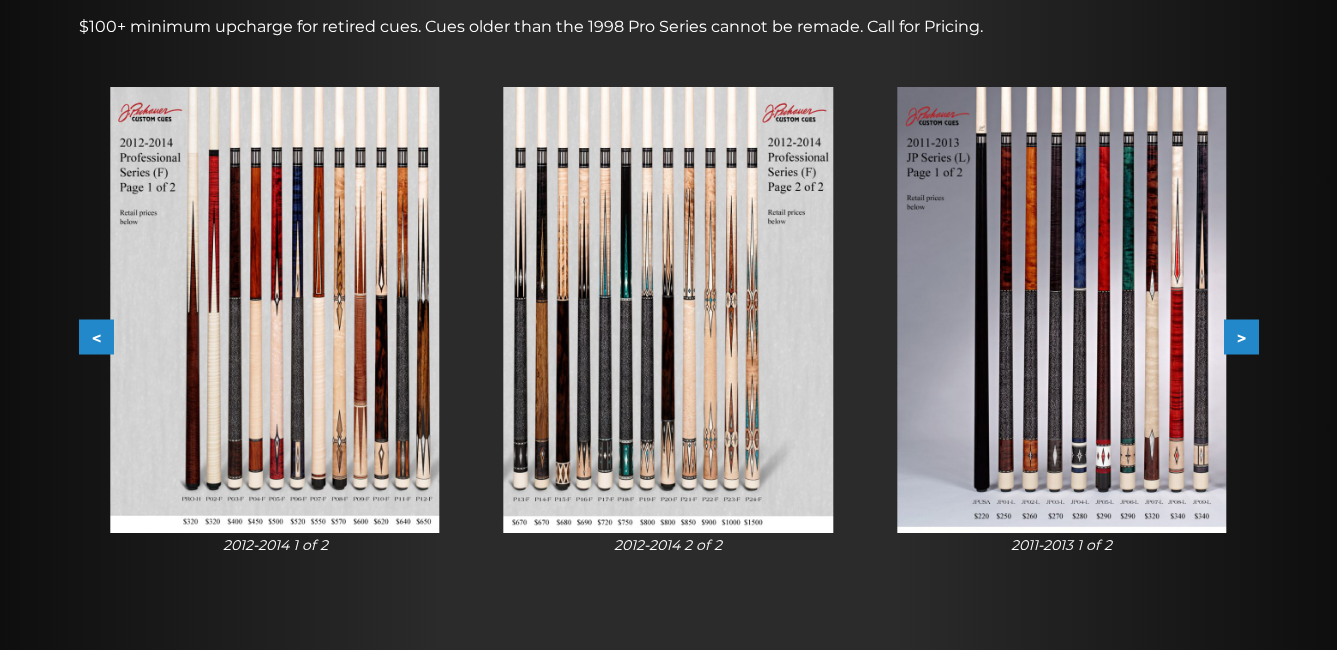 click on ">" at bounding box center [1241, 337] 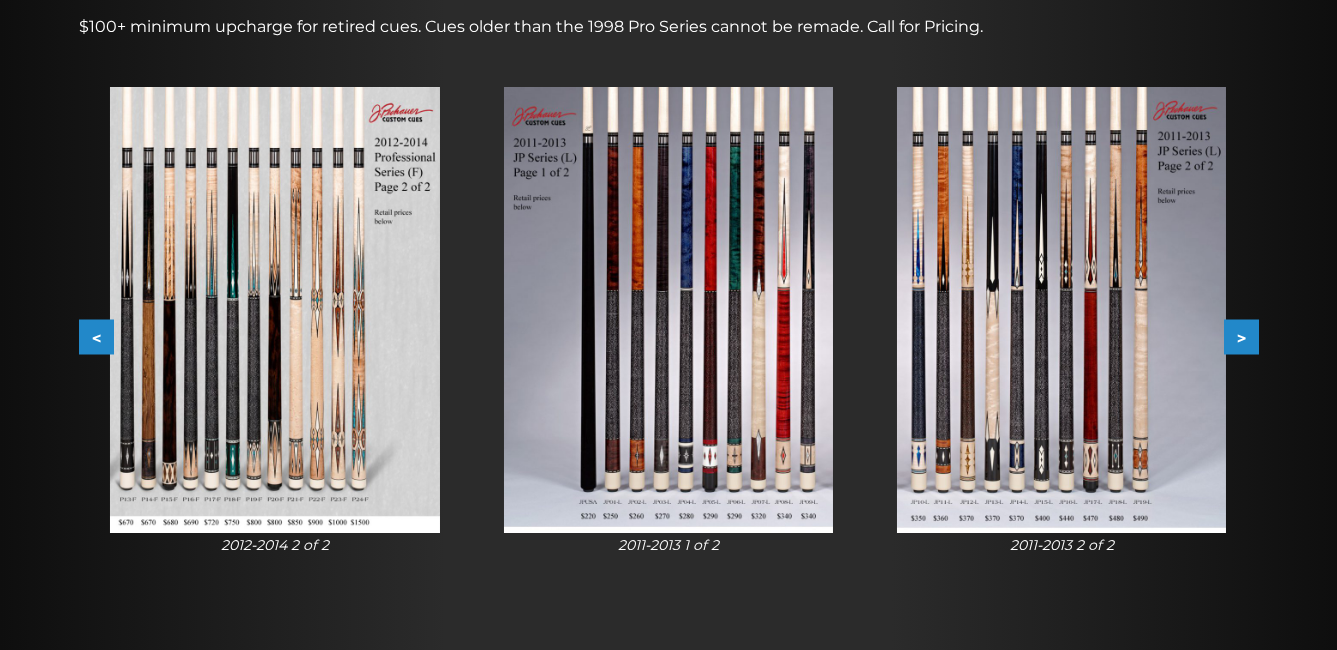 click on ">" at bounding box center [1241, 337] 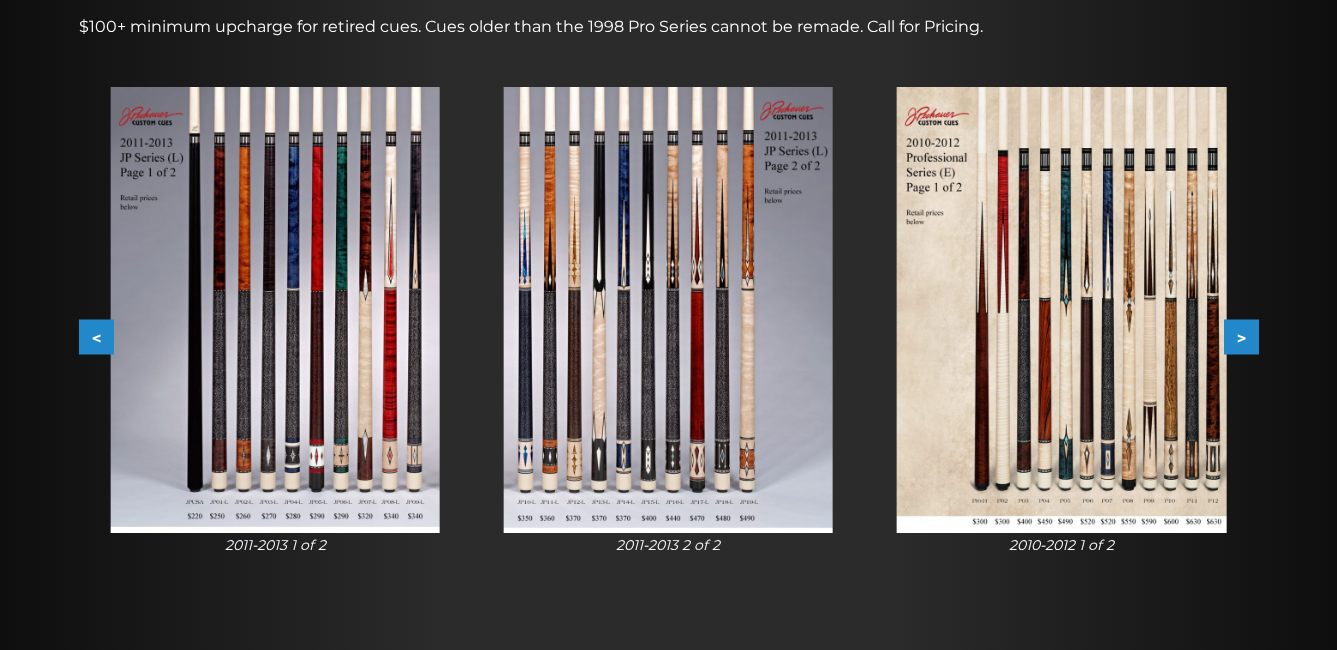 click on ">" at bounding box center [1241, 337] 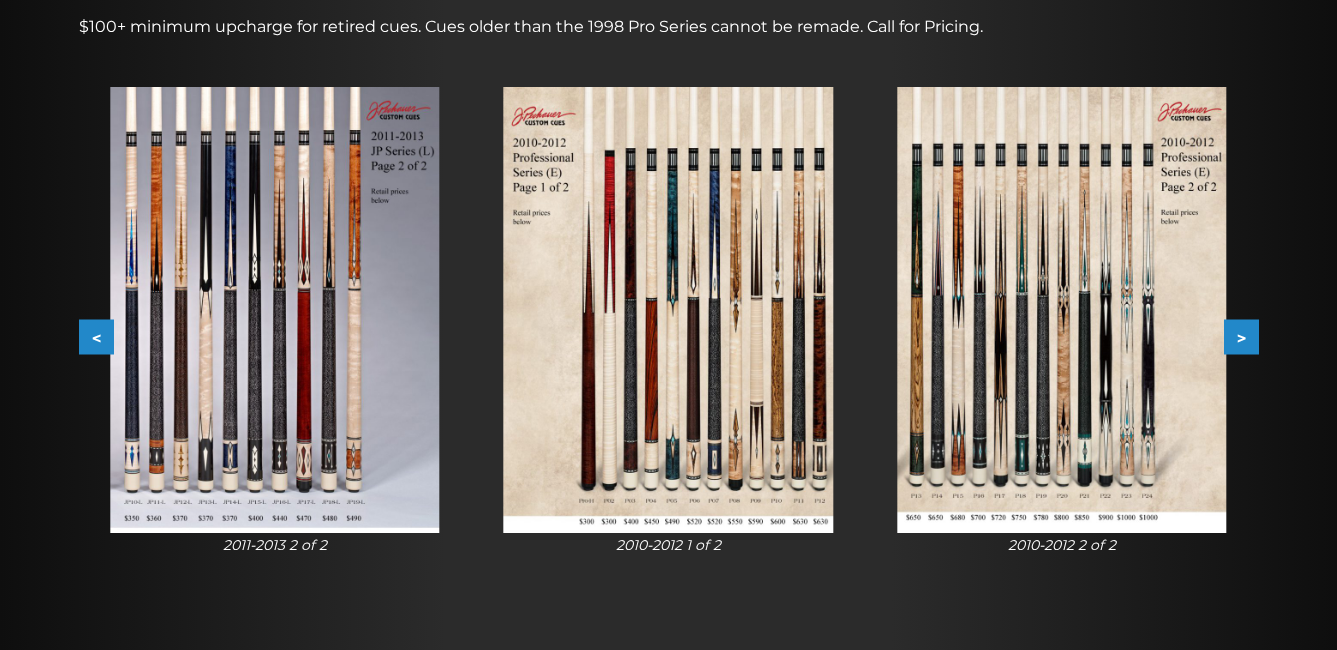 click on ">" at bounding box center [1241, 337] 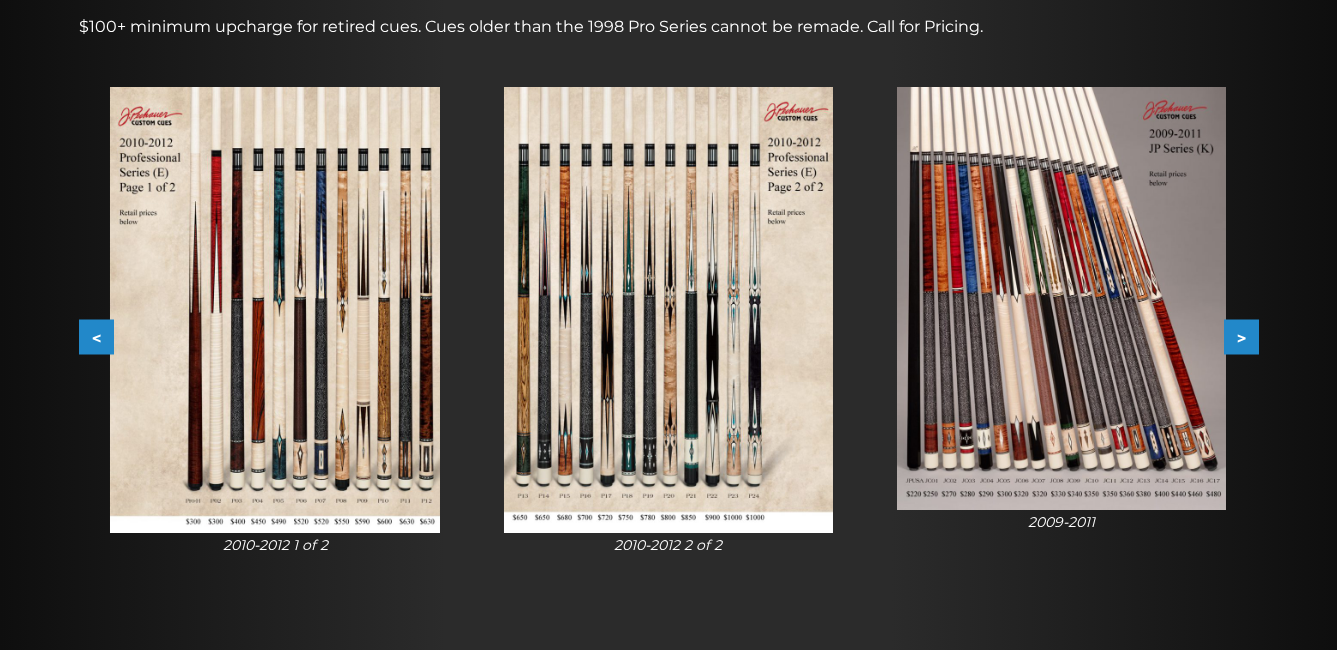 click on ">" at bounding box center (1241, 337) 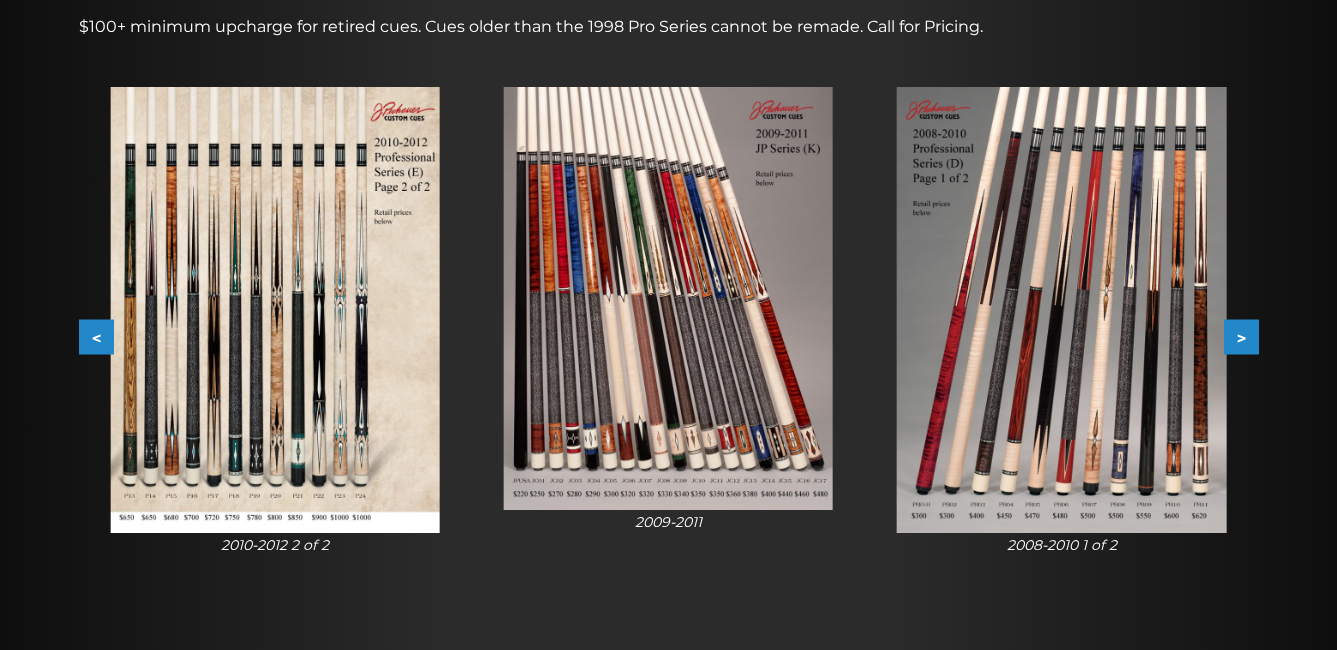 click on ">" at bounding box center (1241, 337) 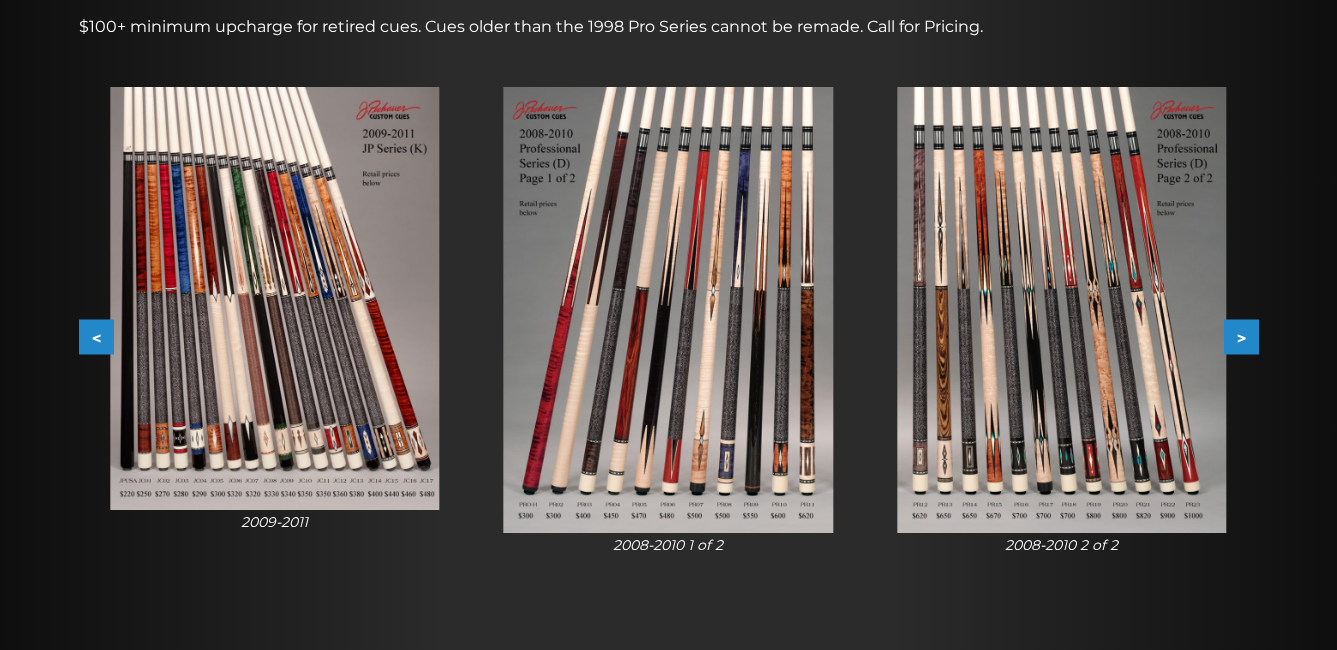 click on ">" at bounding box center (1241, 337) 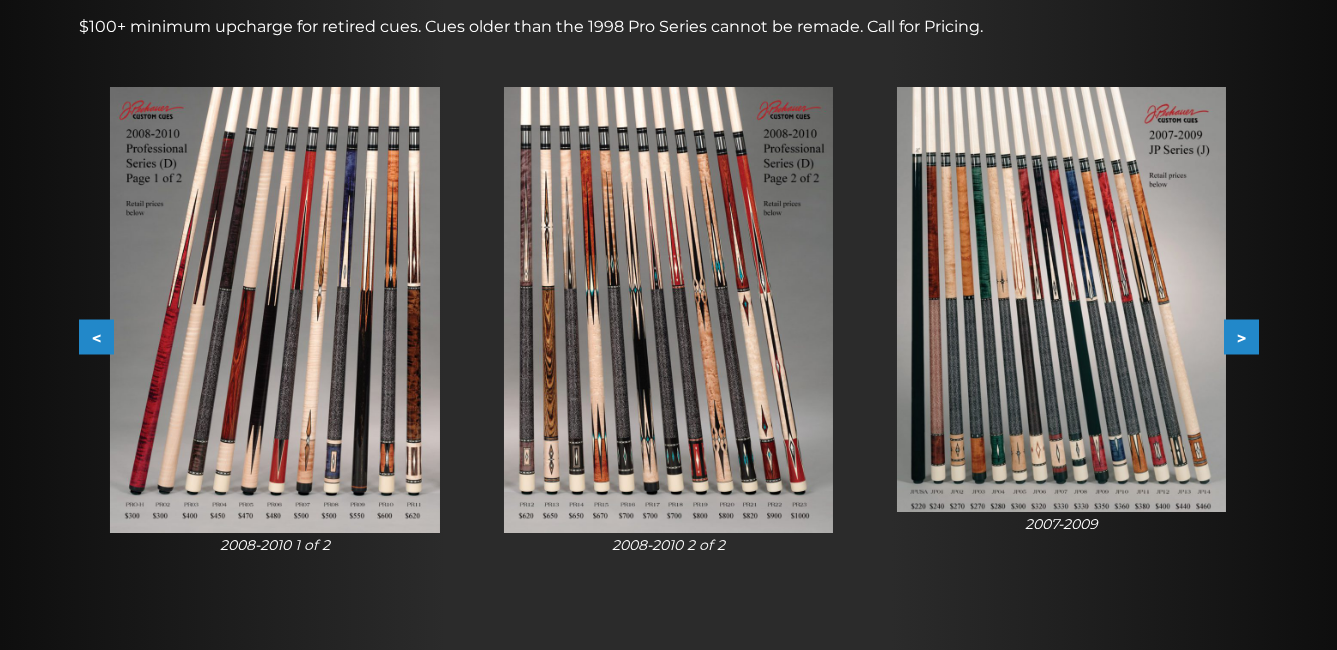 click on ">" at bounding box center (1241, 337) 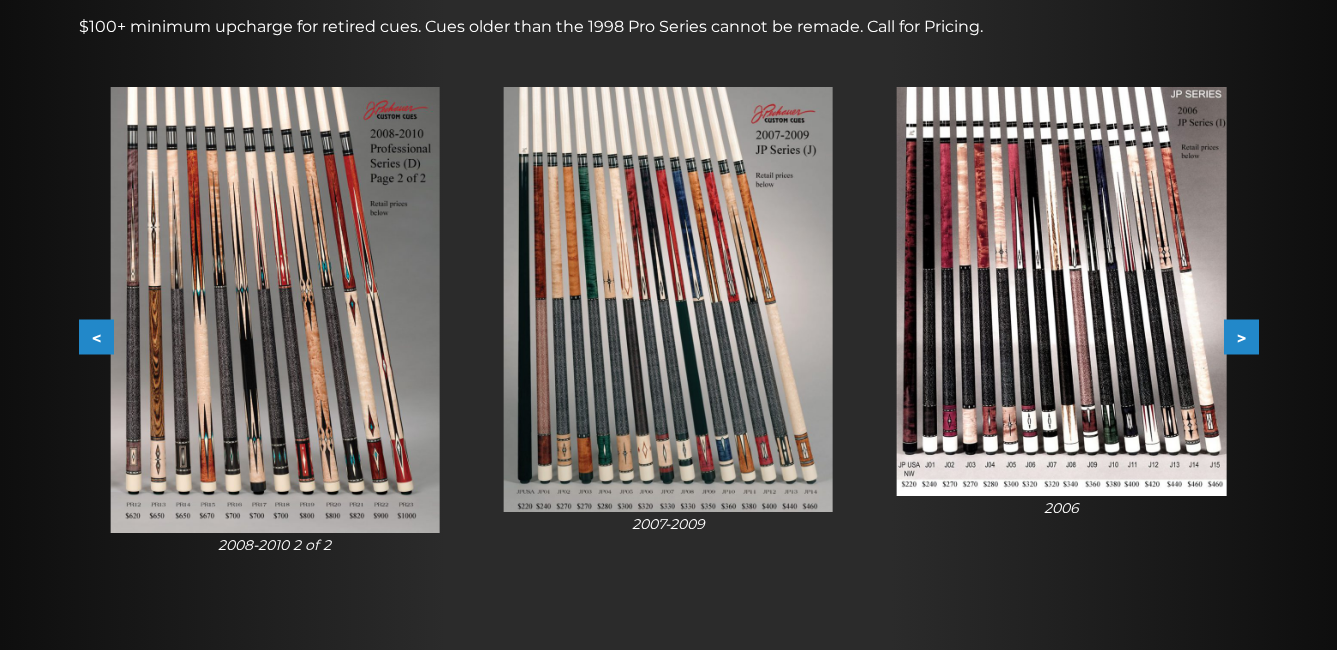 click on ">" at bounding box center [1241, 337] 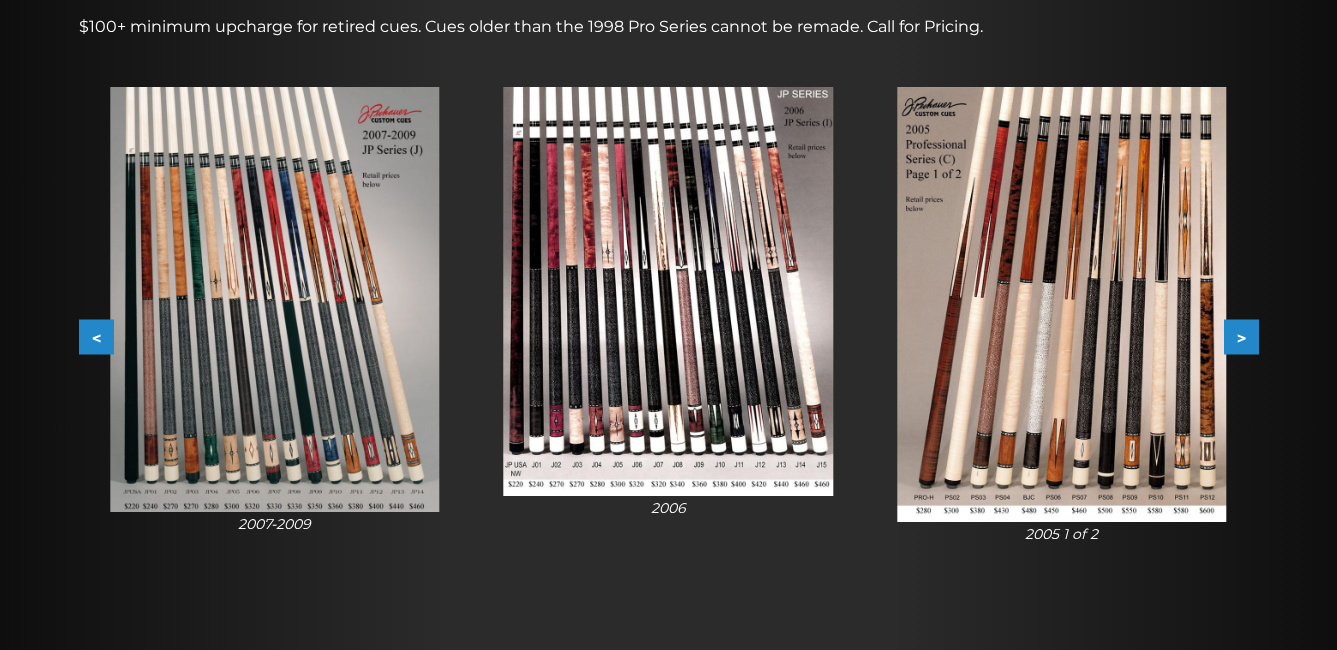 click on ">" at bounding box center (1241, 337) 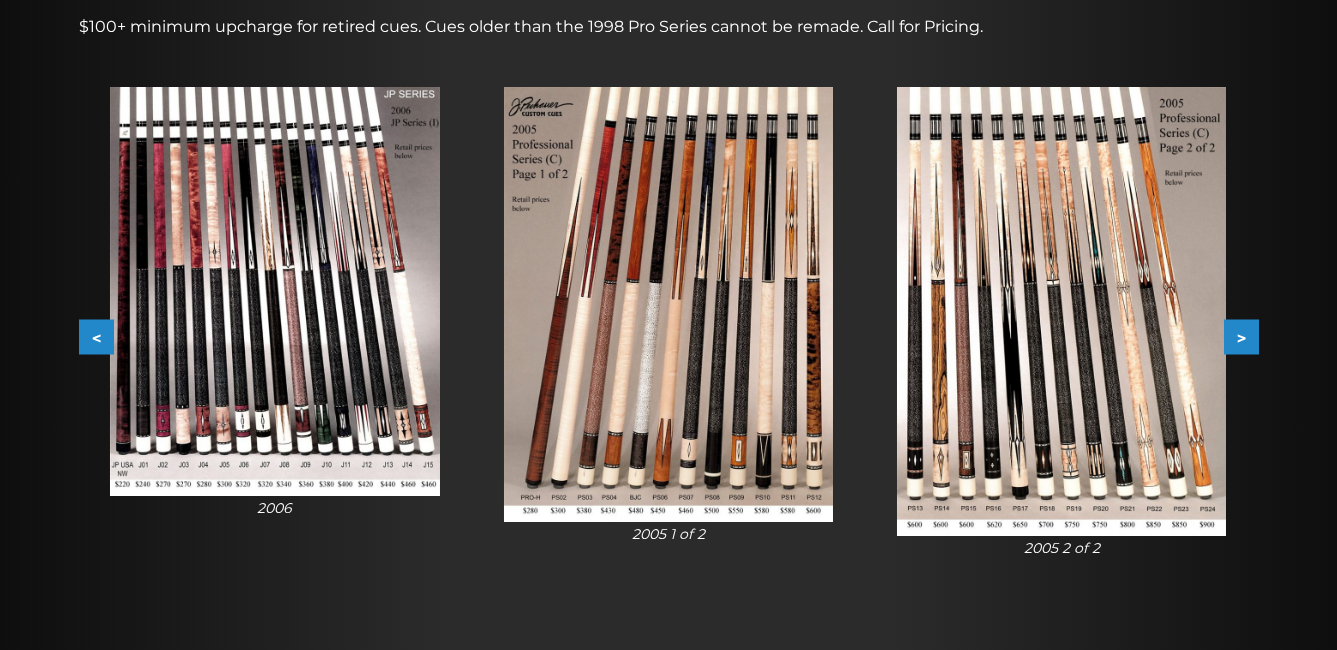 click on ">" at bounding box center [1241, 337] 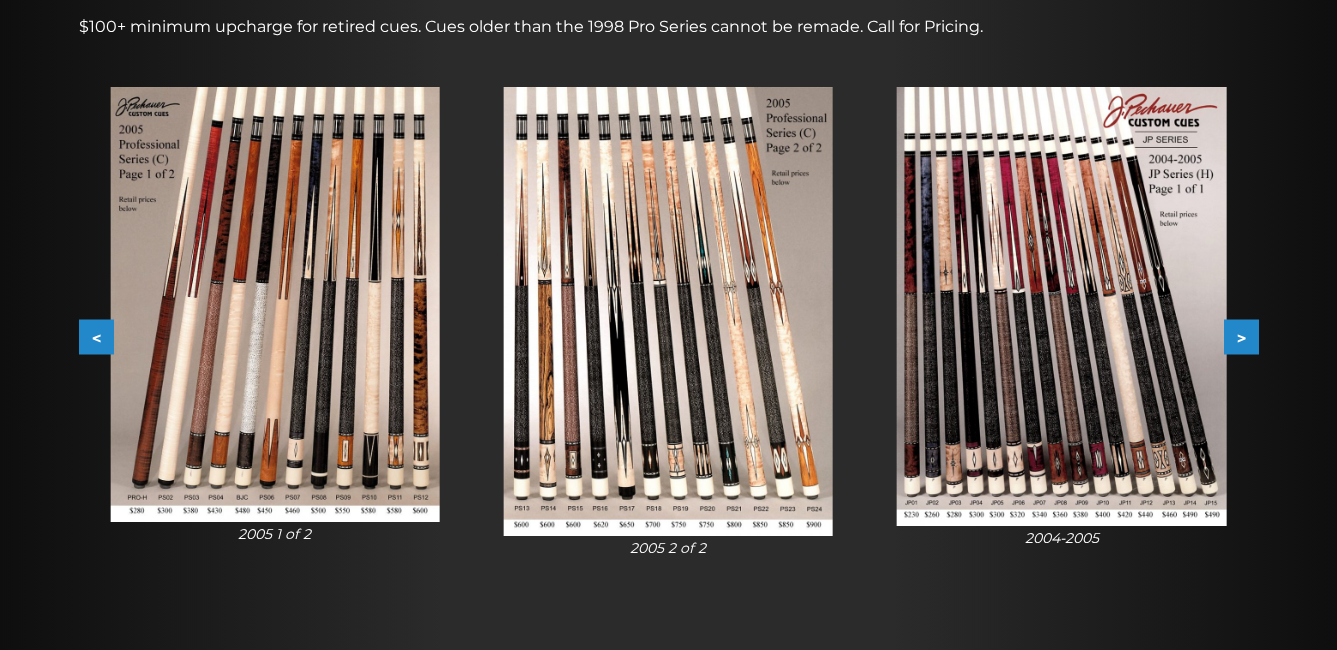 click on ">" at bounding box center (1241, 337) 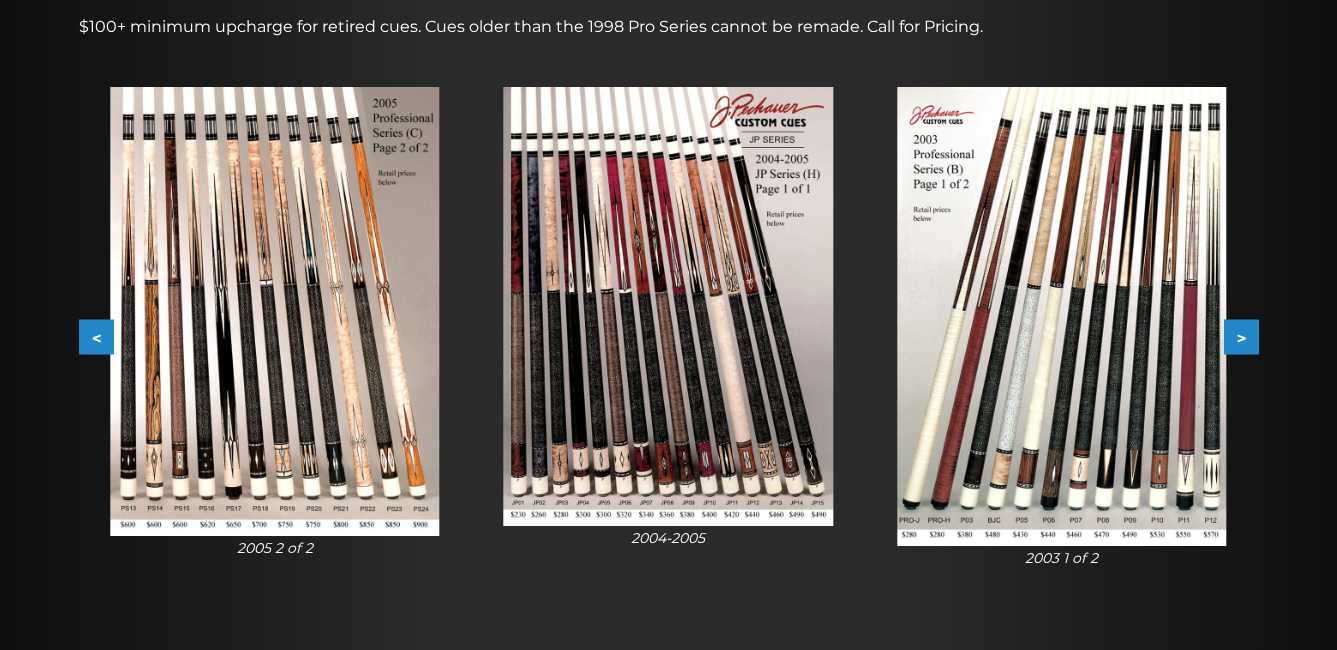 click on ">" at bounding box center [1241, 337] 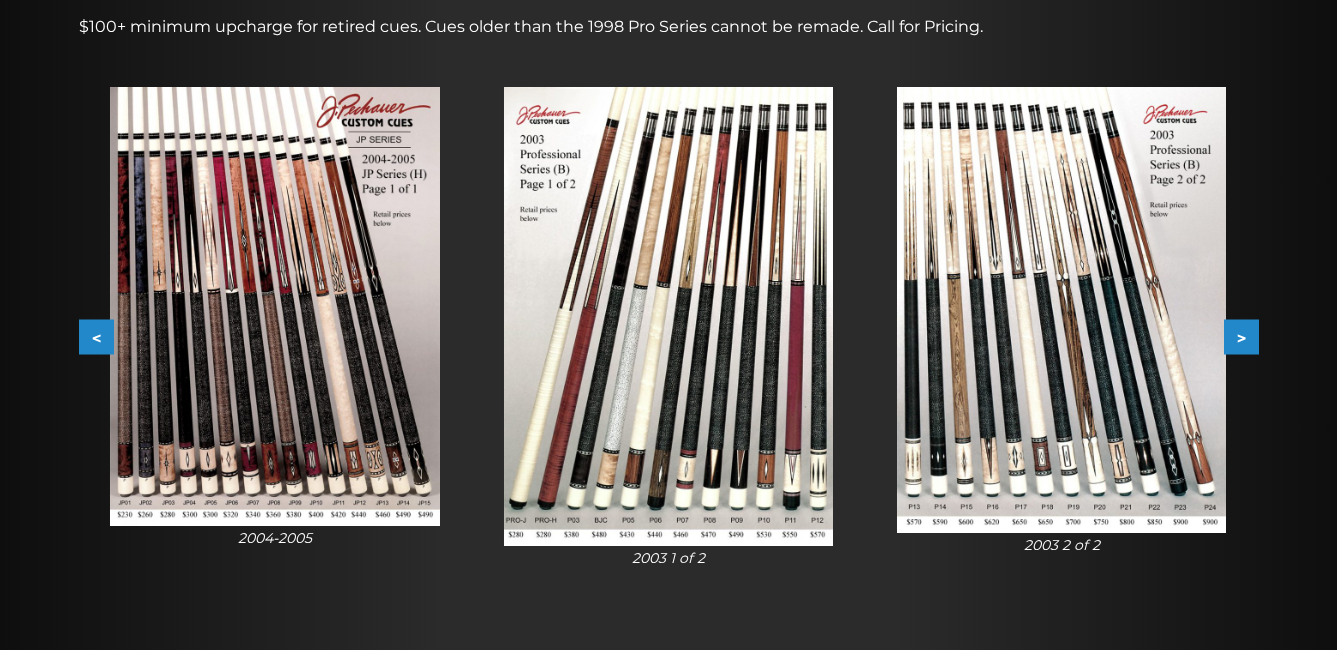 click on ">" at bounding box center [1241, 337] 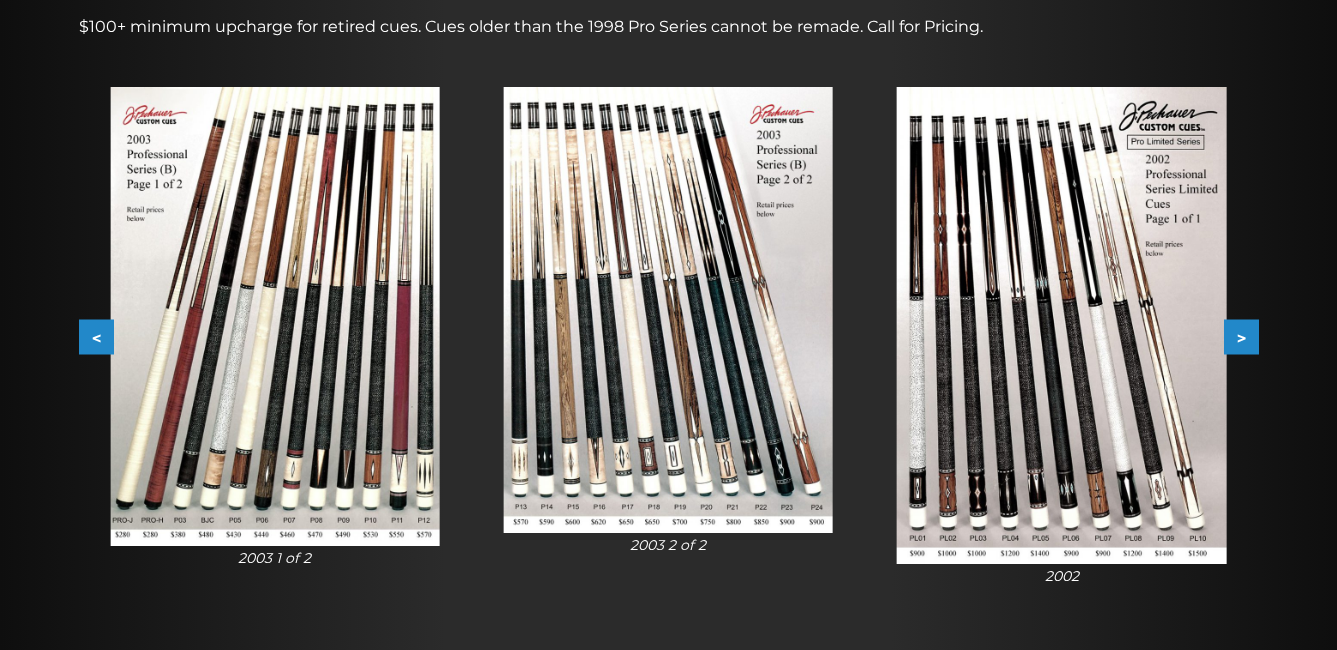 click on ">" at bounding box center (1241, 337) 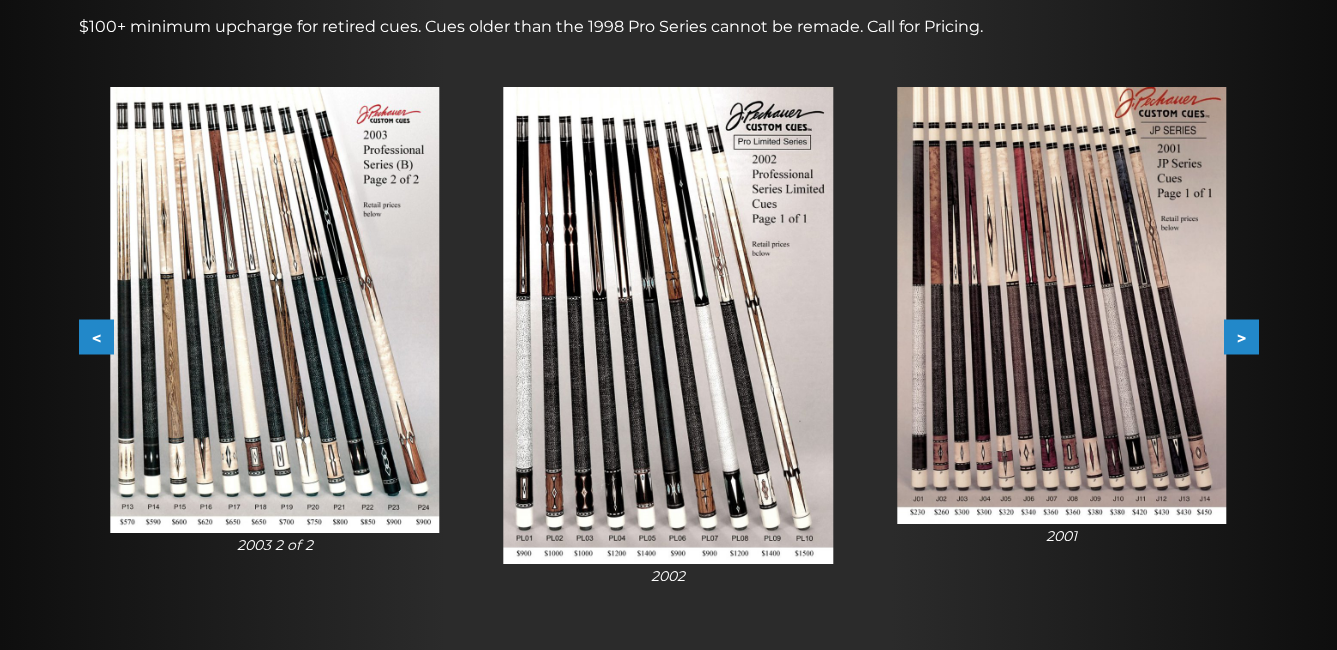 click on ">" at bounding box center [1241, 337] 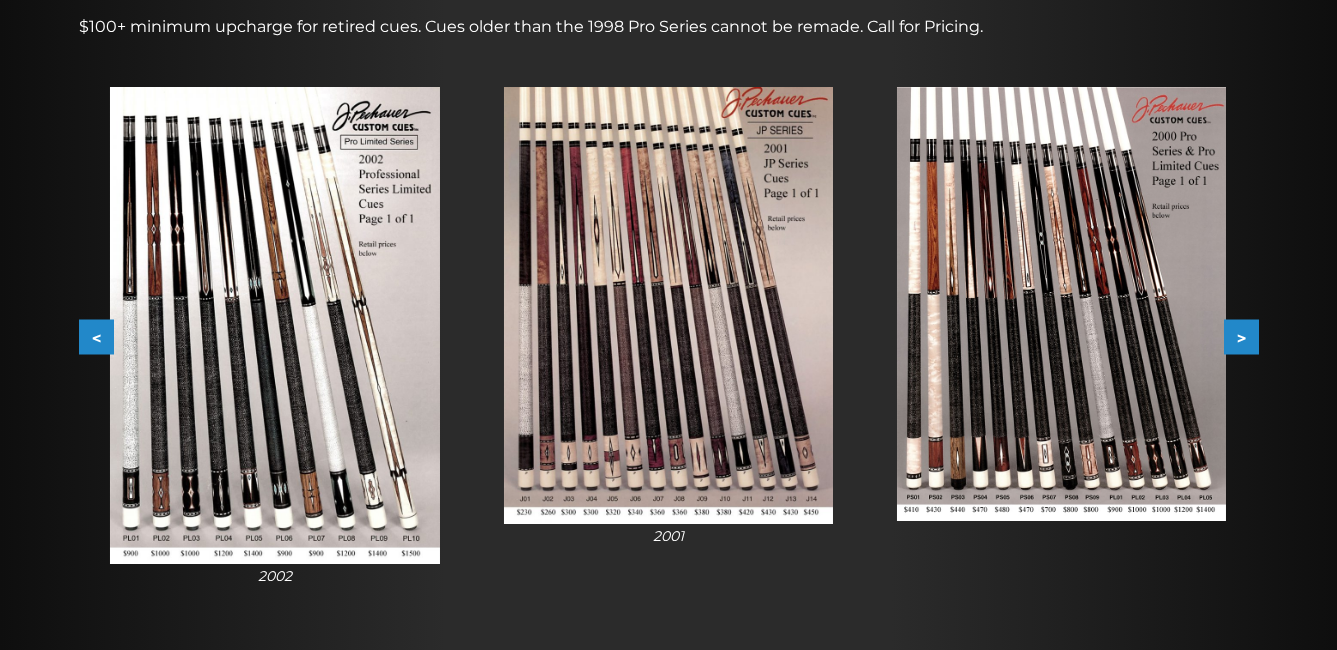 click on ">" at bounding box center (1241, 337) 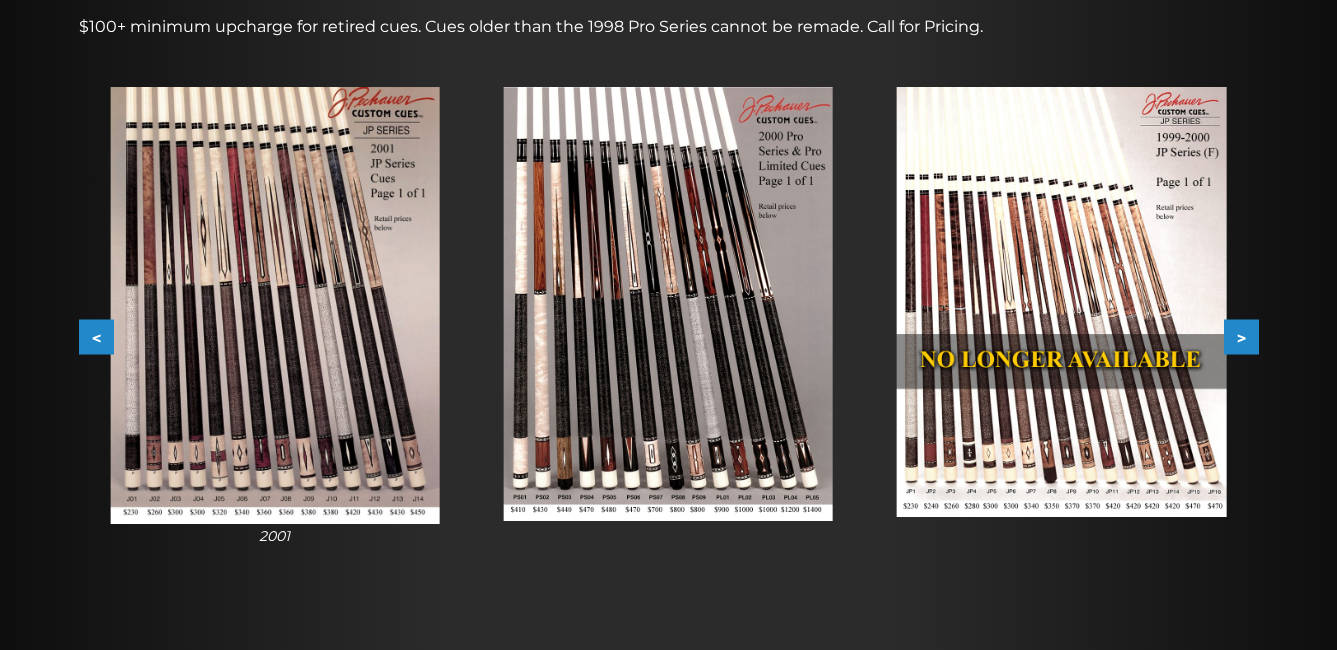 click on ">" at bounding box center [1241, 337] 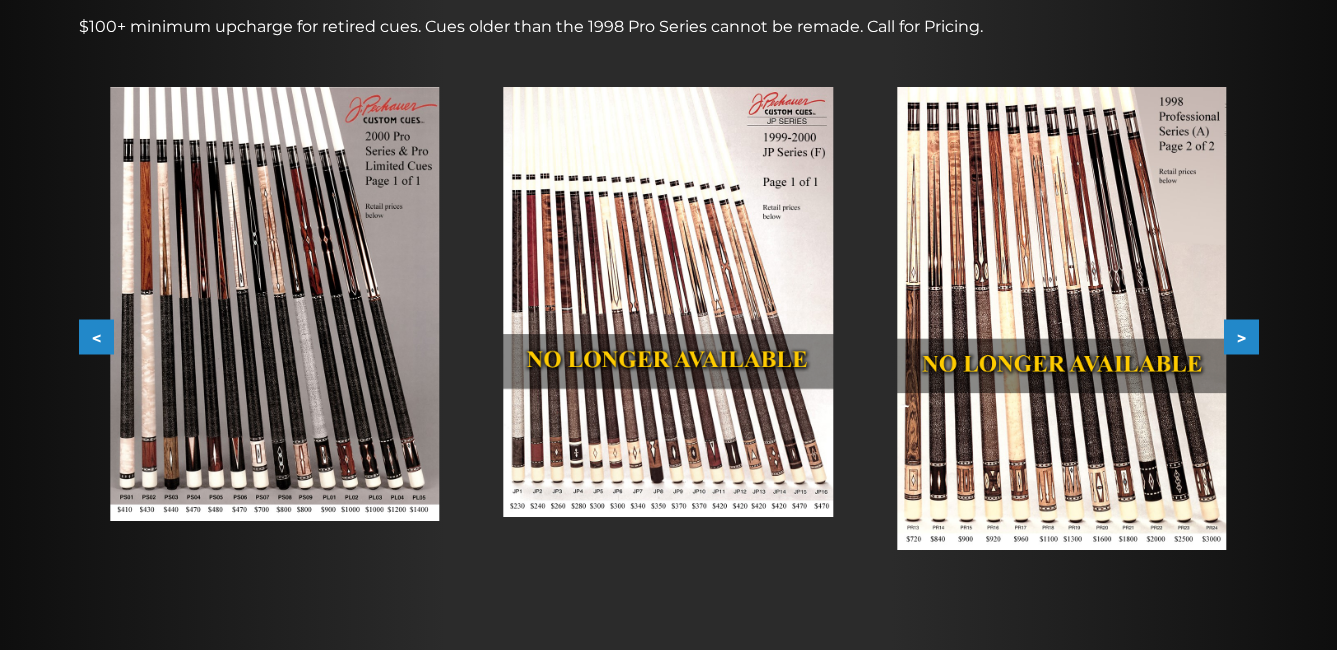click on ">" at bounding box center (1241, 337) 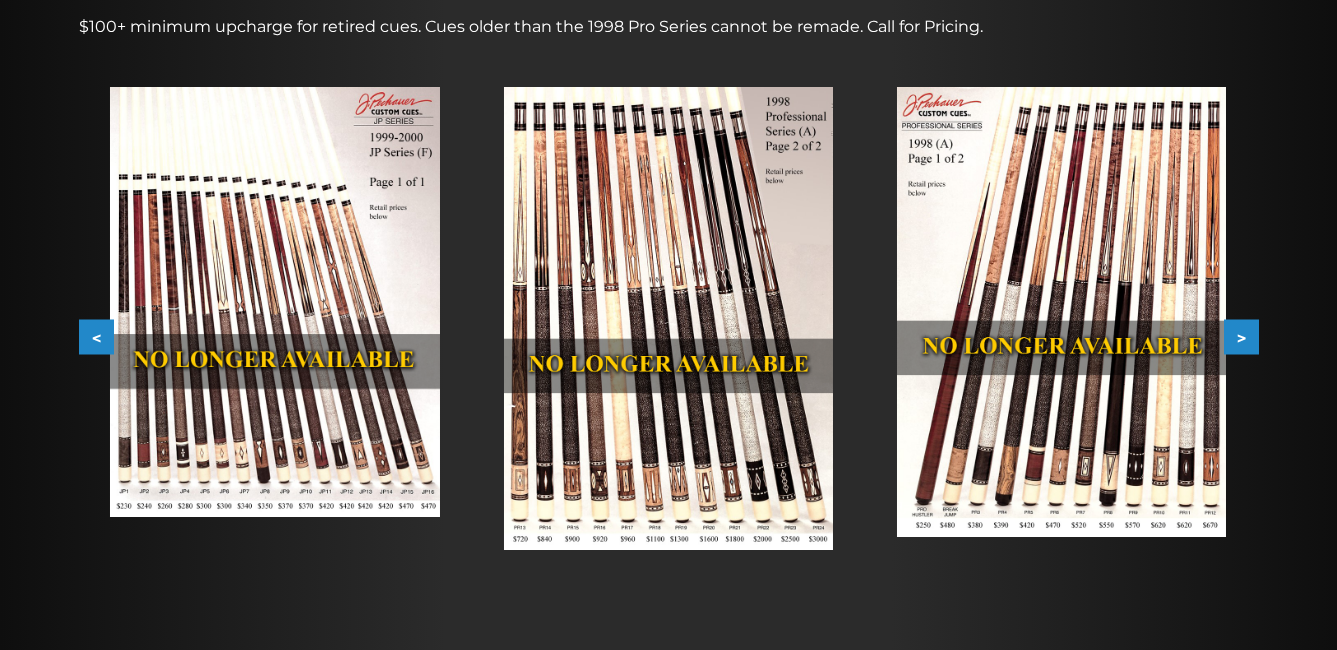 click on ">" at bounding box center [1241, 337] 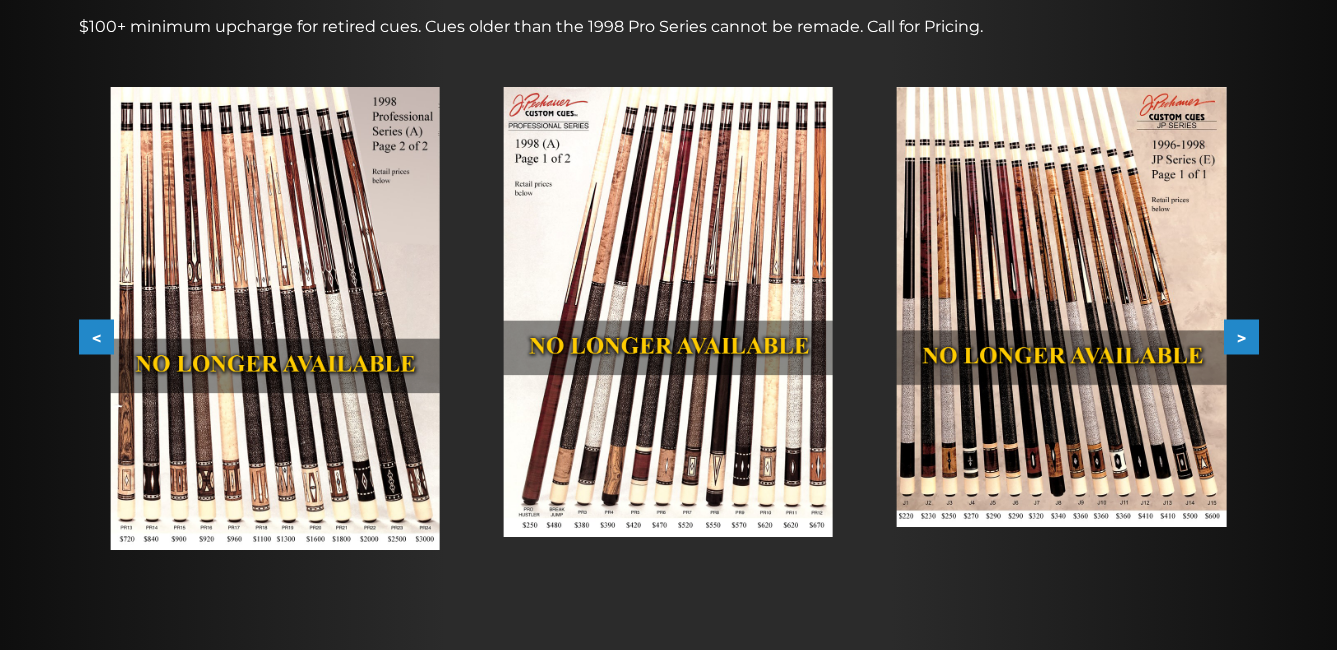 click on ">" at bounding box center [1241, 337] 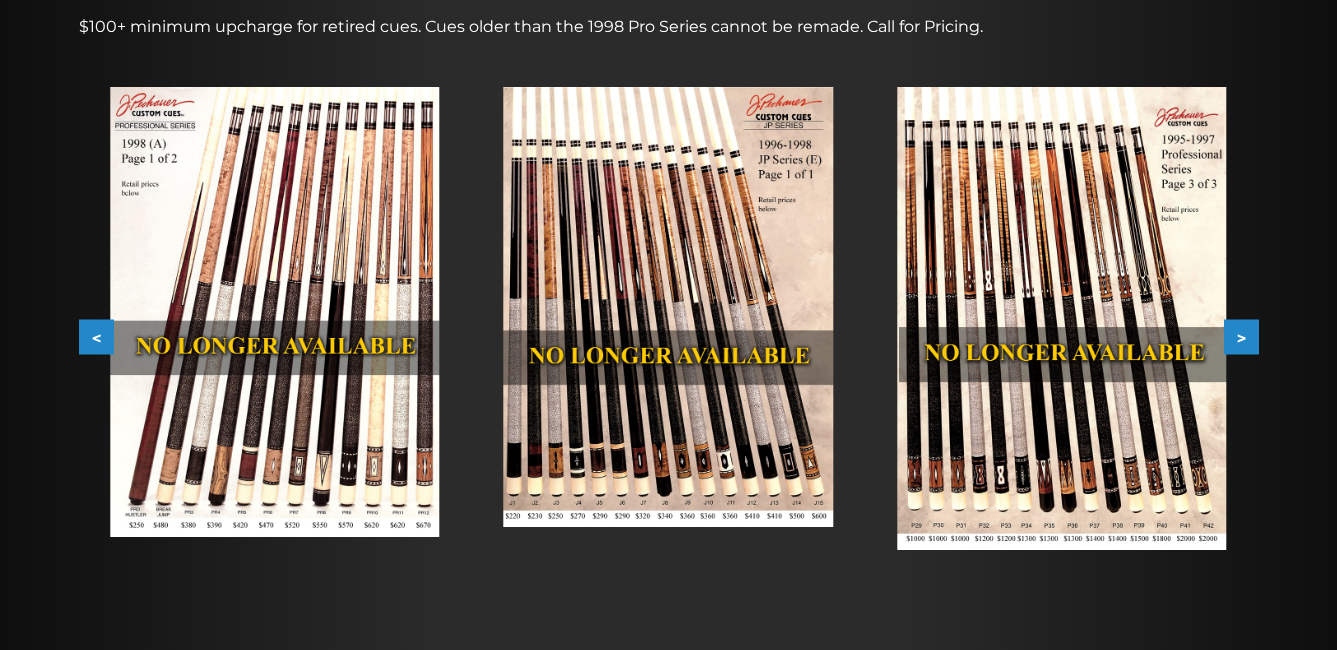 click on ">" at bounding box center [1241, 337] 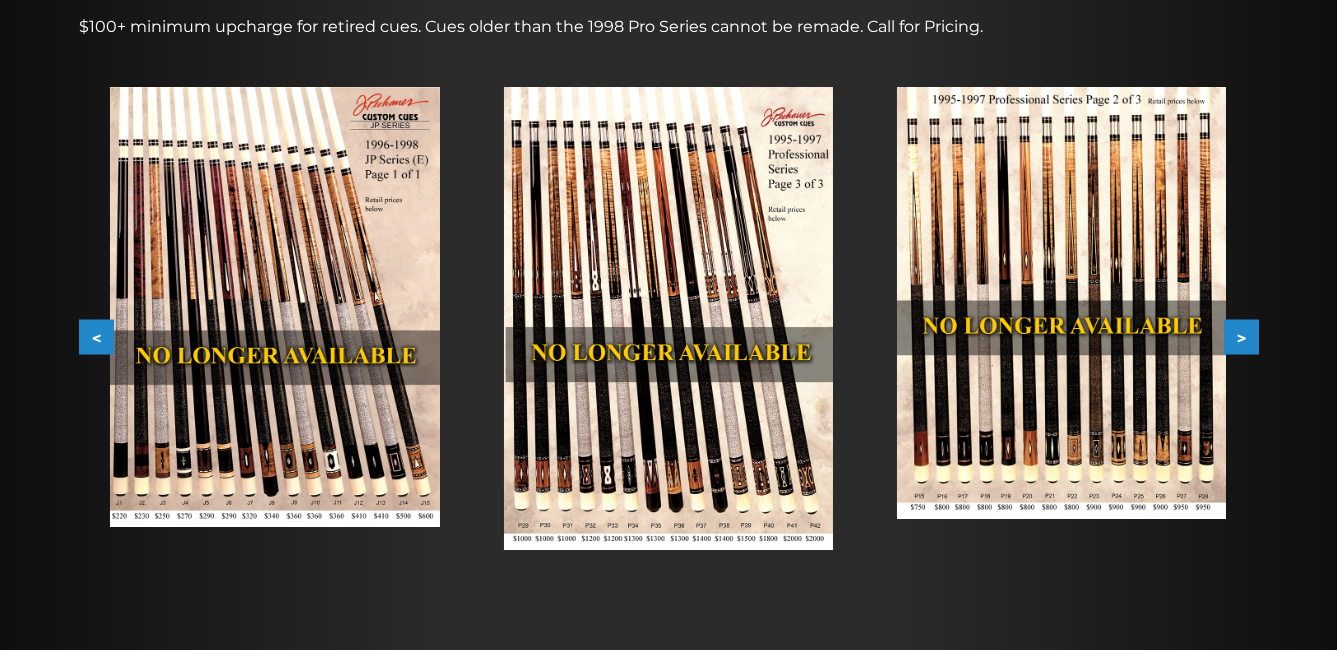 click on ">" at bounding box center (1241, 337) 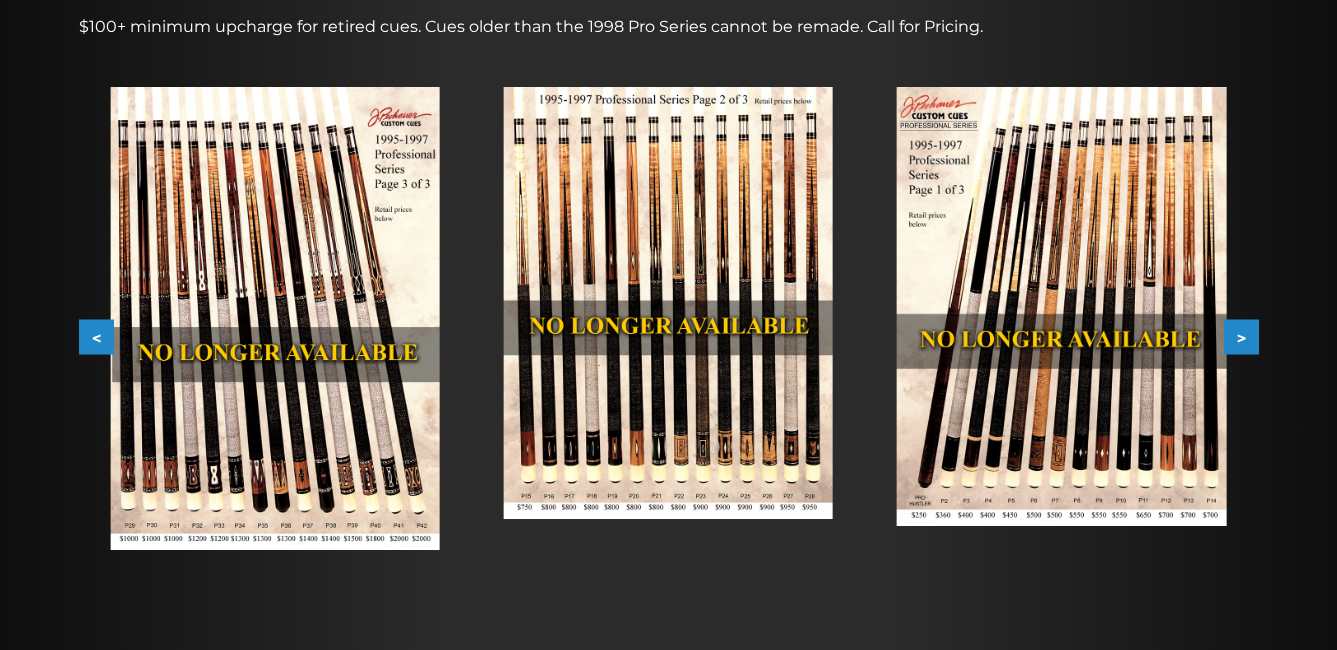 click on ">" at bounding box center [1241, 337] 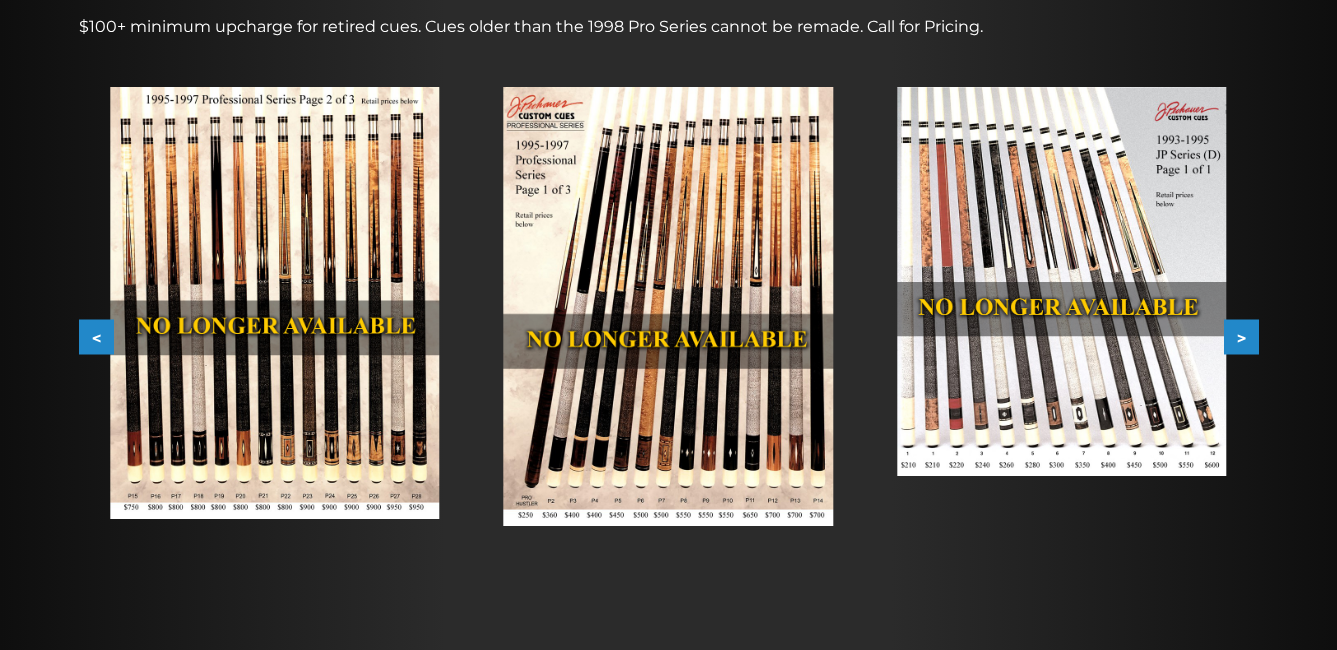 click on ">" at bounding box center (1241, 337) 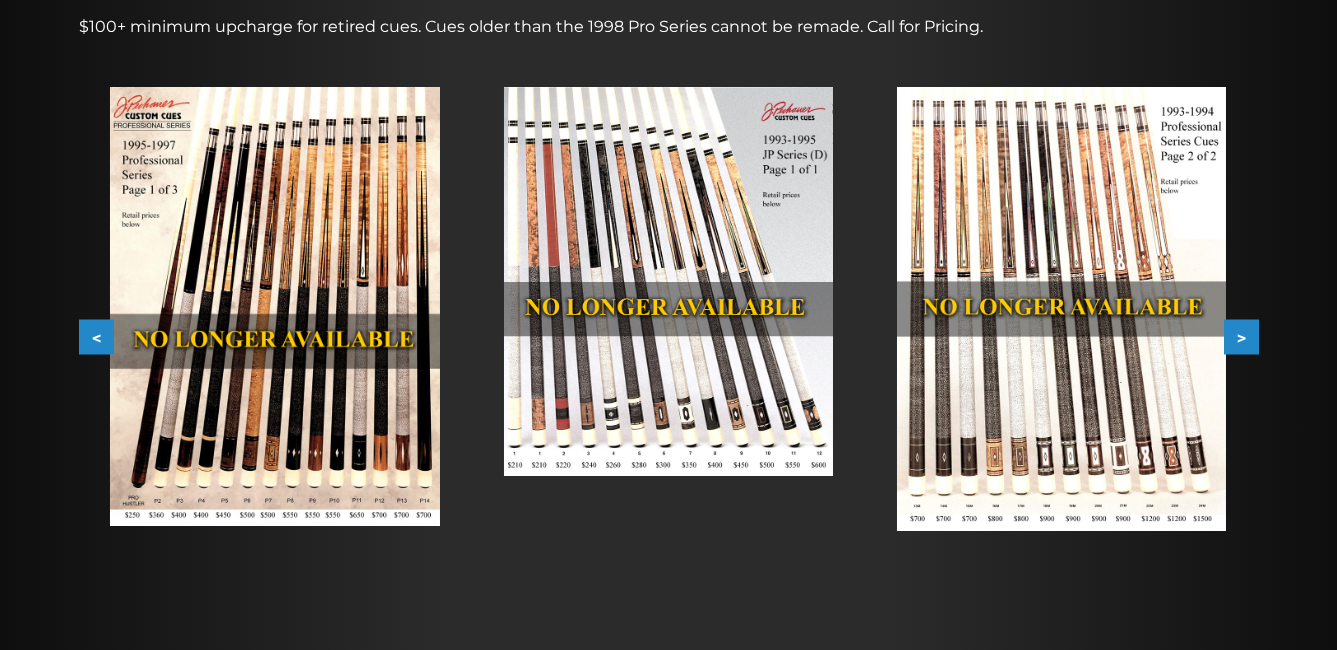click on ">" at bounding box center [1241, 337] 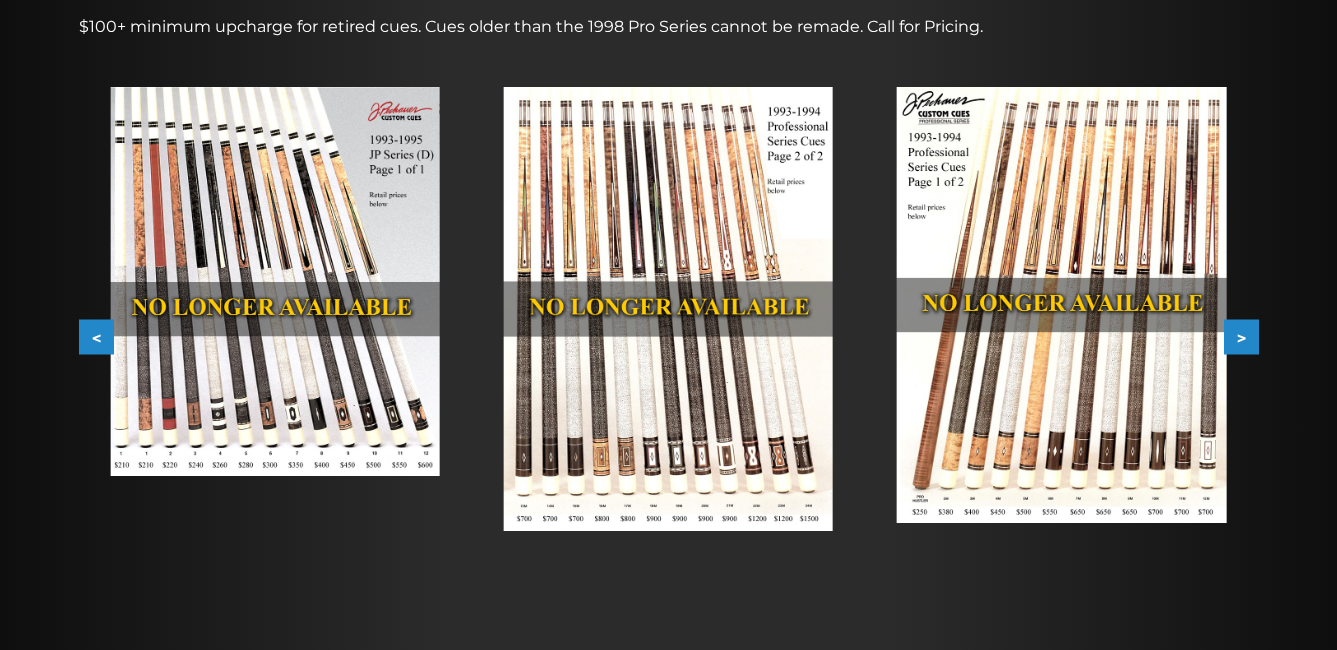 click on ">" at bounding box center [1241, 337] 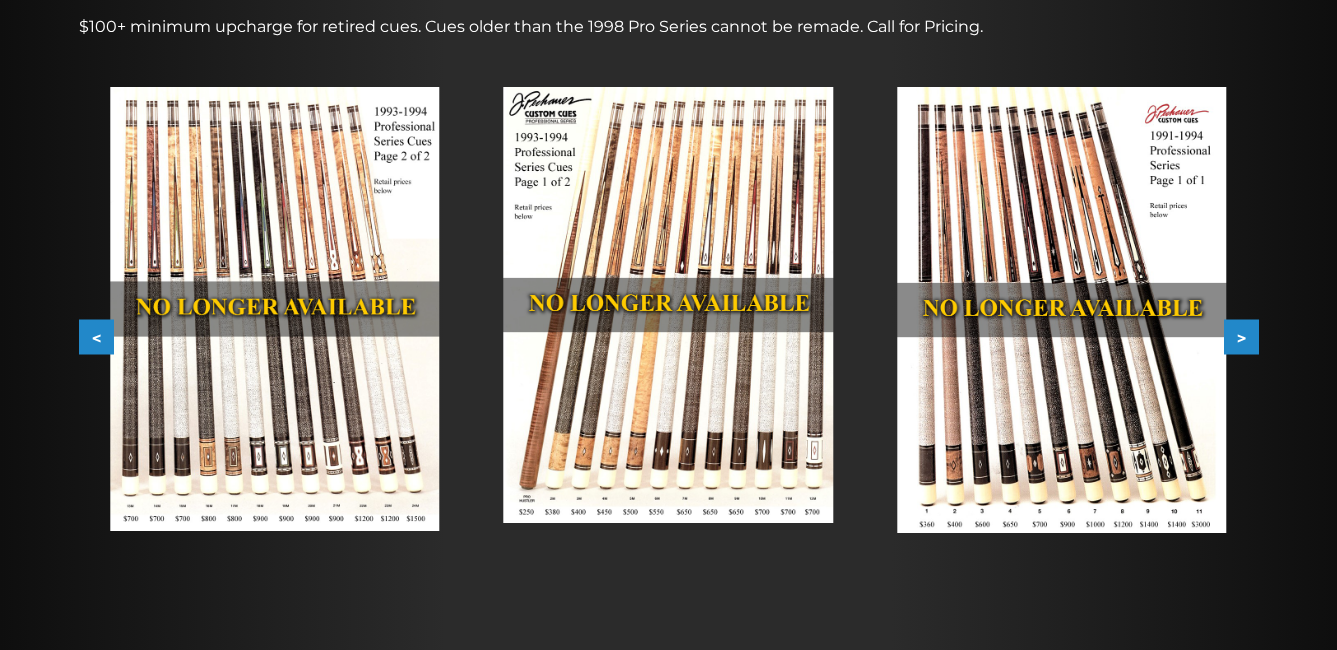 click on ">" at bounding box center (1241, 337) 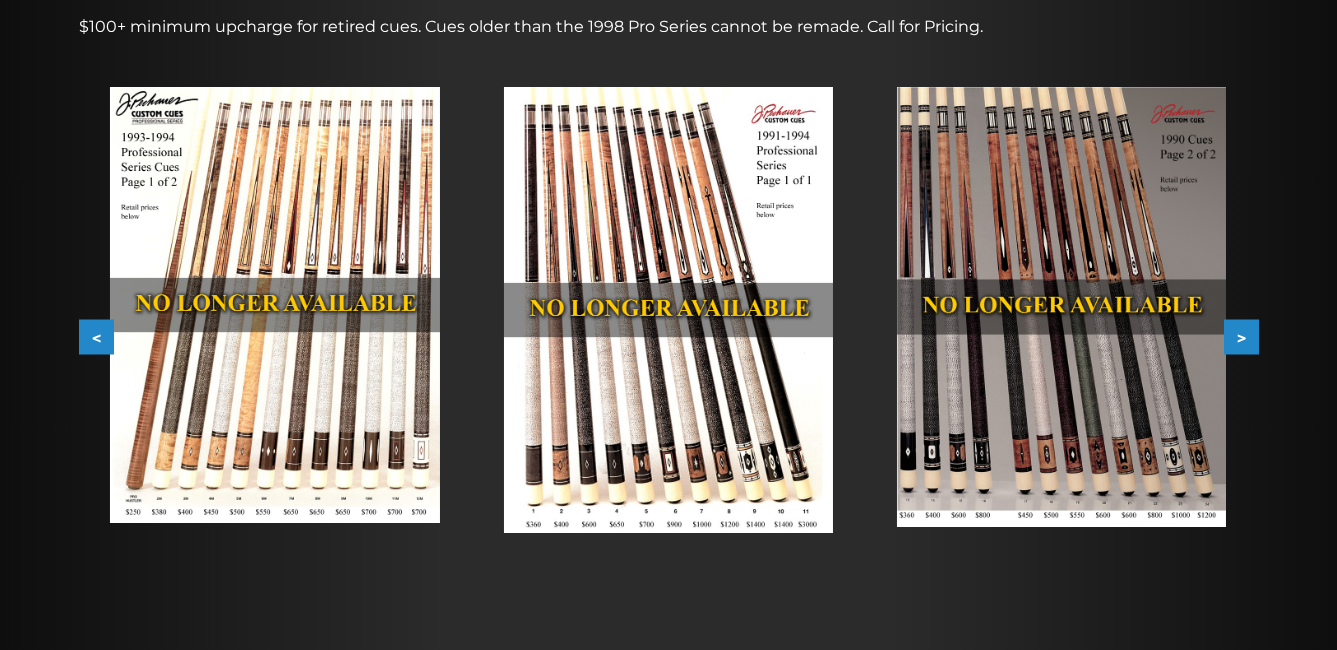 click on ">" at bounding box center [1241, 337] 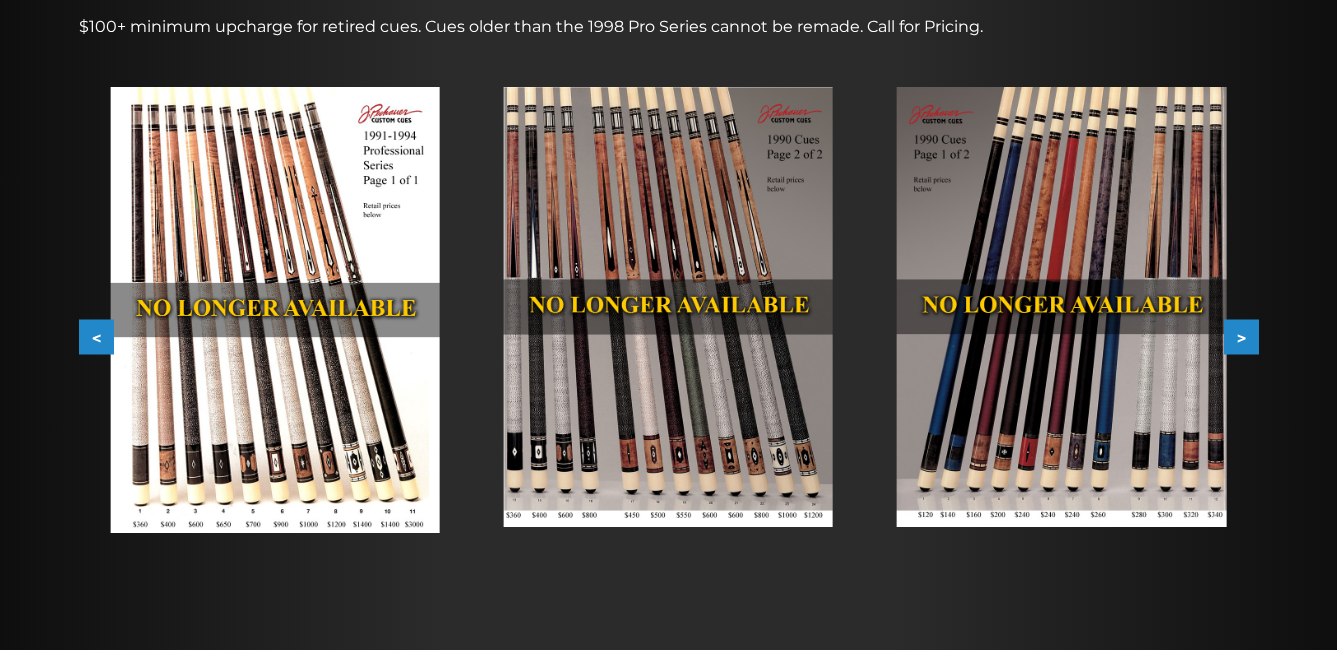 click on ">" at bounding box center [1241, 337] 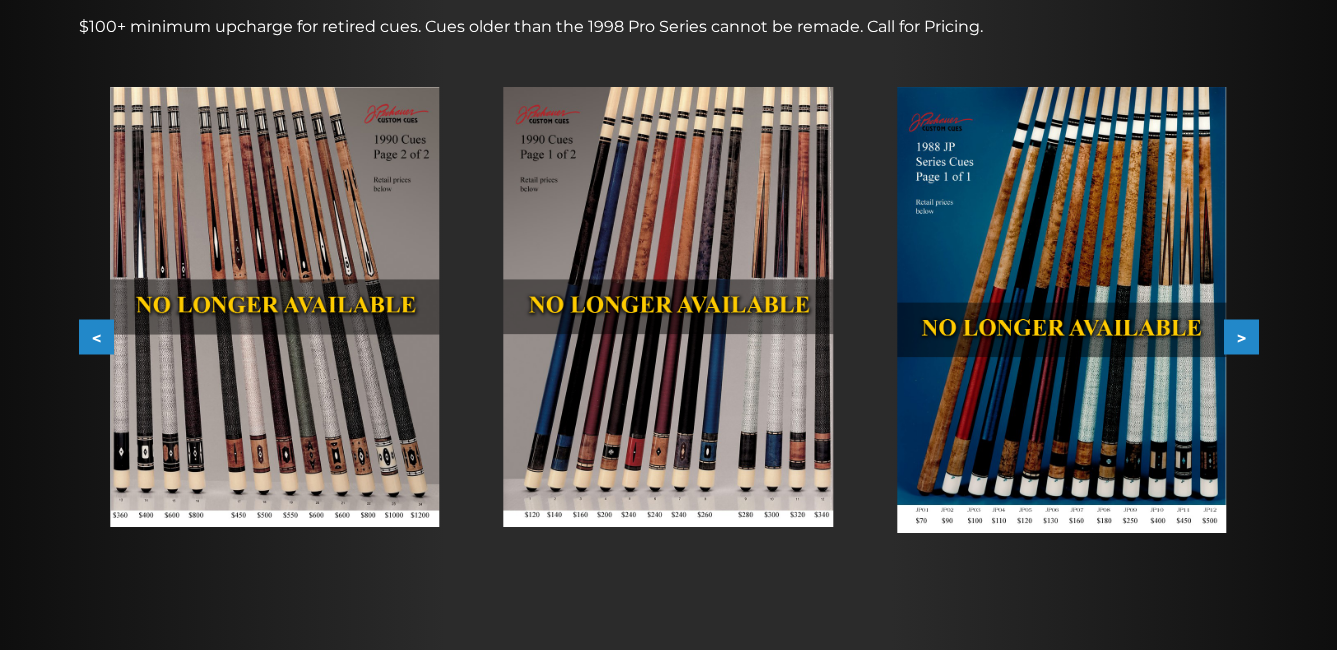 click on ">" at bounding box center [1241, 337] 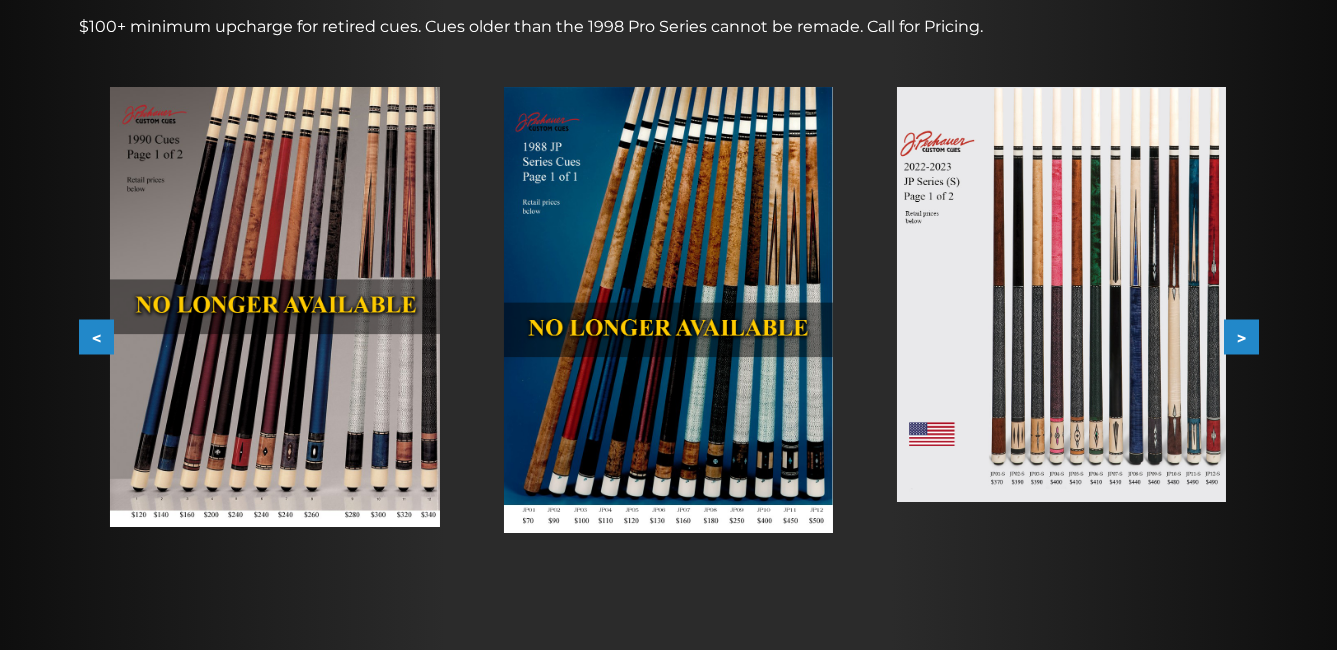 click on ">" at bounding box center (1241, 337) 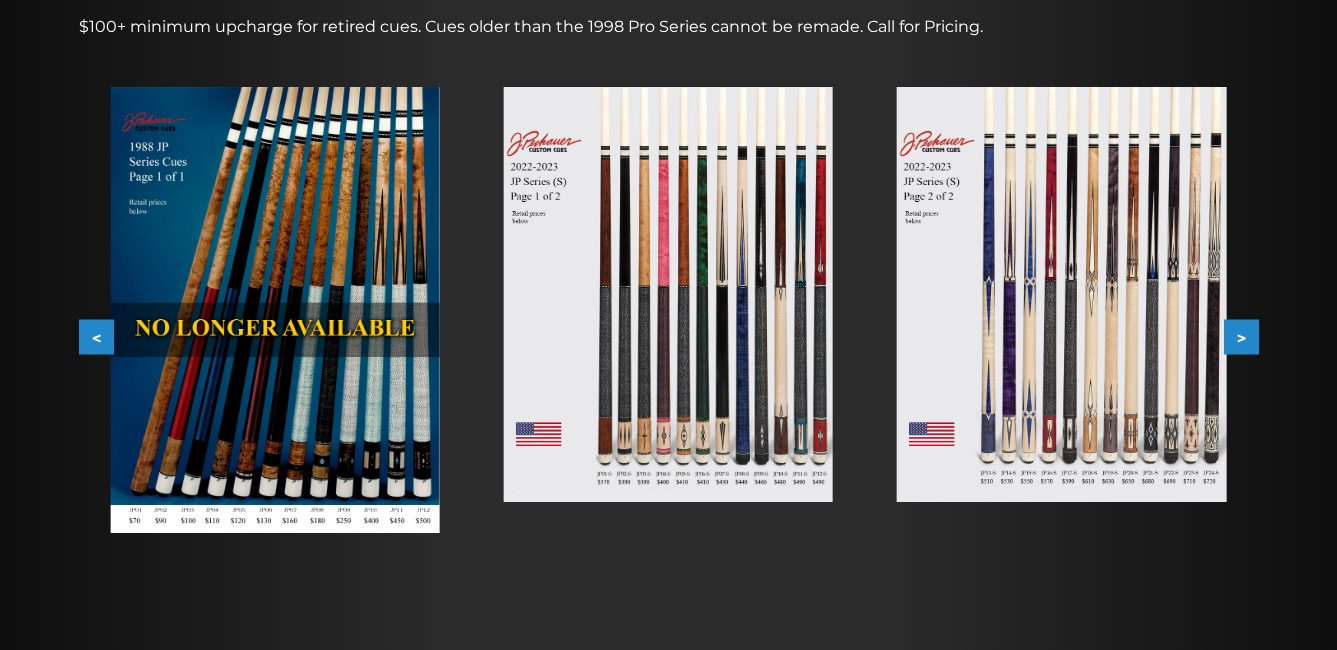 click on ">" at bounding box center [1241, 337] 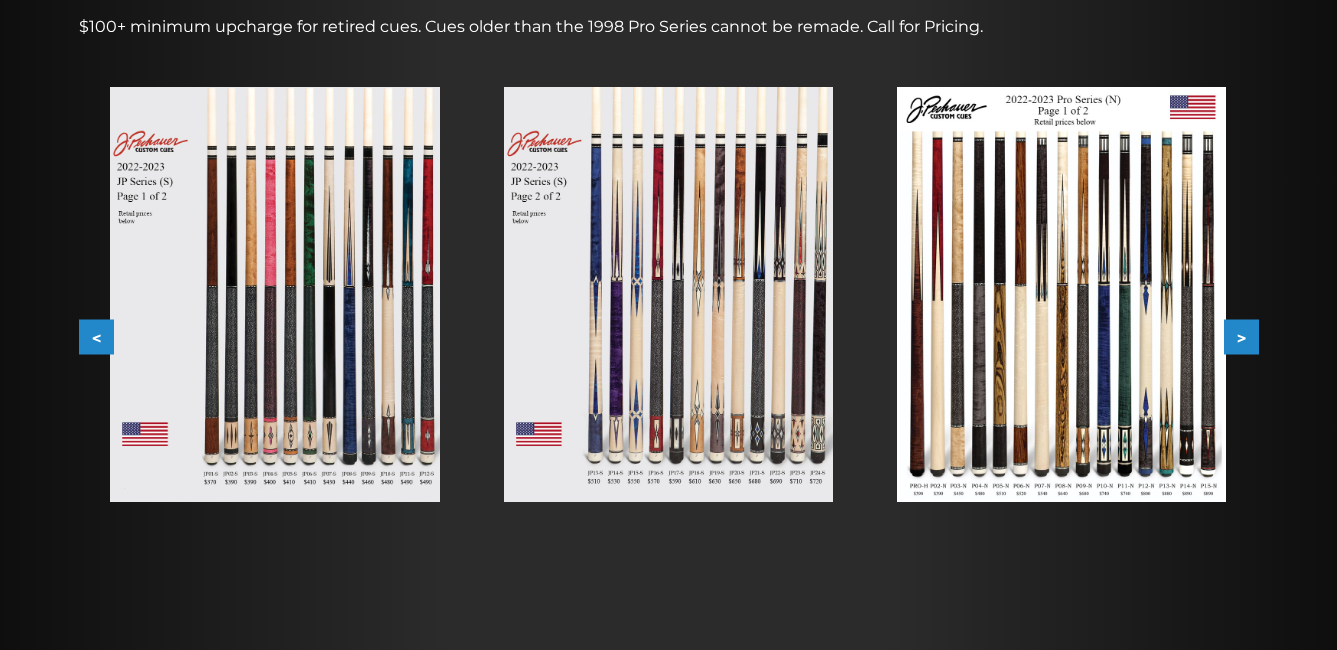 click on ">" at bounding box center [1241, 337] 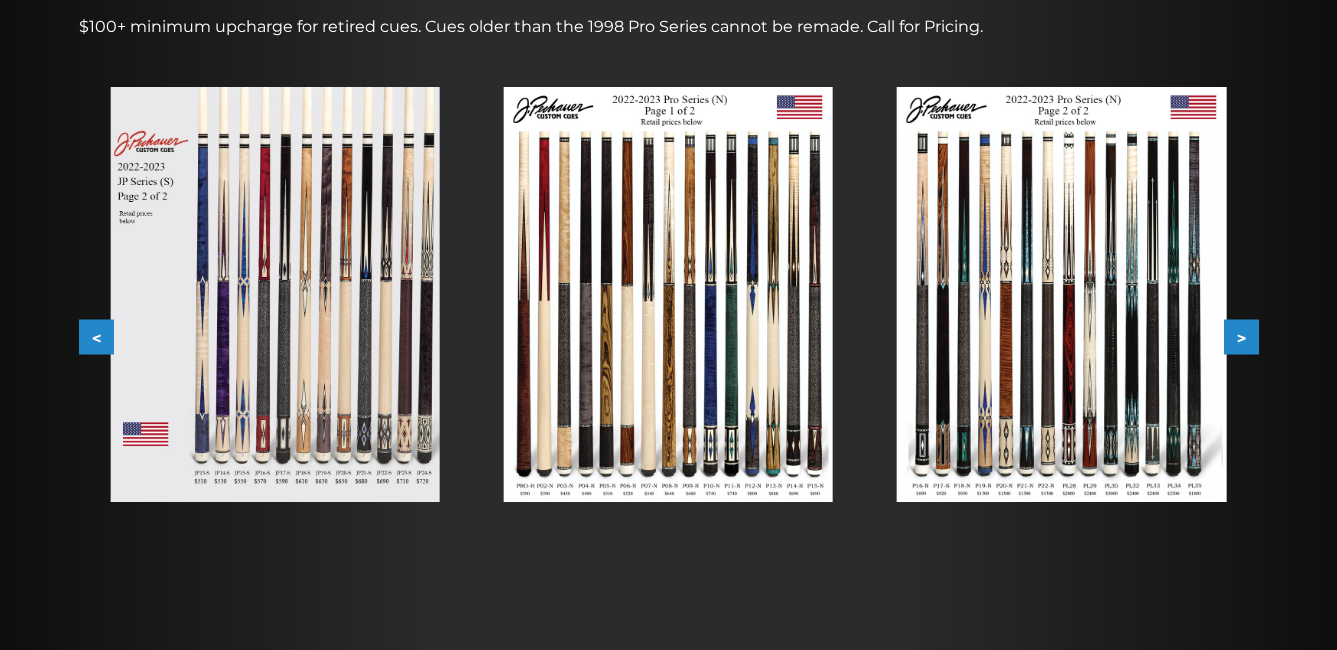 click on ">" at bounding box center (1241, 337) 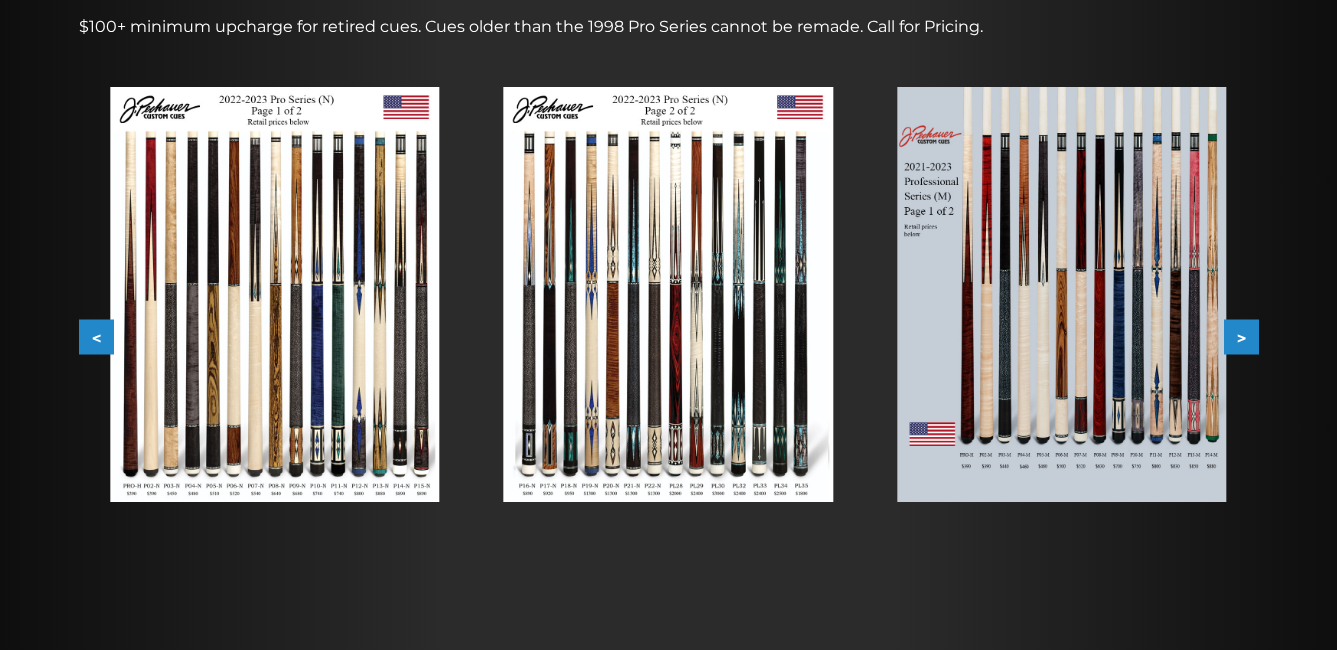 click on ">" at bounding box center [1241, 337] 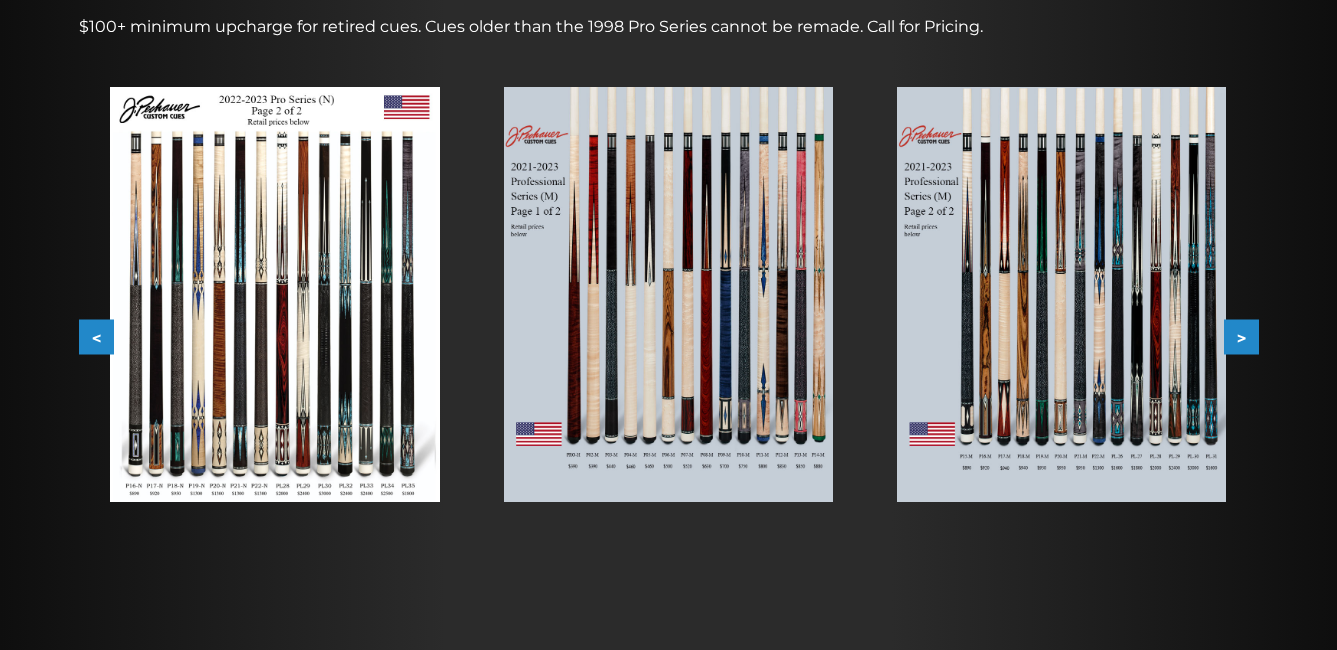 click on ">" at bounding box center [1241, 337] 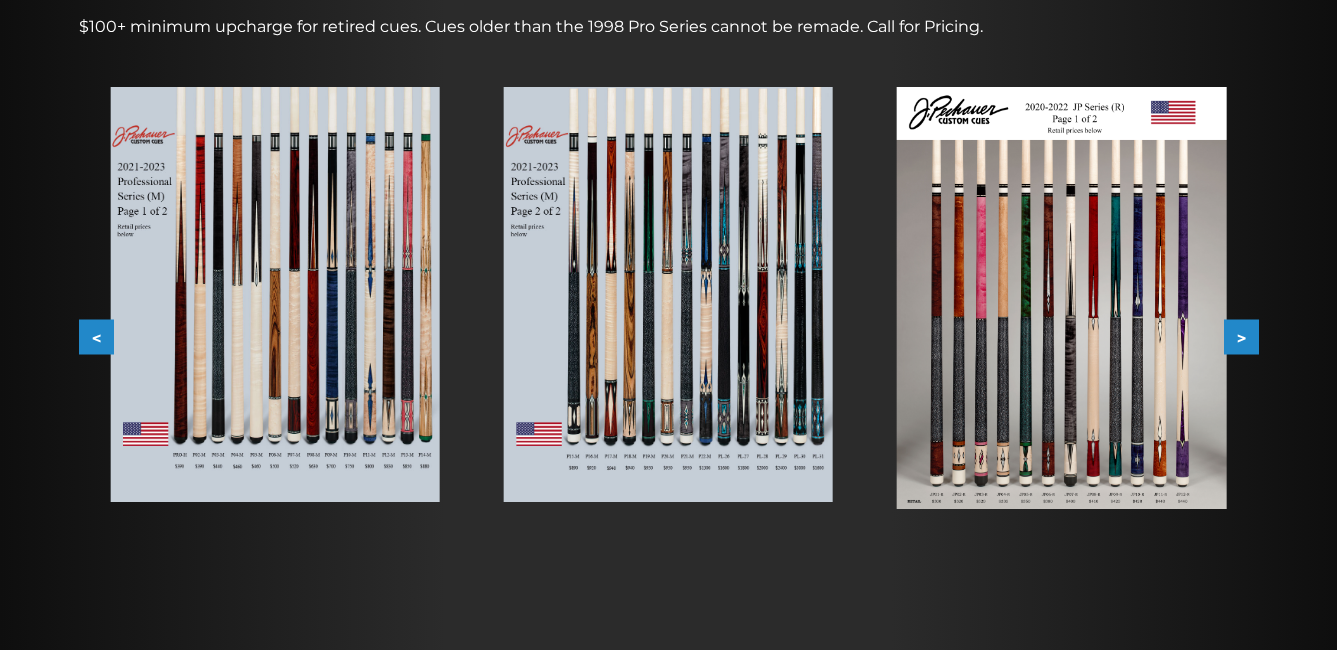 click at bounding box center [274, 294] 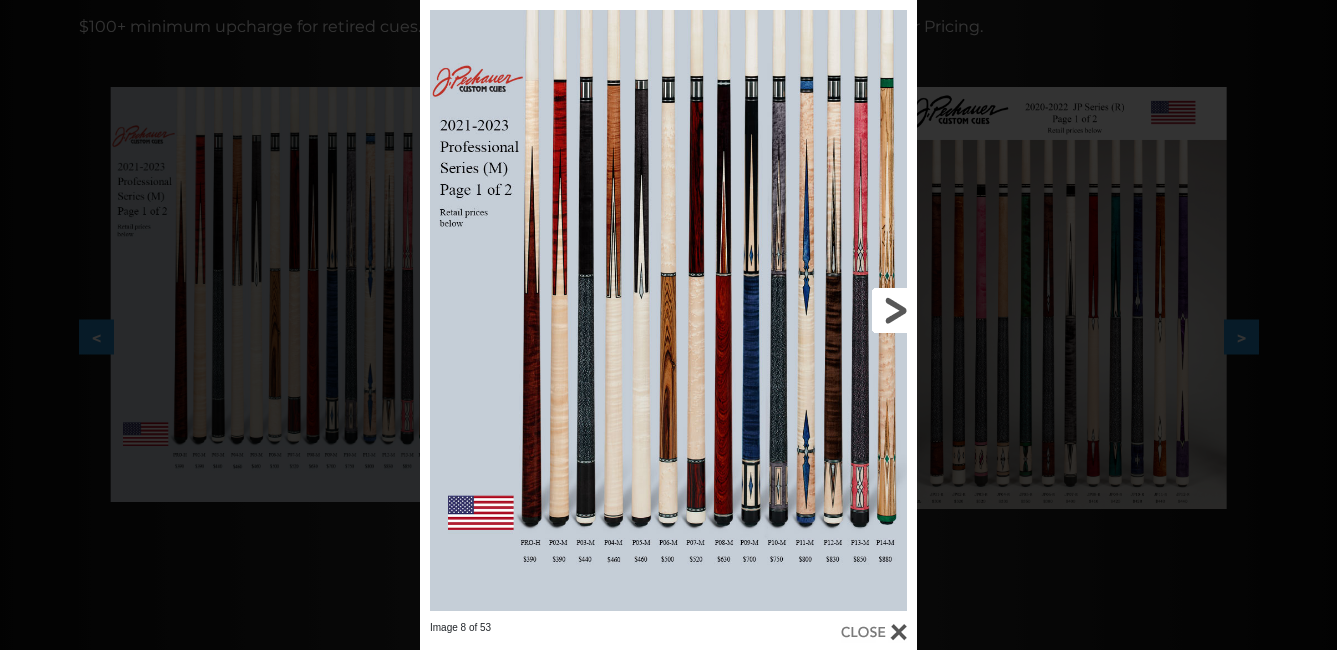 click at bounding box center [805, 310] 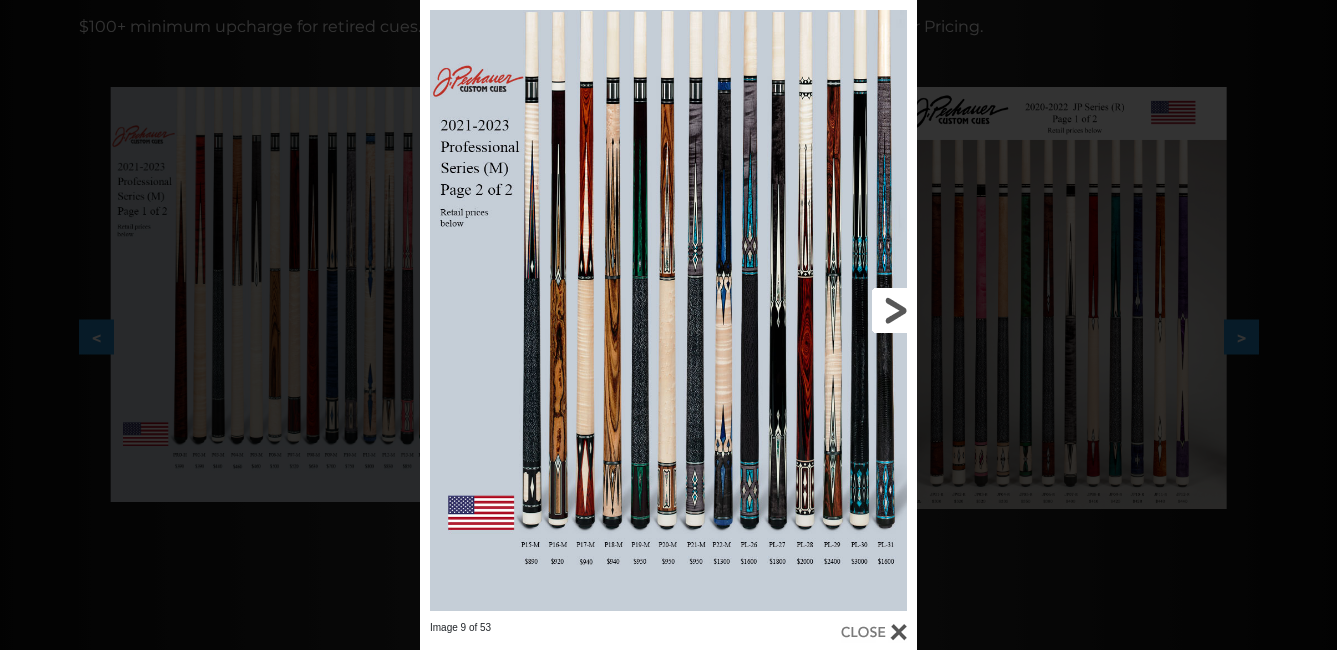 click at bounding box center [805, 310] 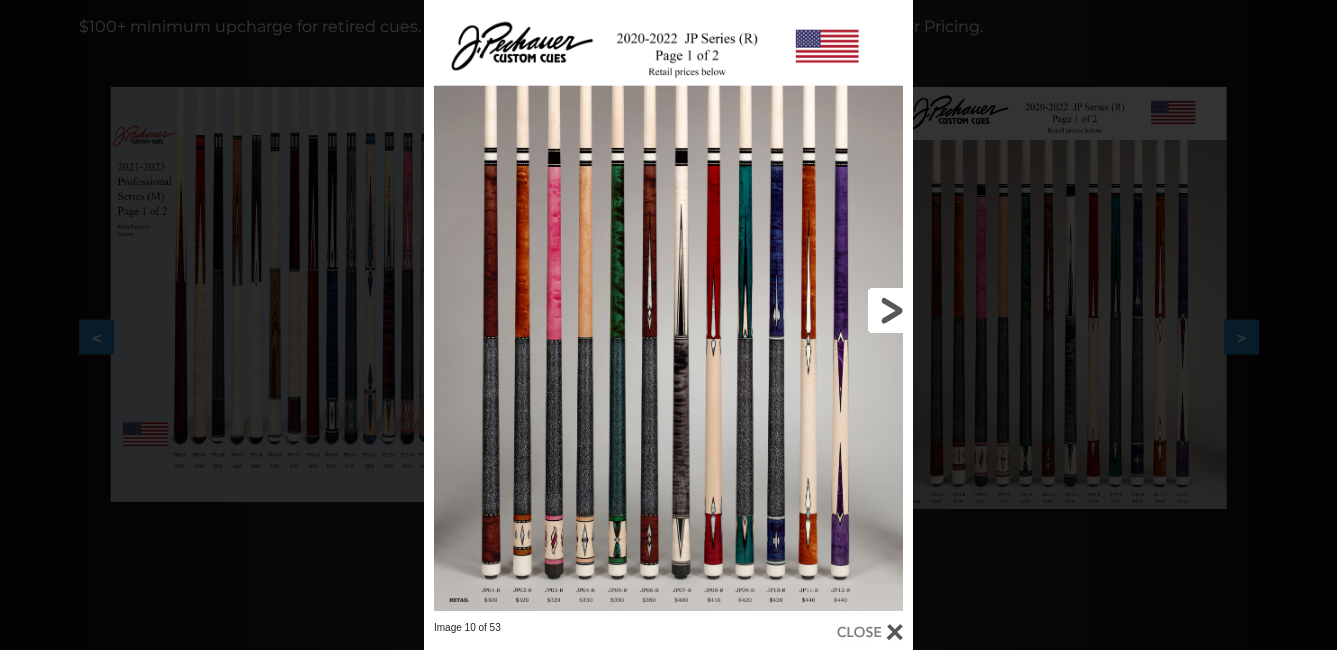 click at bounding box center [803, 310] 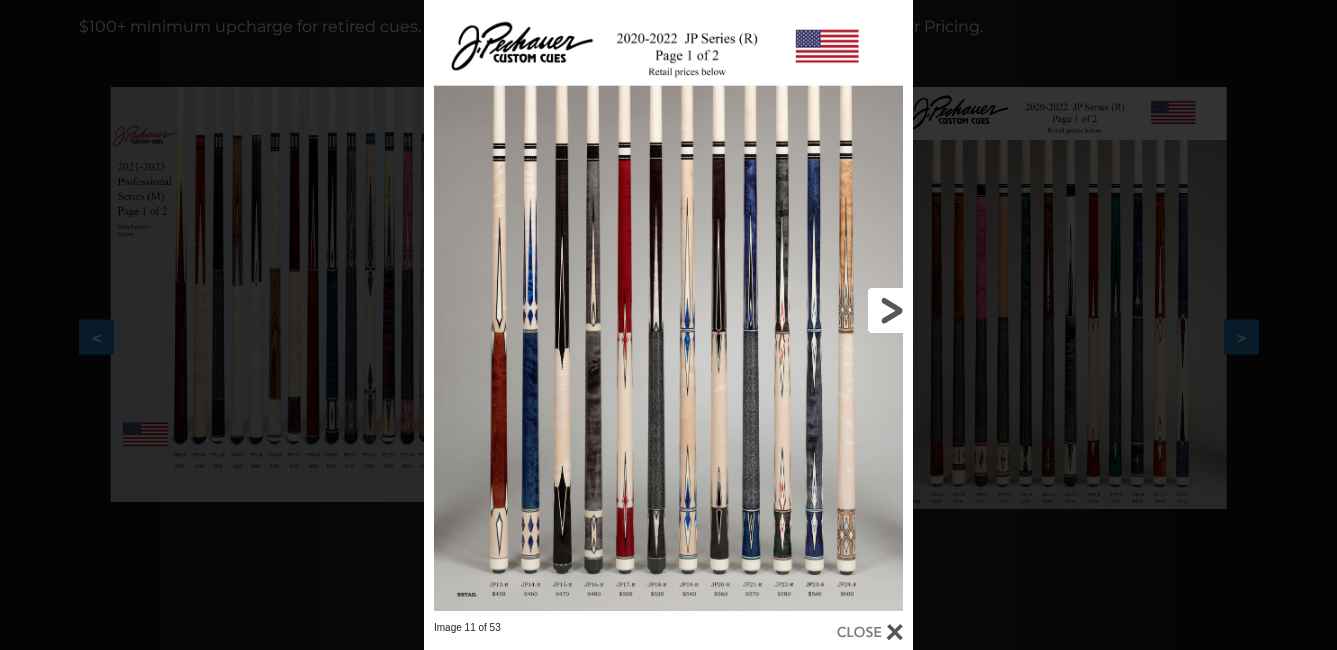 click at bounding box center [803, 310] 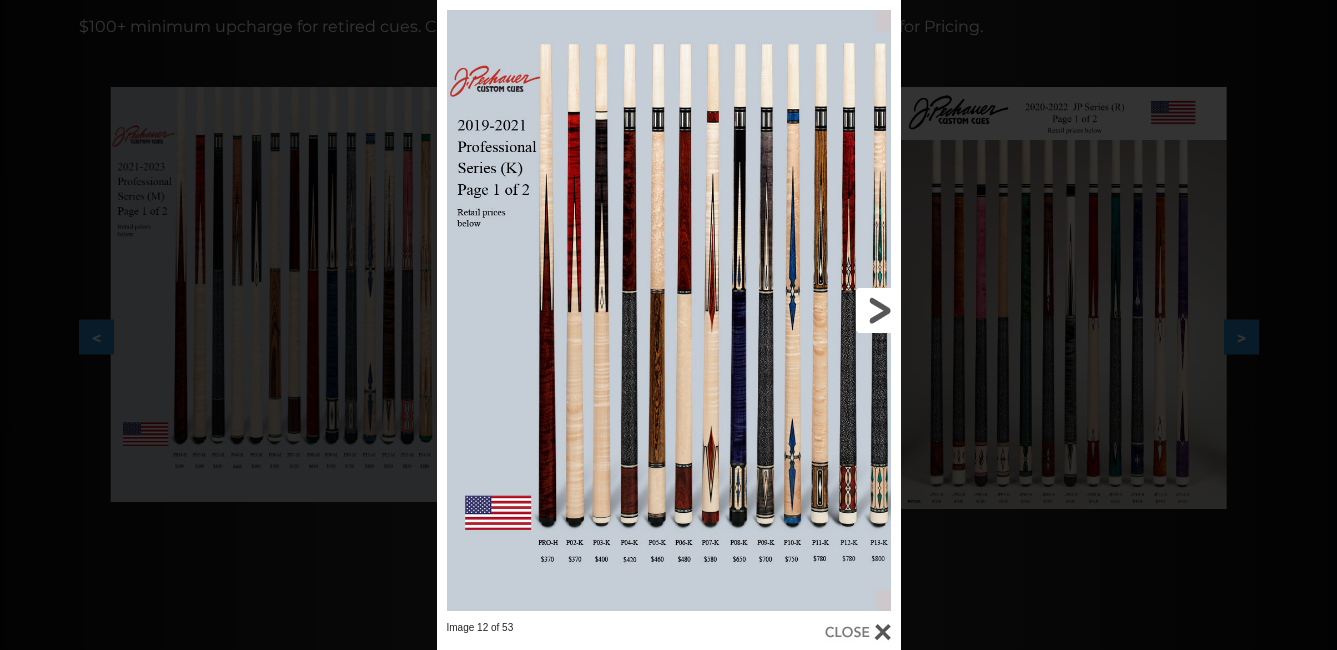 click at bounding box center [796, 310] 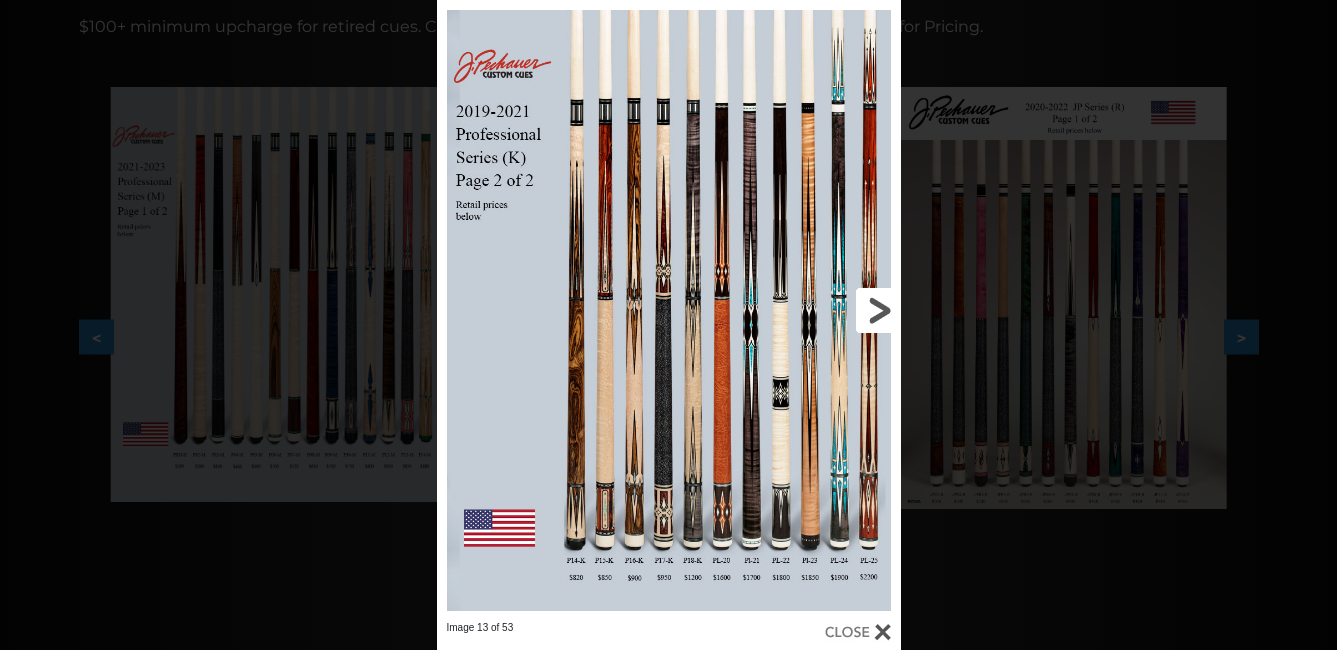 click at bounding box center (796, 310) 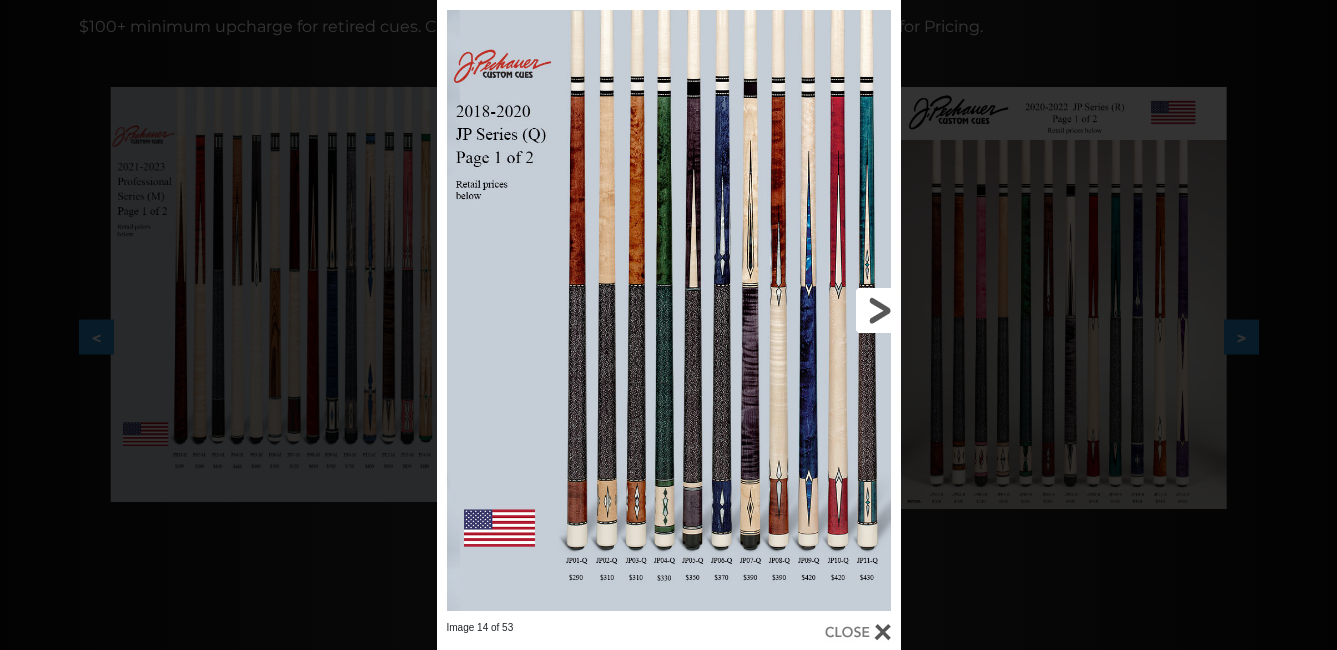 click at bounding box center (796, 310) 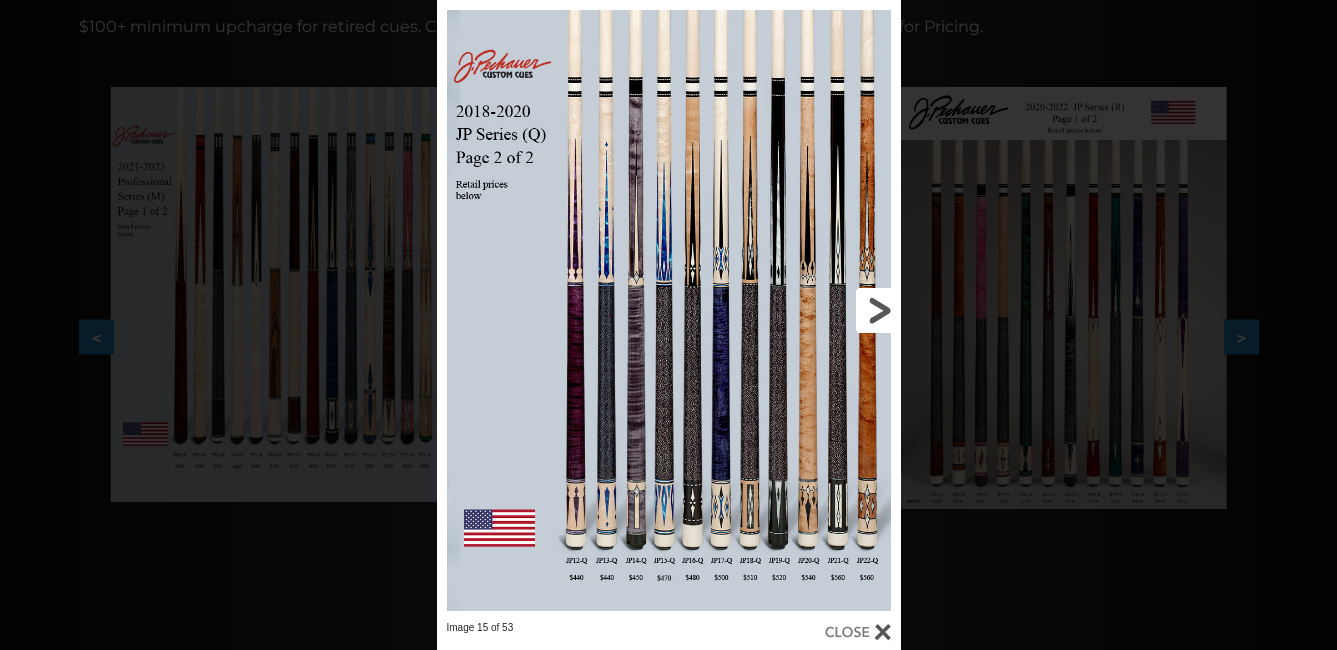 click at bounding box center (796, 310) 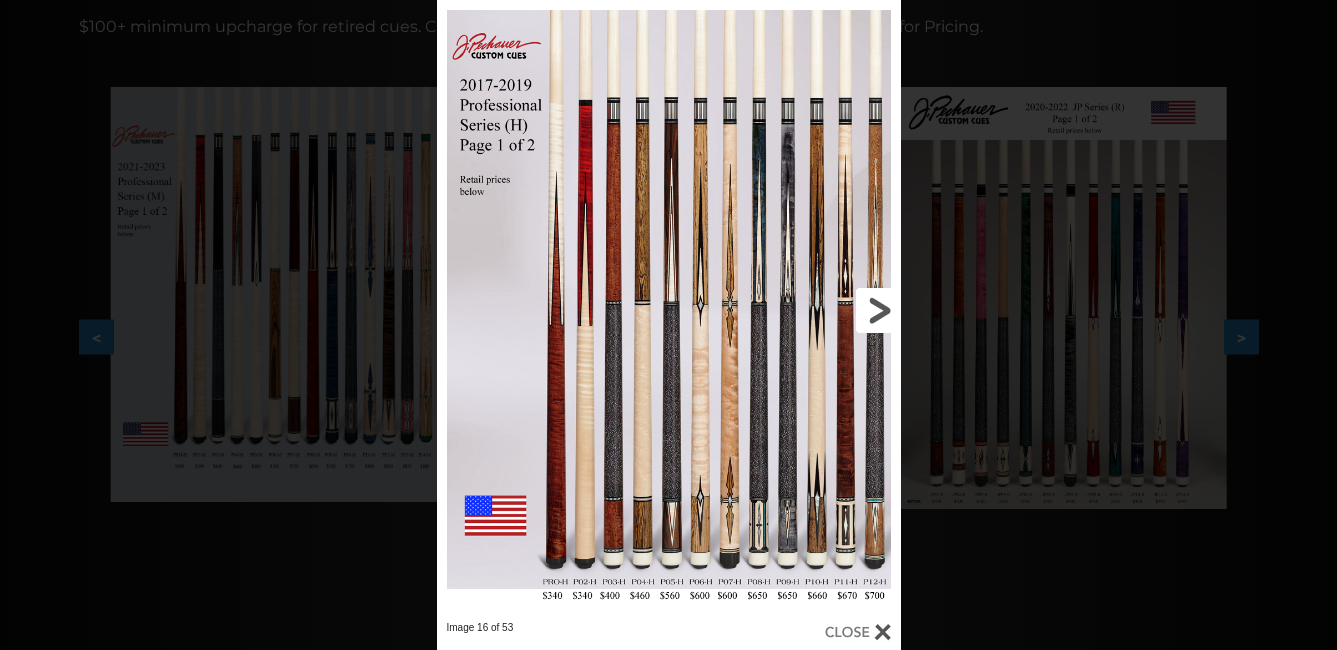 click at bounding box center [796, 310] 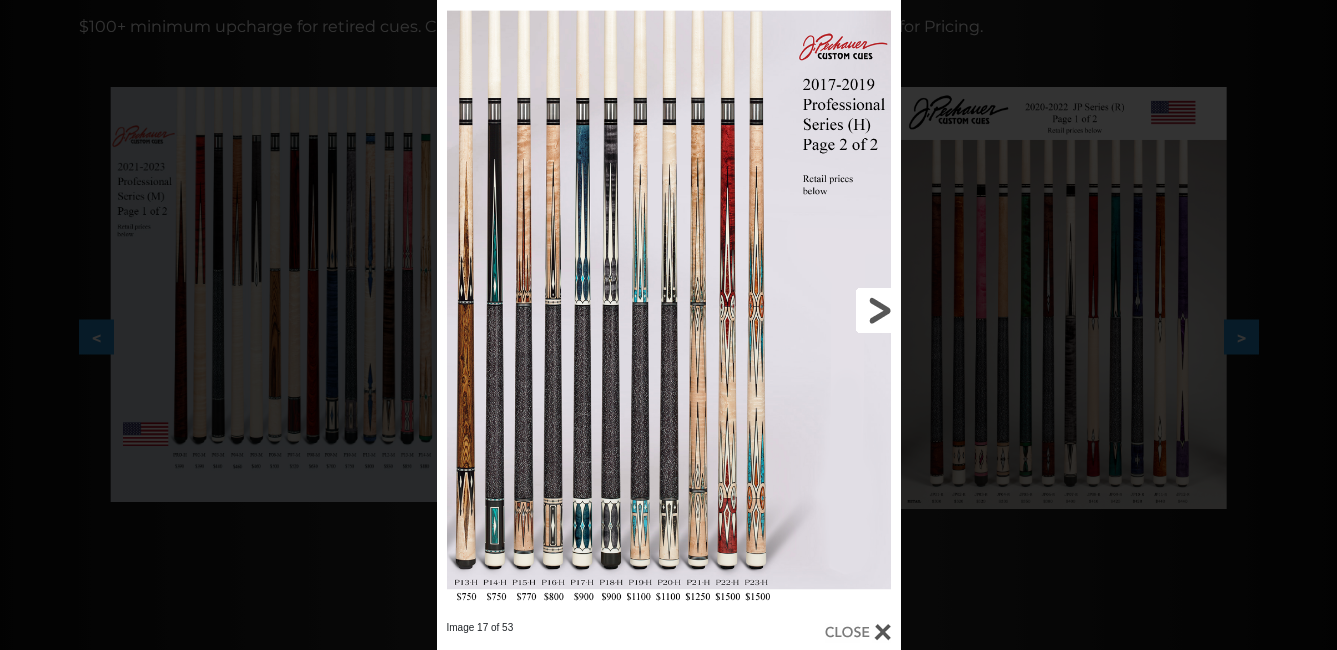 click at bounding box center (796, 310) 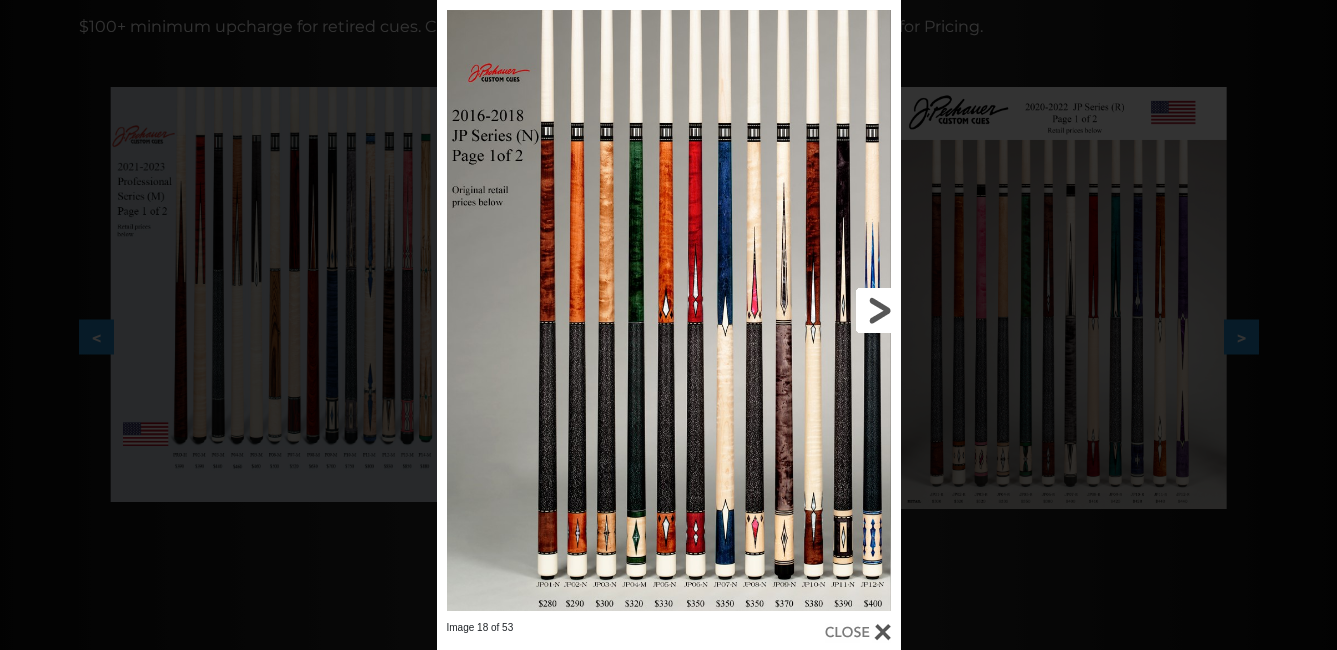 click at bounding box center [796, 310] 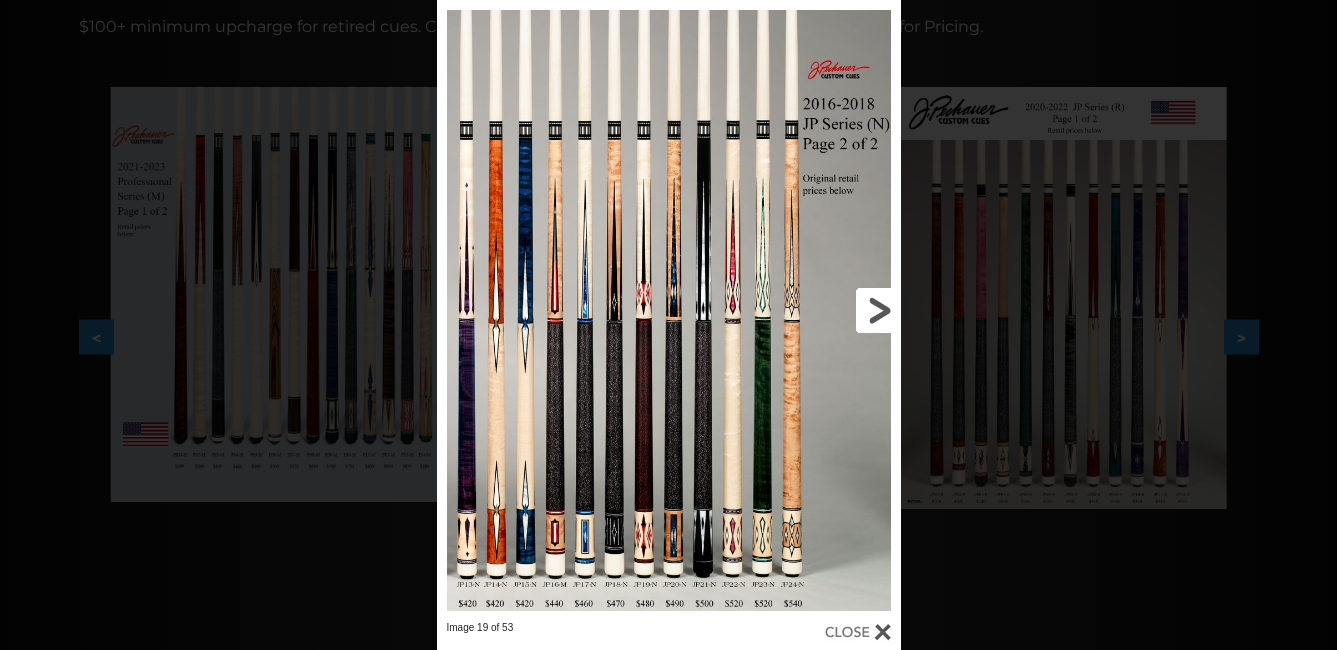 click at bounding box center (796, 310) 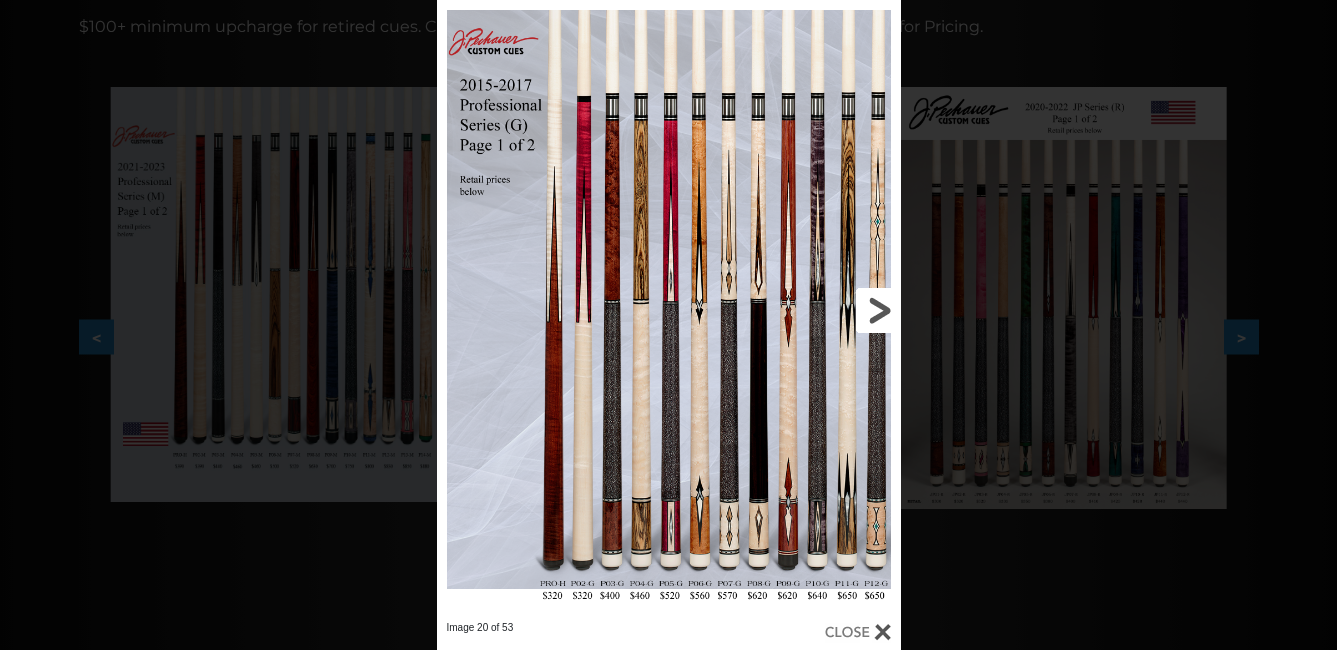 click at bounding box center [796, 310] 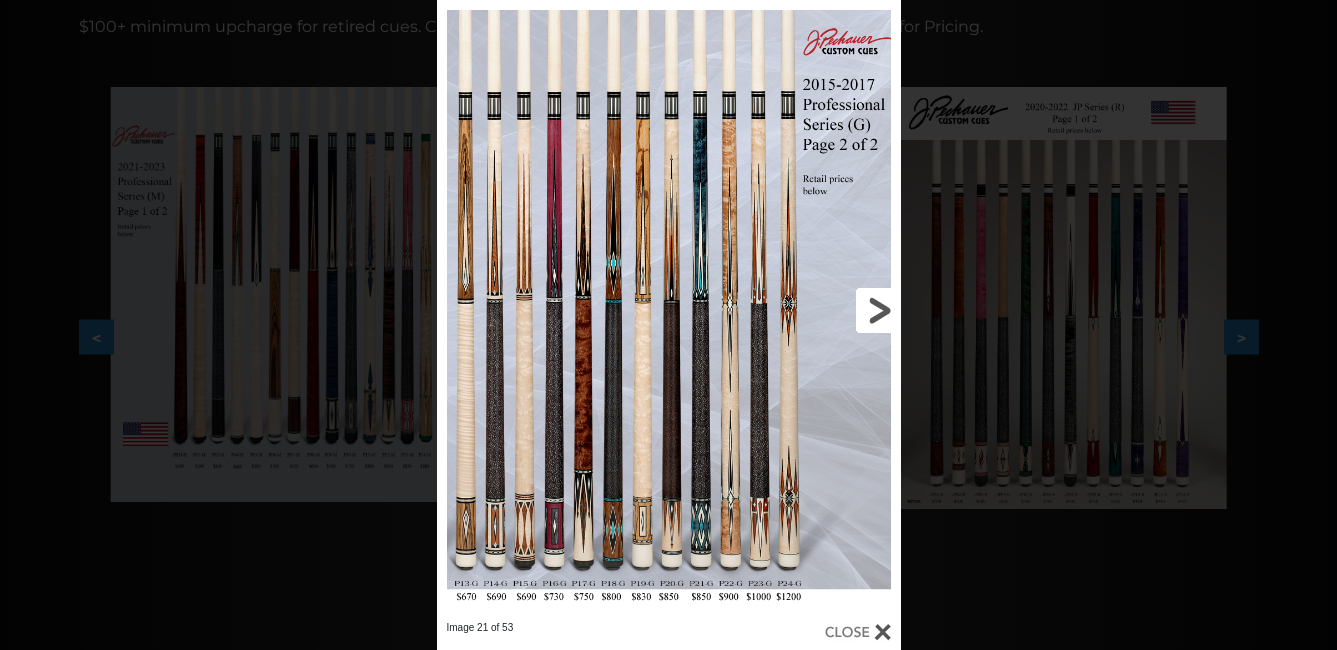 click at bounding box center [796, 310] 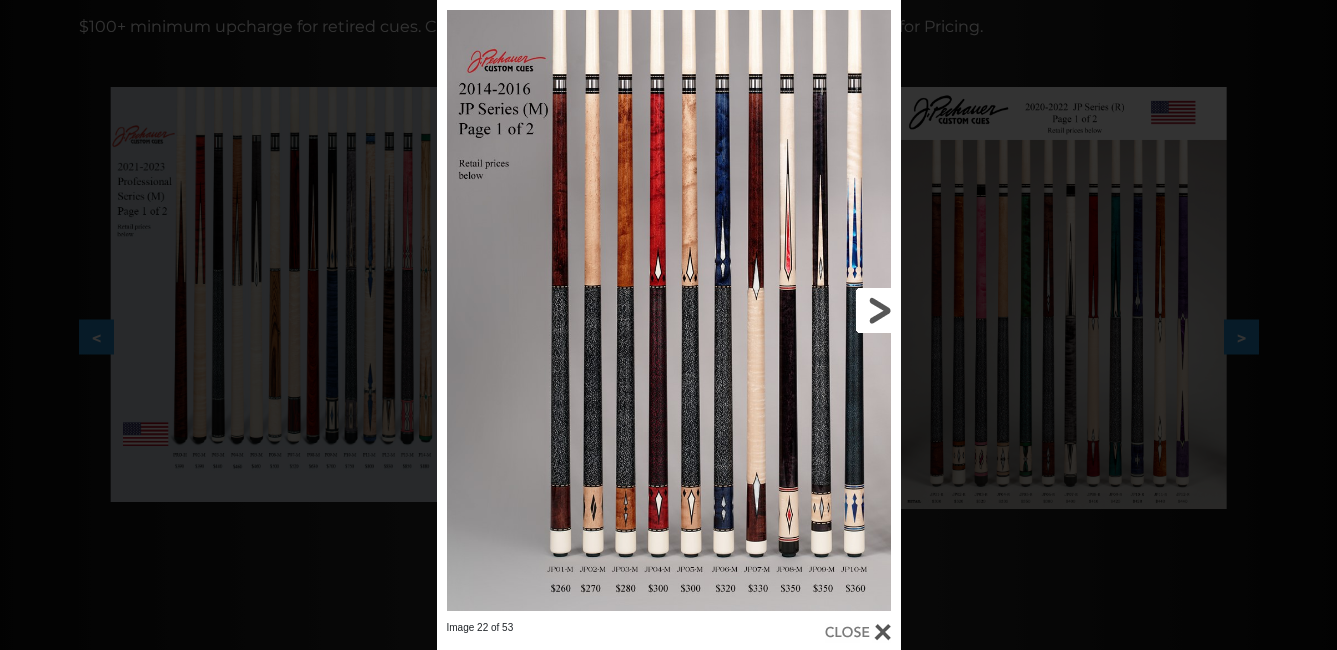 click at bounding box center (796, 310) 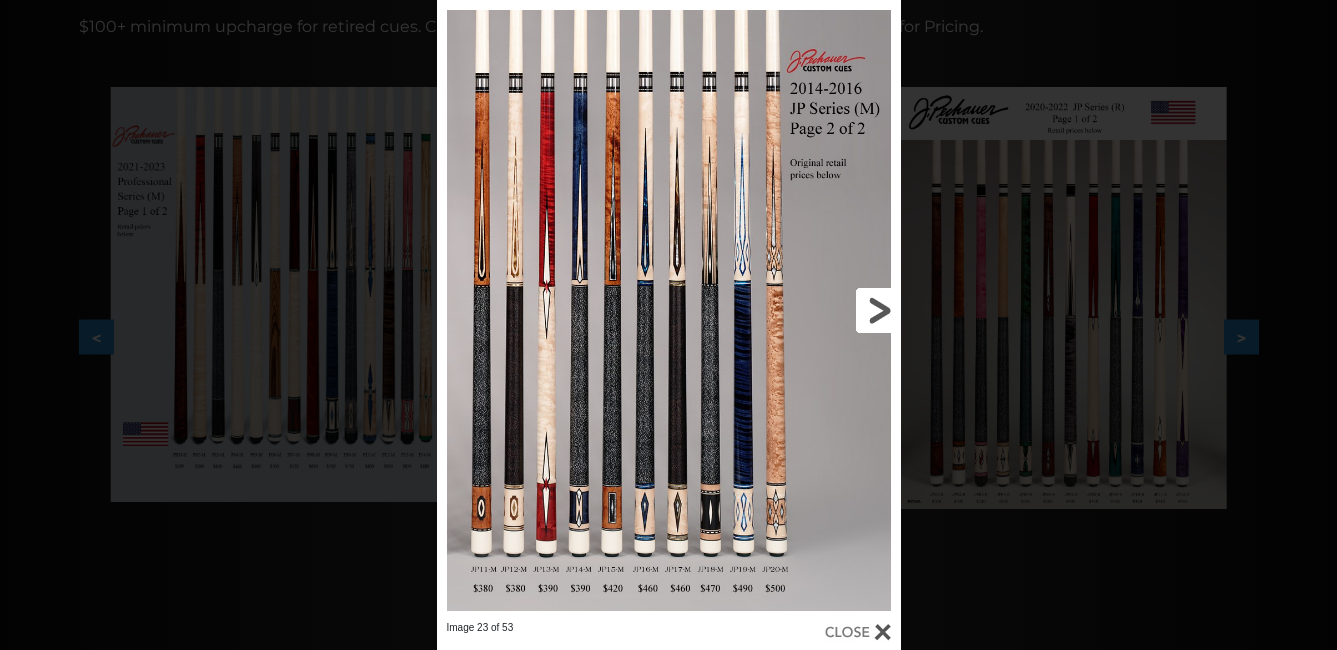 click at bounding box center (796, 310) 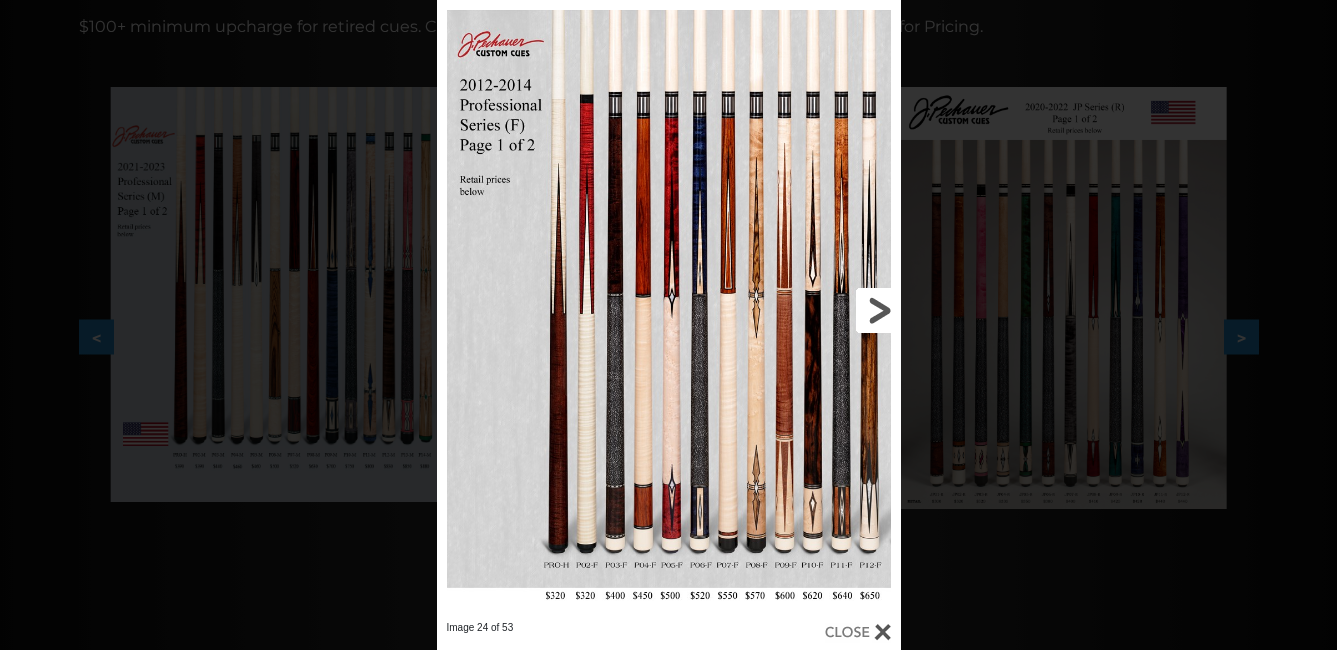 click at bounding box center [796, 310] 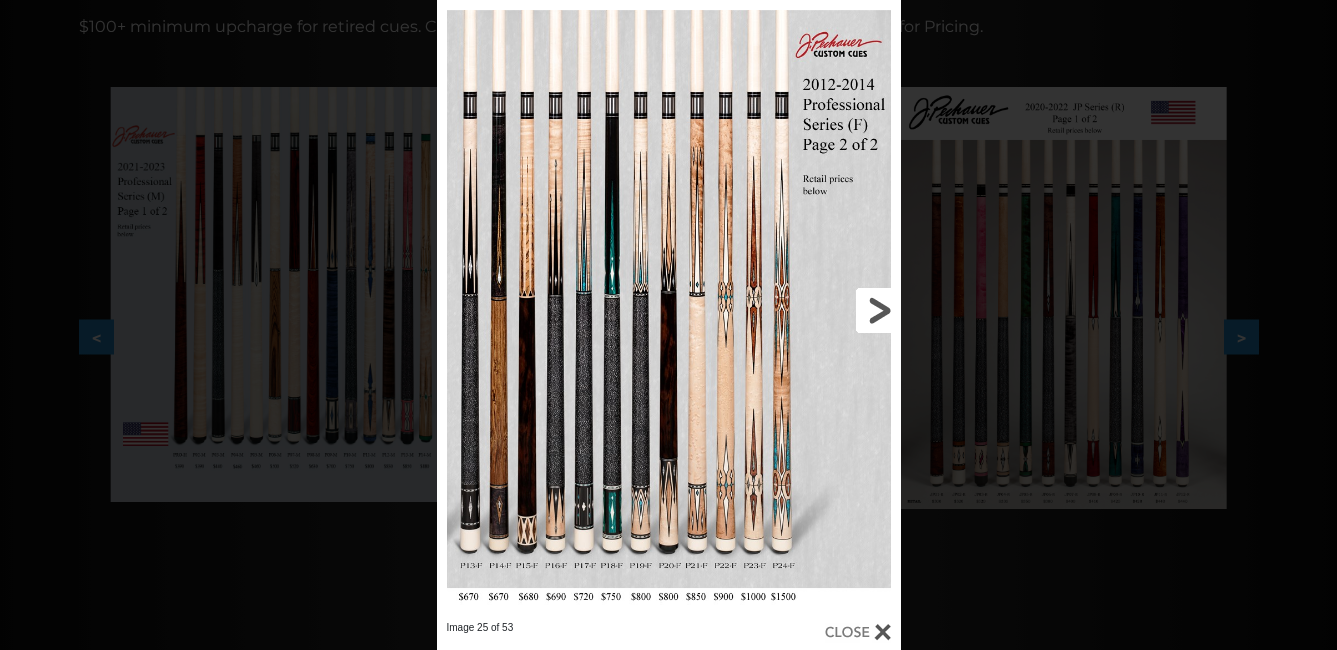 click at bounding box center [796, 310] 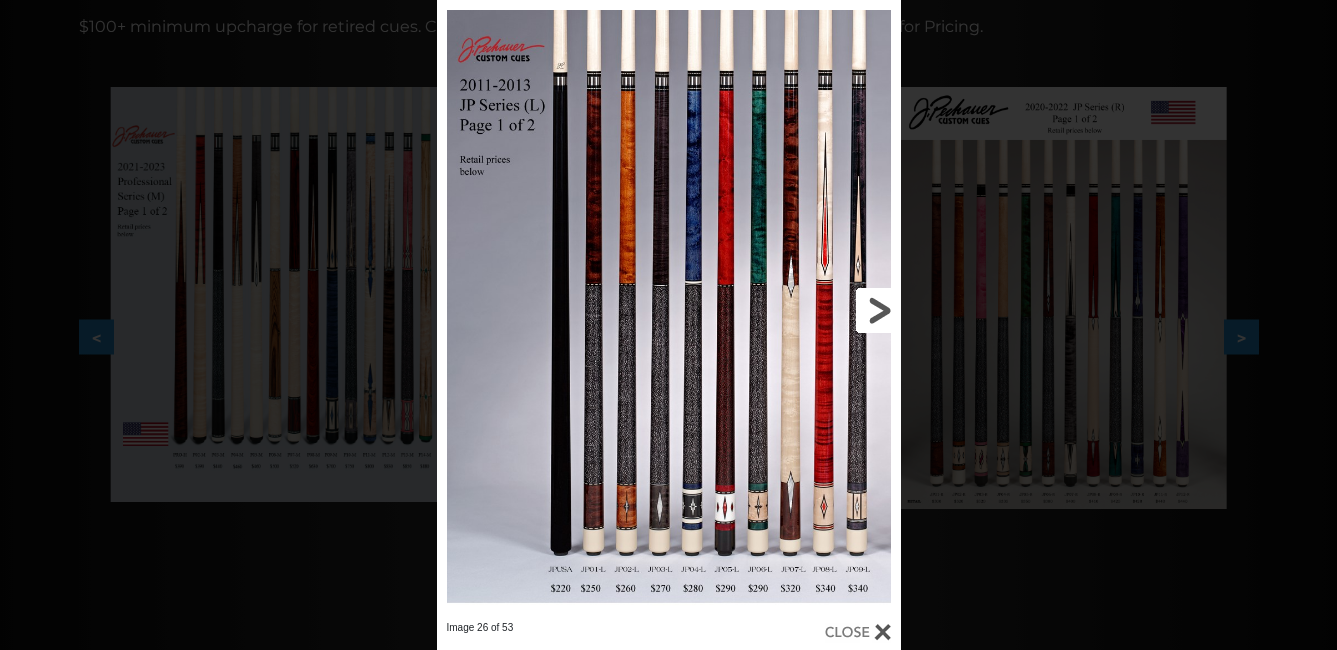 click at bounding box center (796, 310) 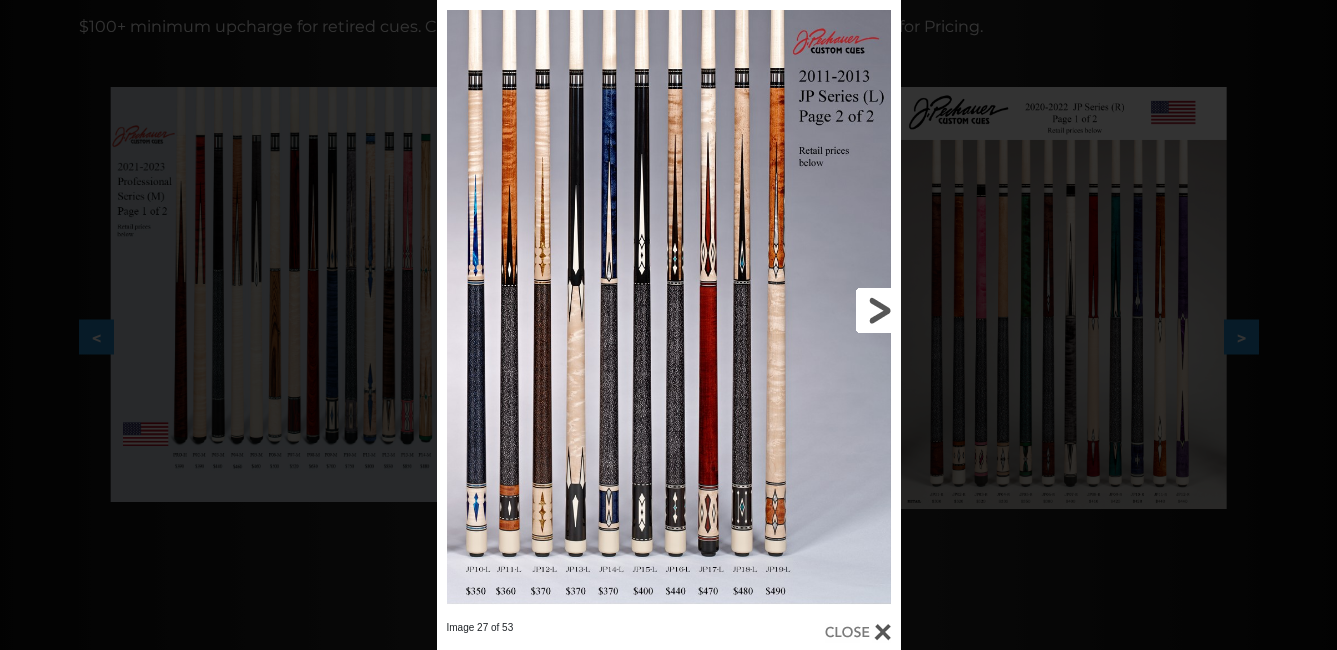 click at bounding box center [796, 310] 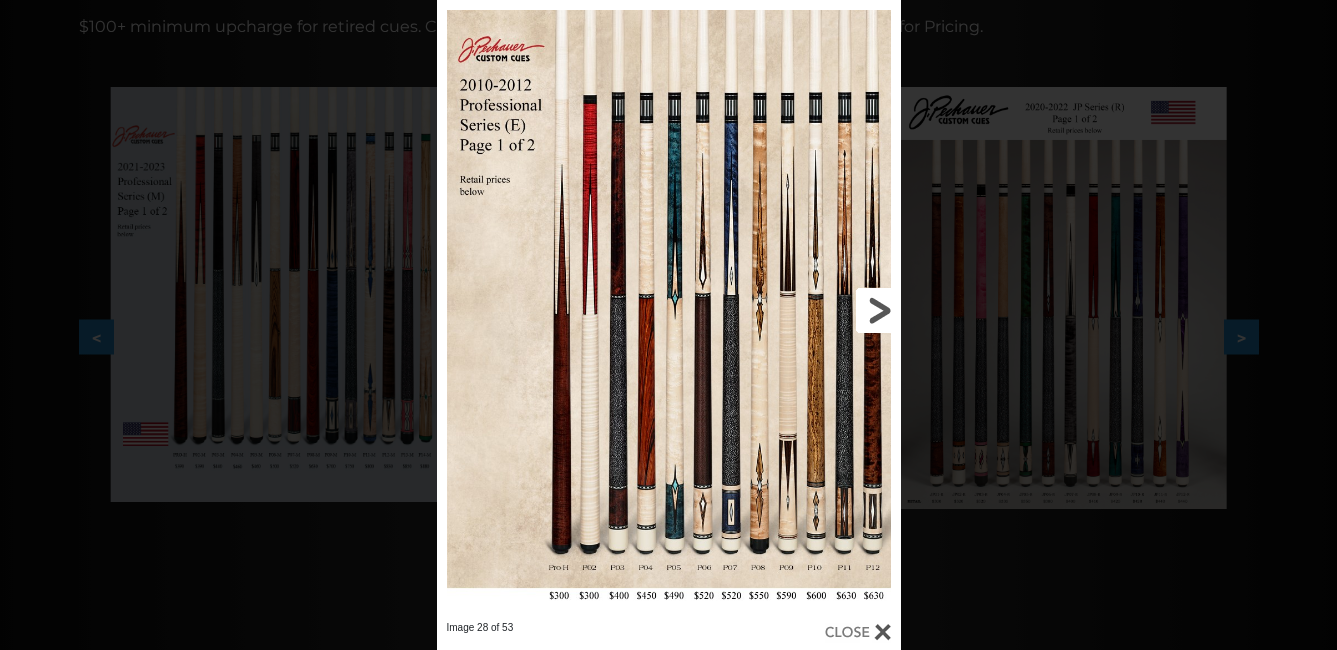 click at bounding box center [796, 310] 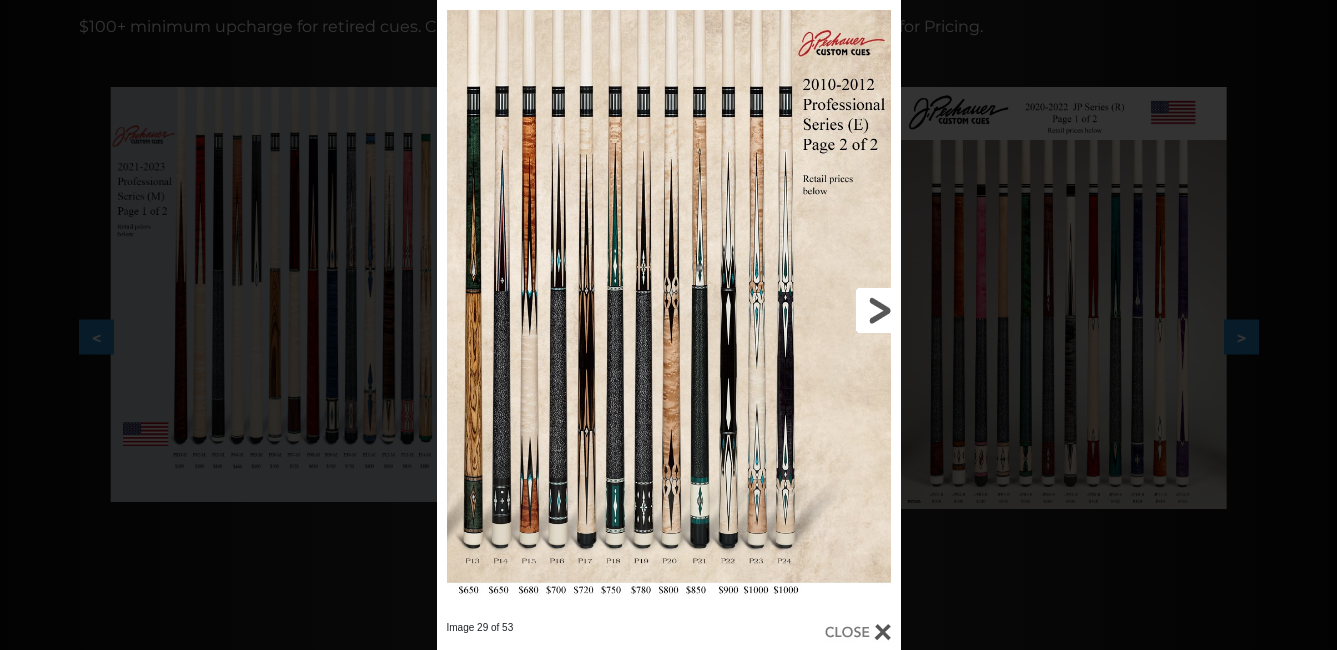 click at bounding box center (796, 310) 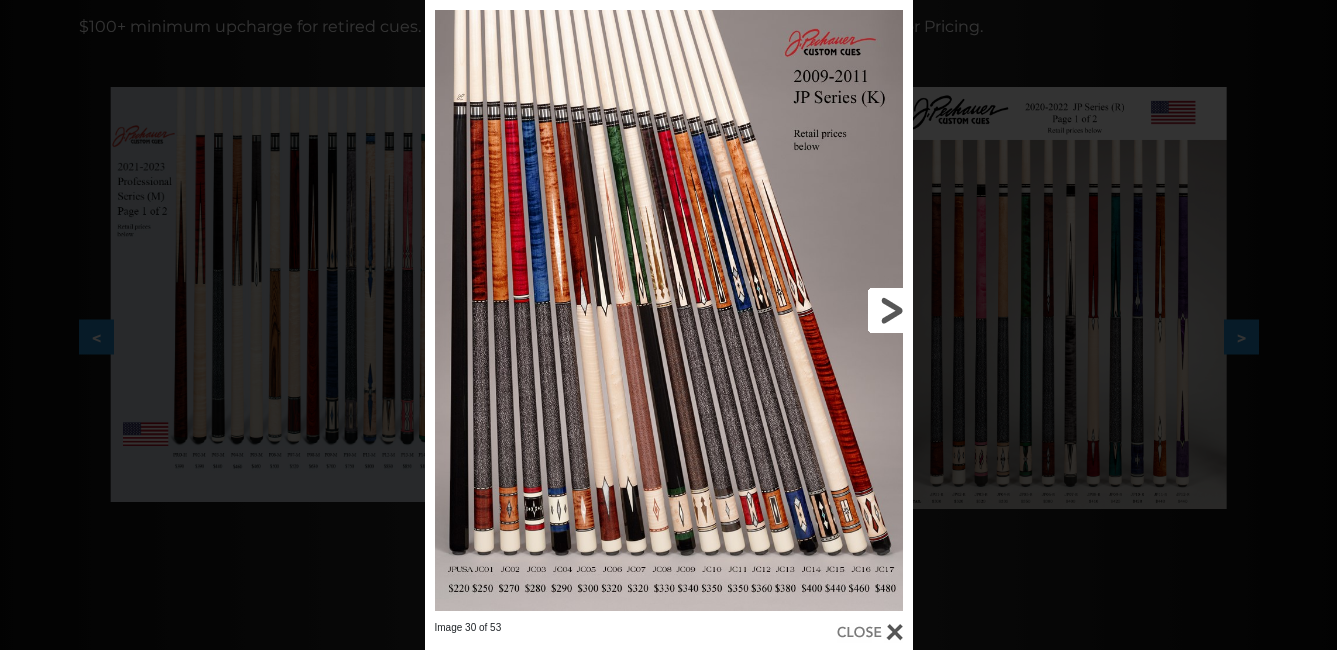 click at bounding box center (803, 310) 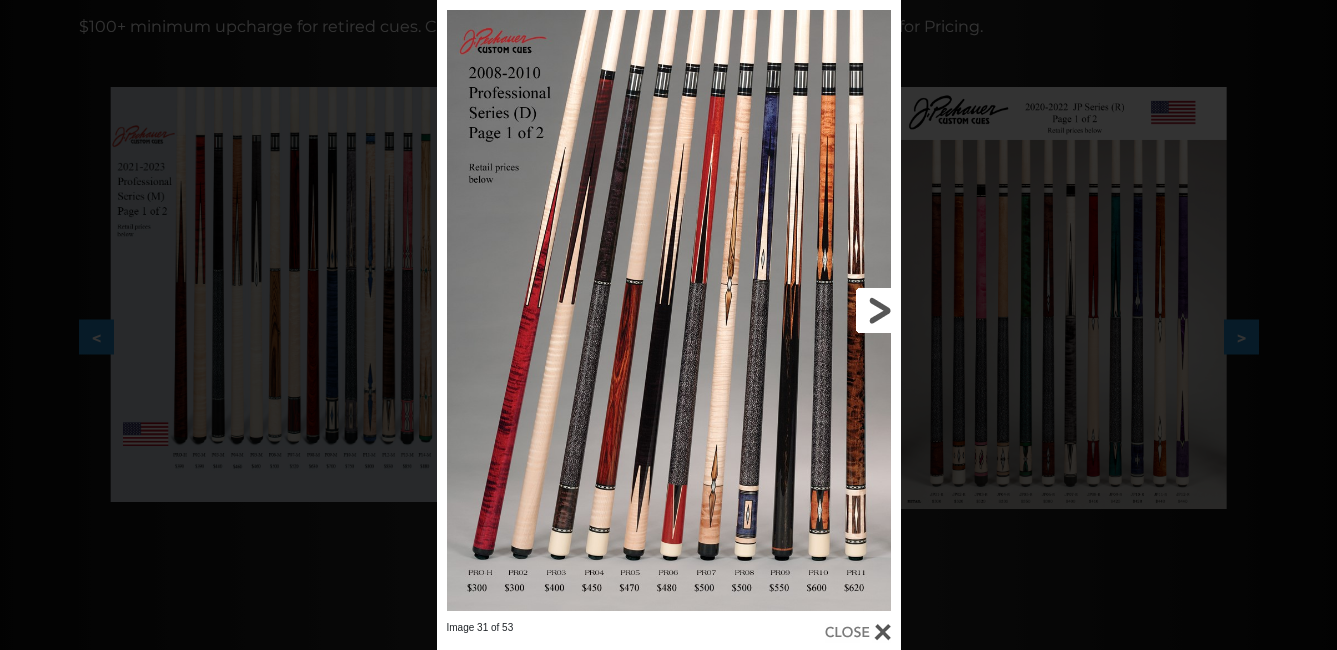 click at bounding box center (796, 310) 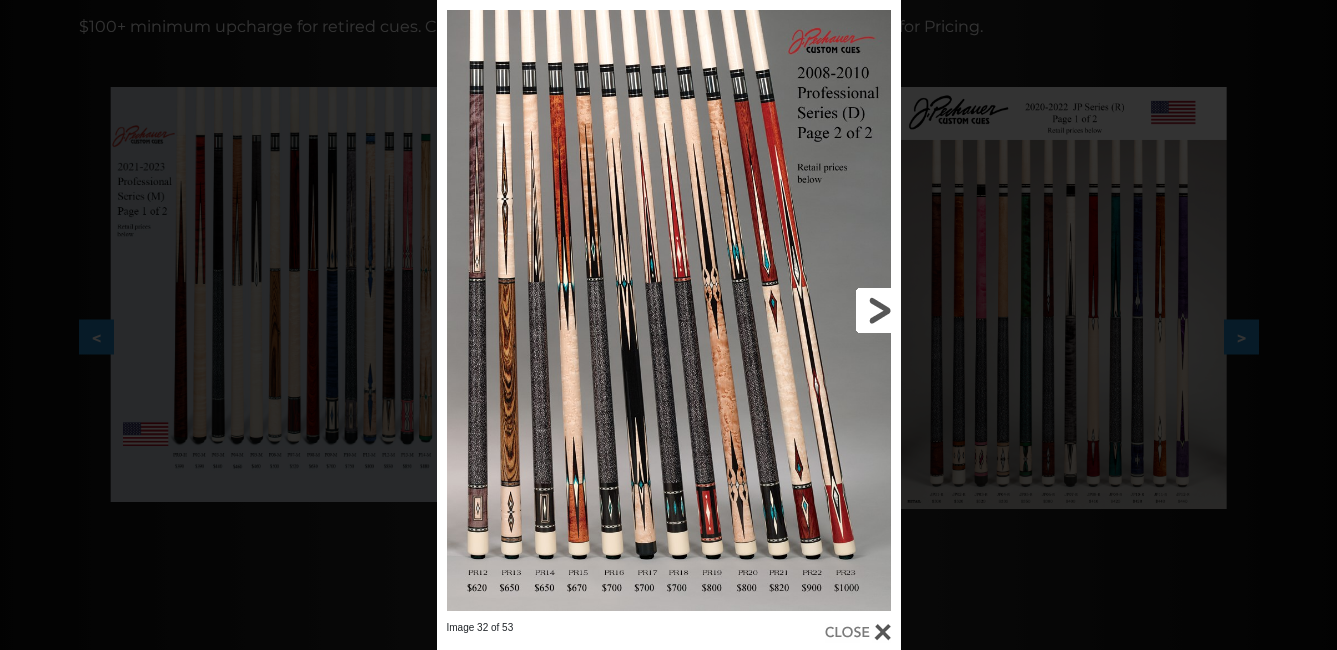 click at bounding box center (796, 310) 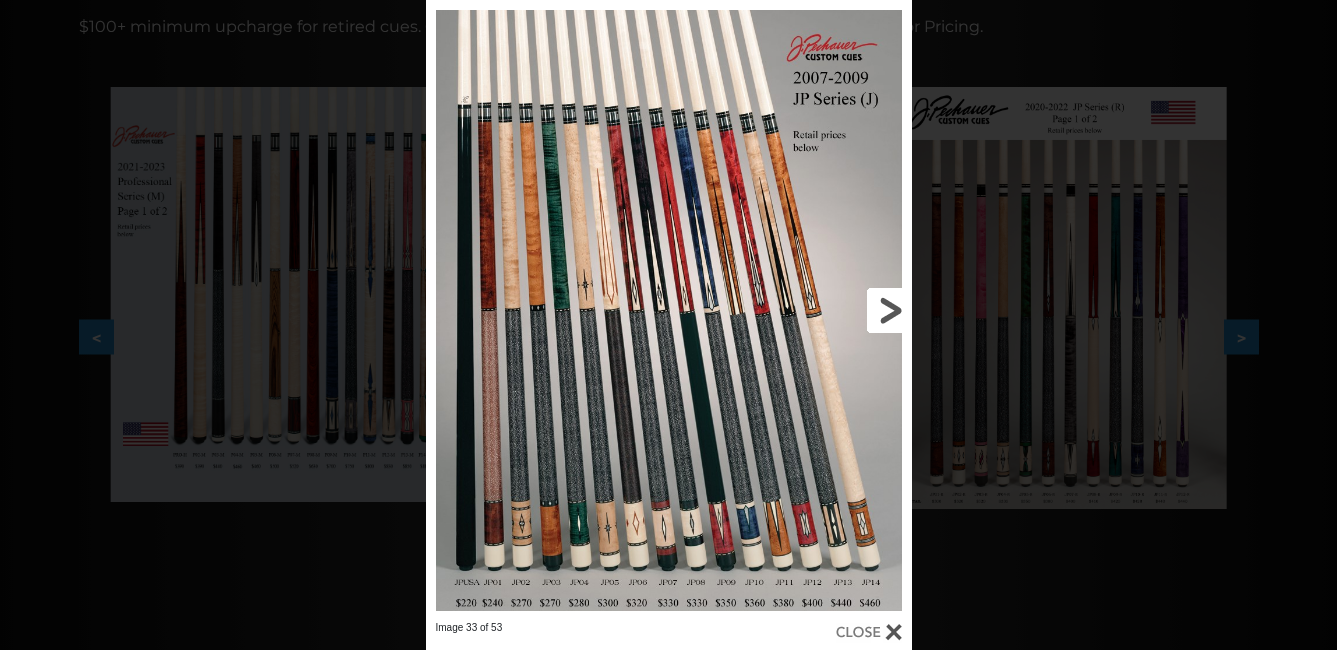 click at bounding box center [802, 310] 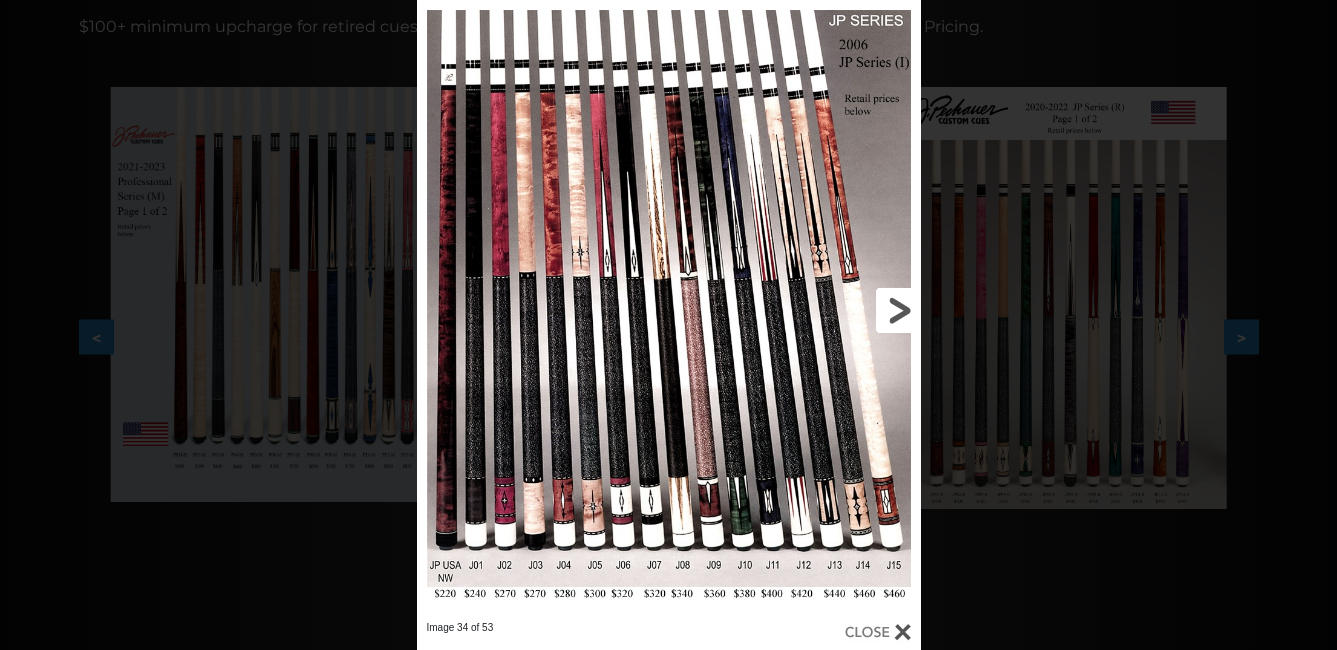 click at bounding box center (807, 310) 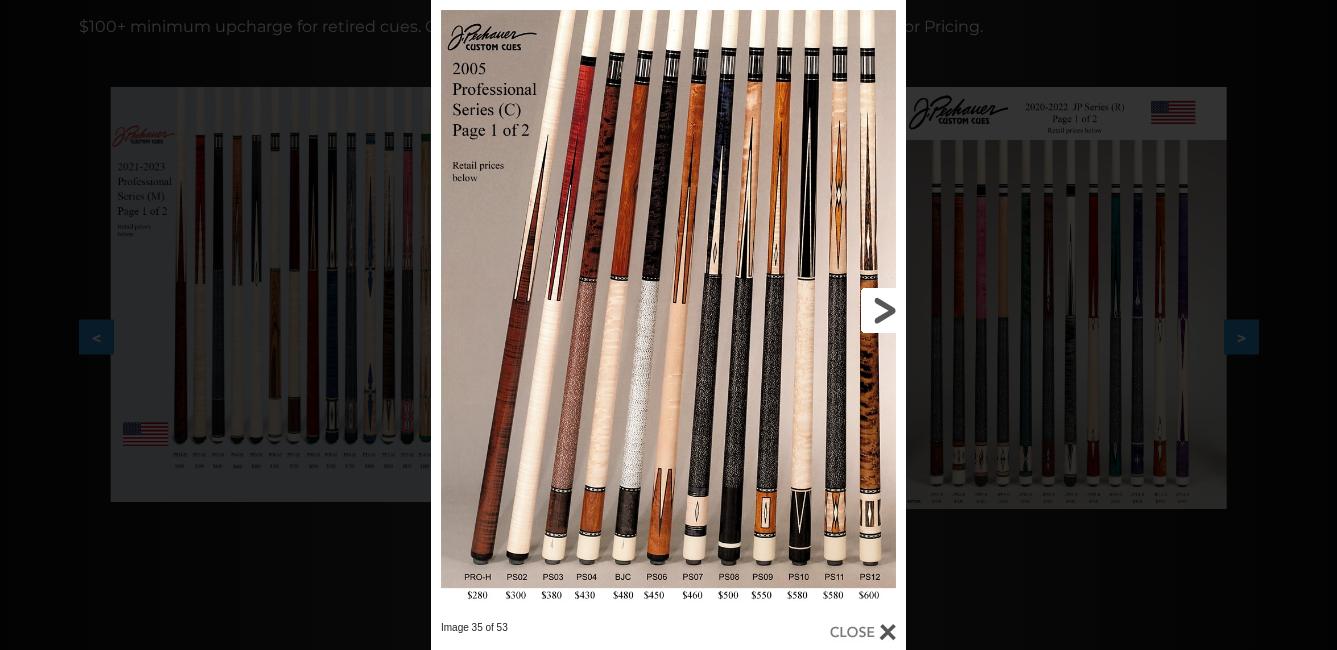click at bounding box center [799, 310] 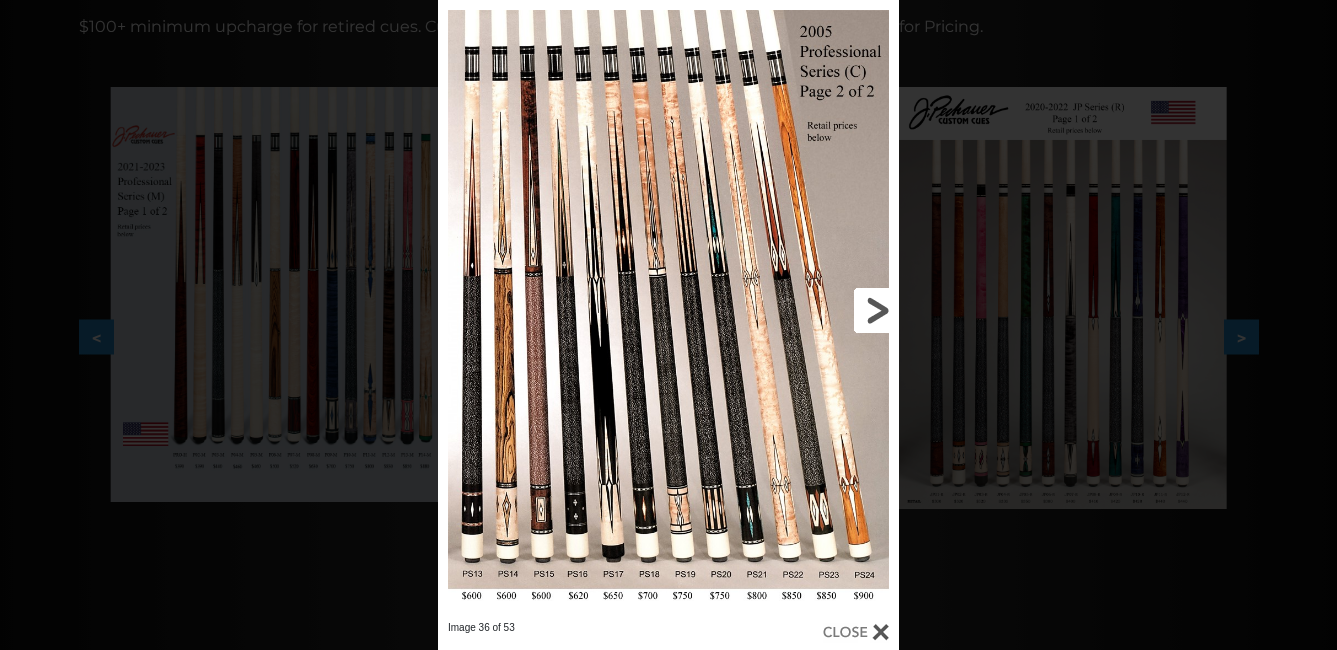 click at bounding box center (795, 310) 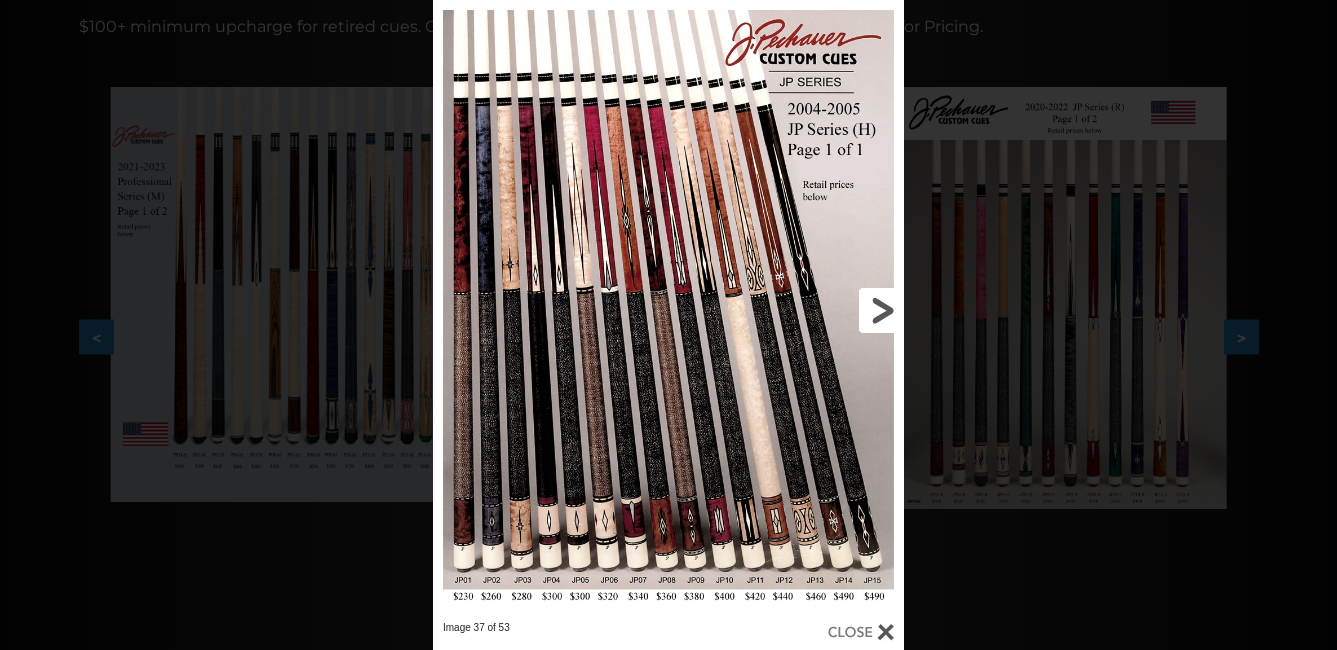 click at bounding box center [798, 310] 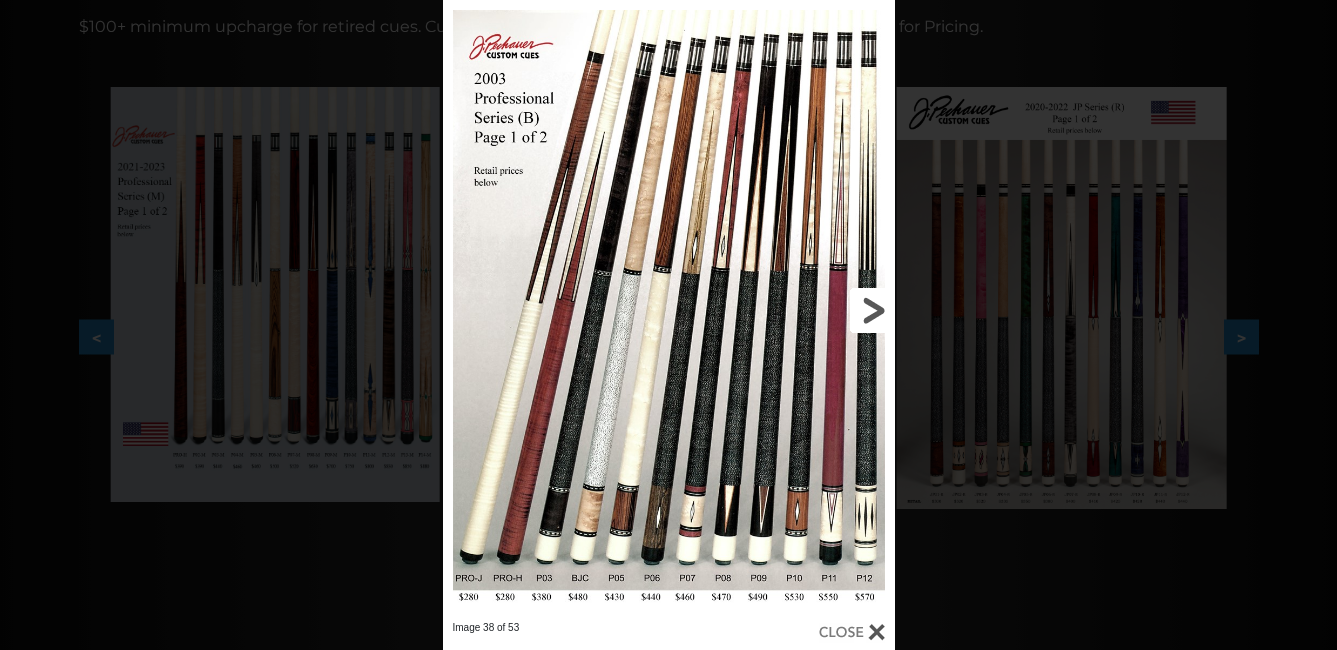 click at bounding box center [792, 310] 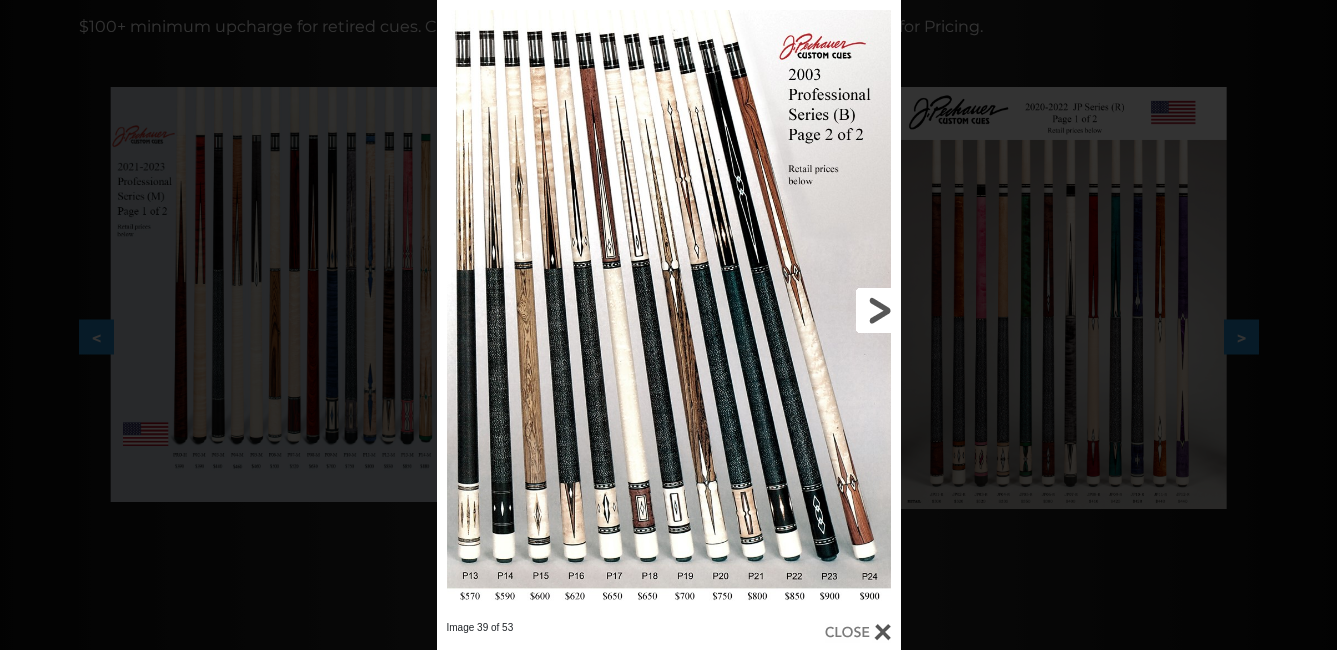 click at bounding box center [796, 310] 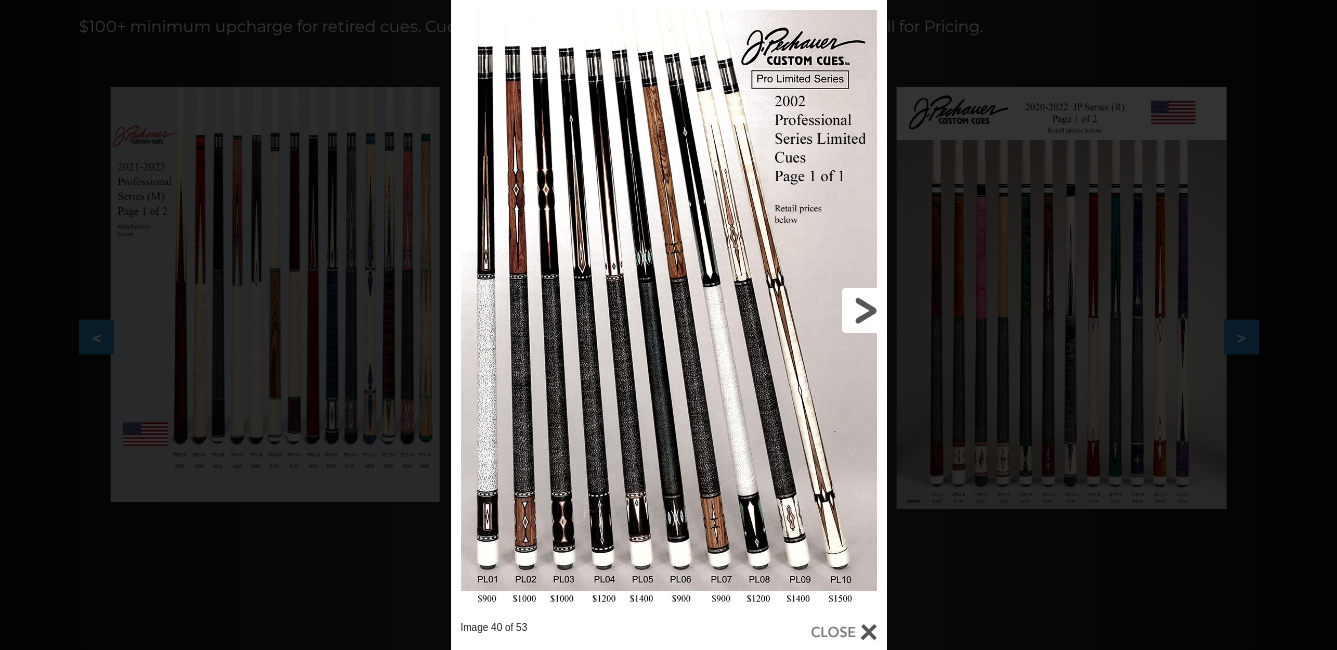 click at bounding box center [788, 310] 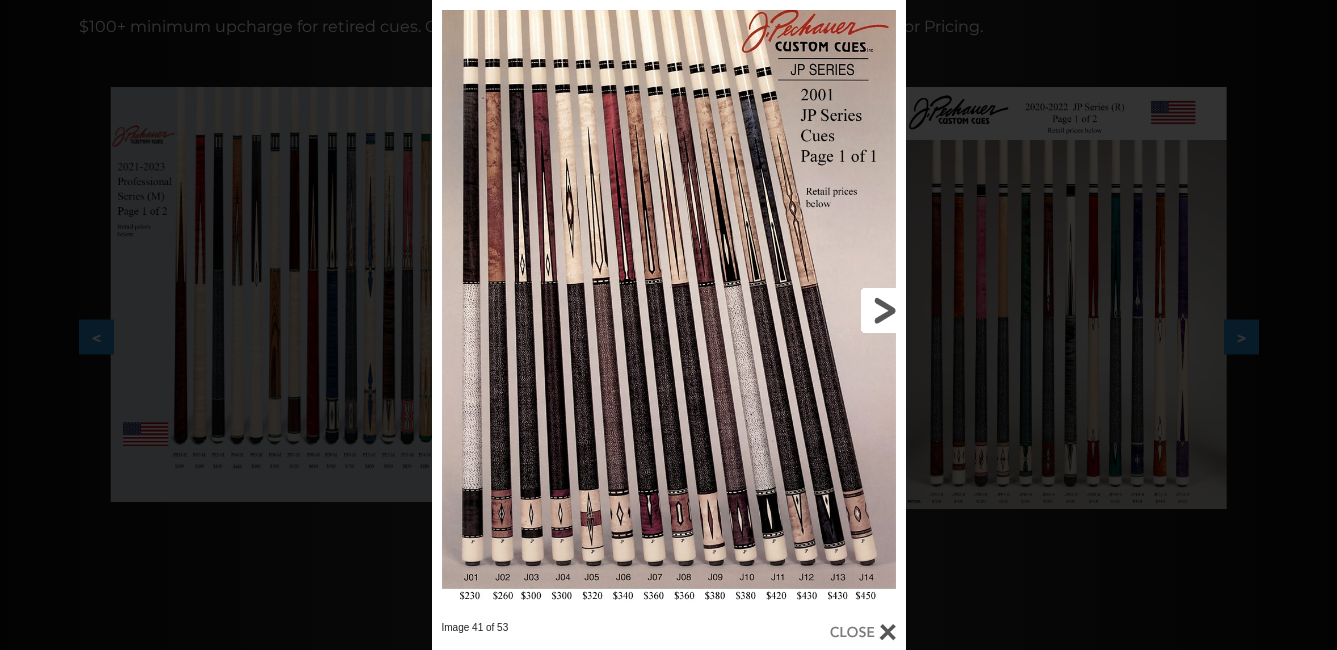 click at bounding box center [798, 310] 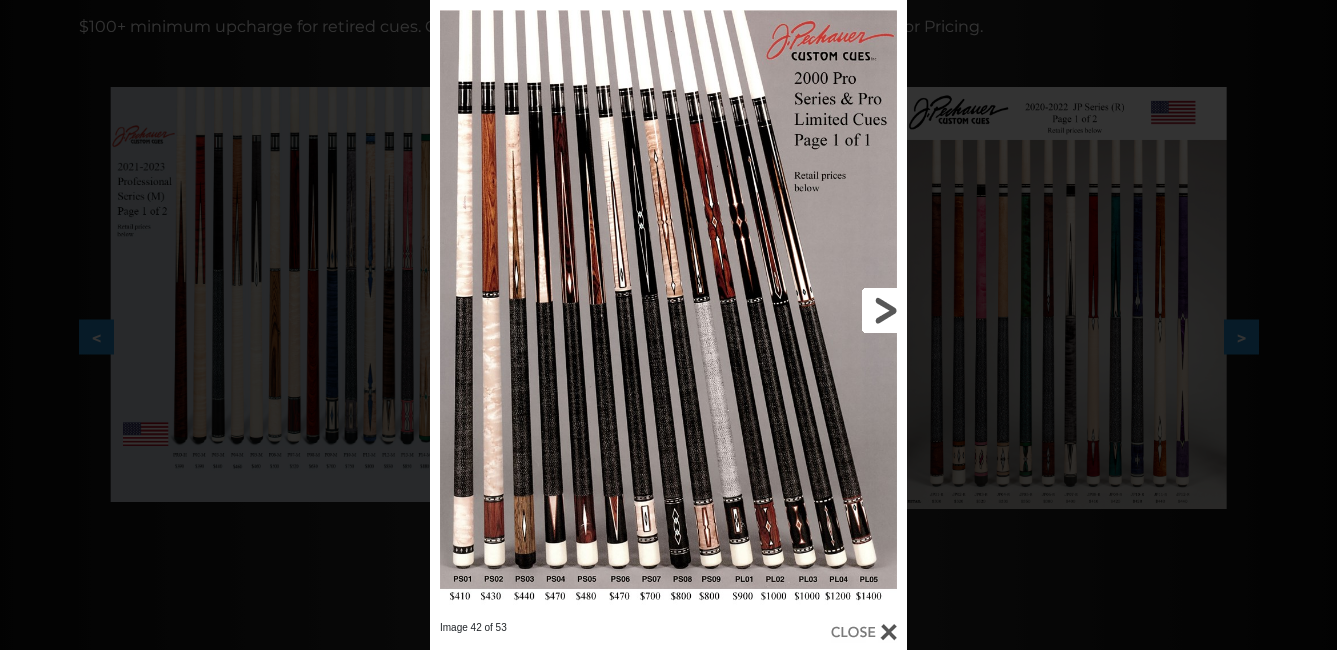 click at bounding box center [799, 310] 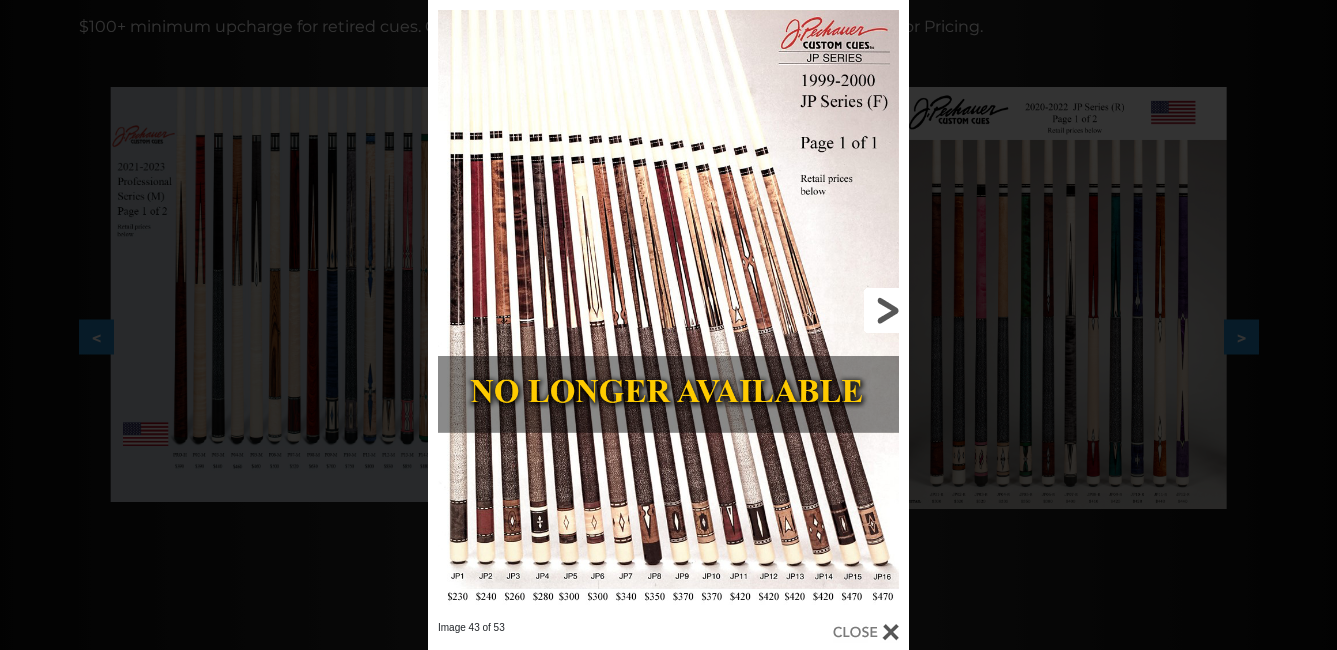 click at bounding box center [801, 310] 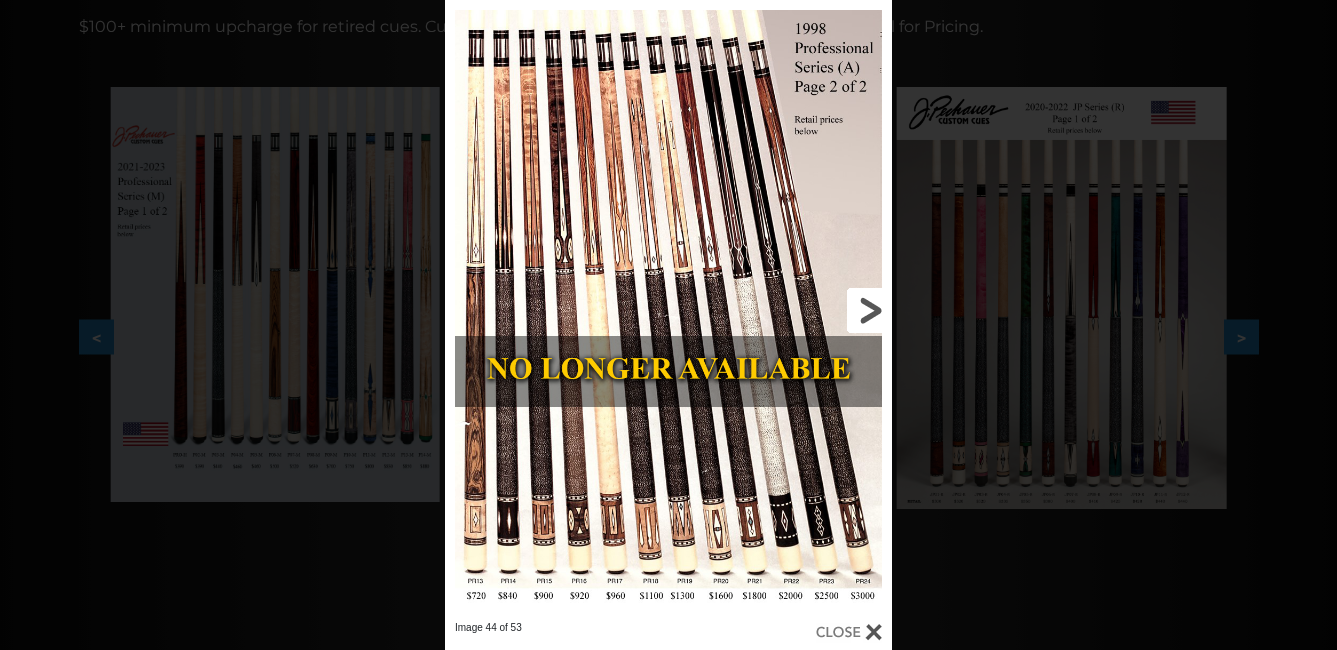 click at bounding box center [791, 310] 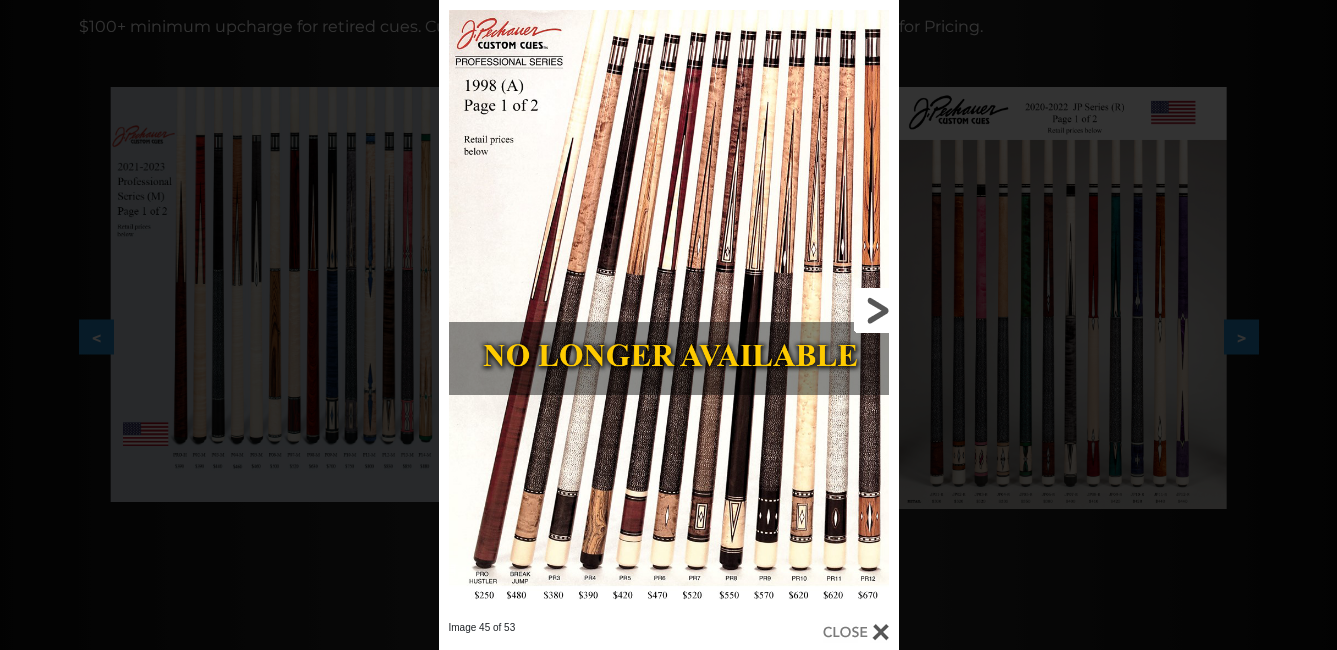 click at bounding box center [795, 310] 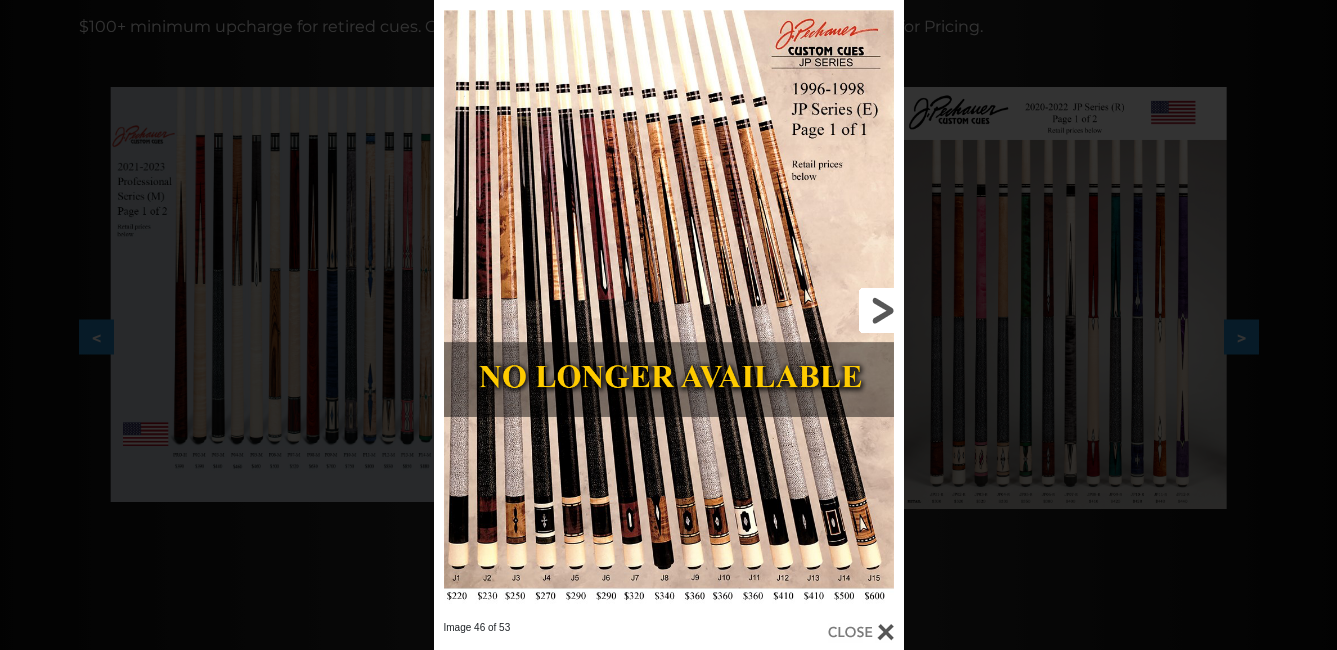 click at bounding box center [798, 310] 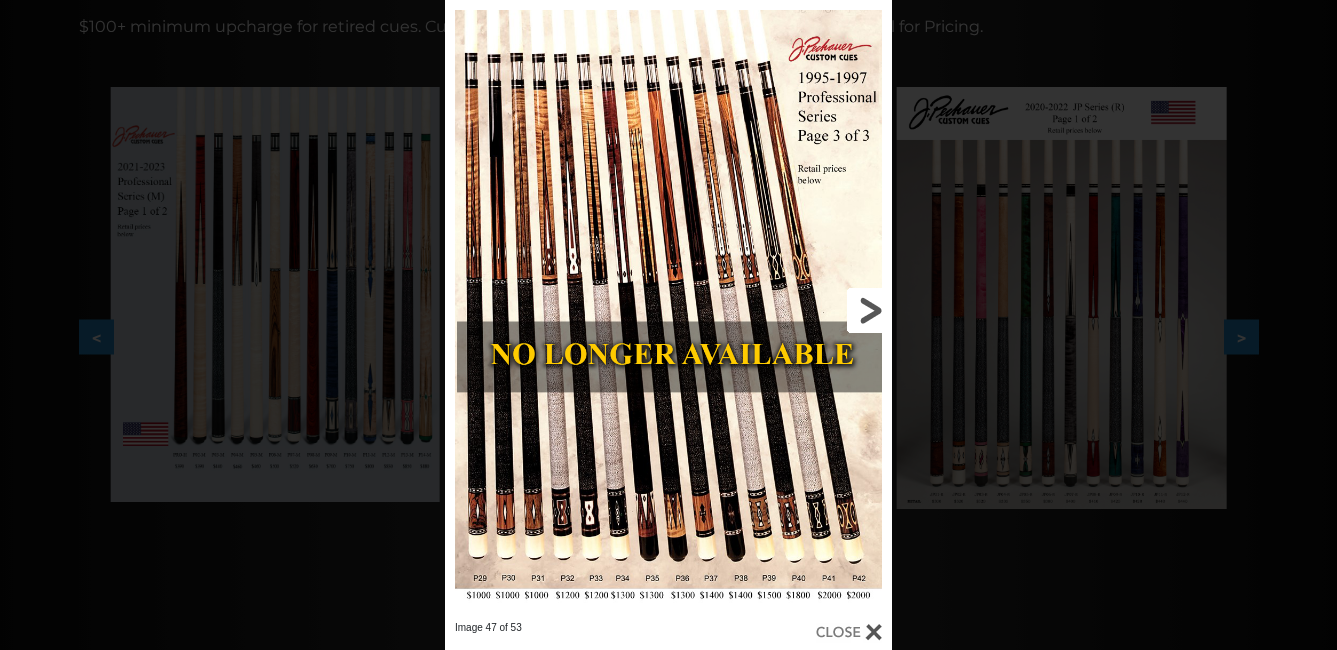click at bounding box center (791, 310) 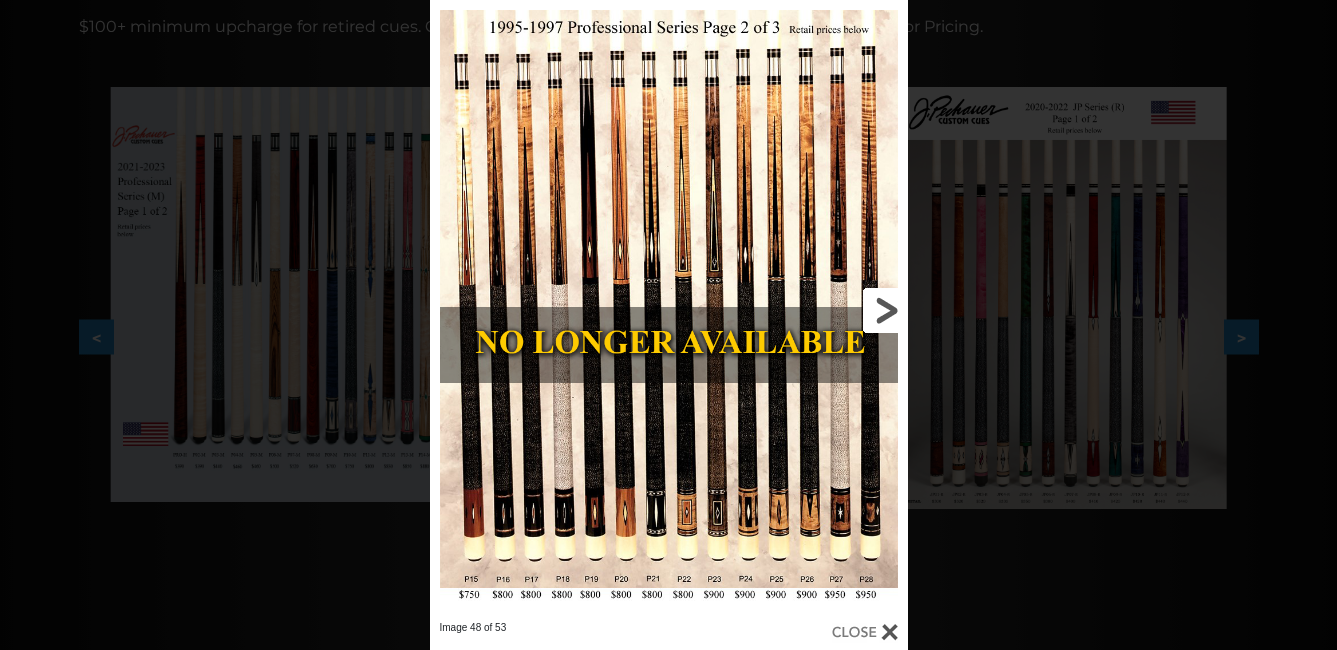 click at bounding box center [799, 310] 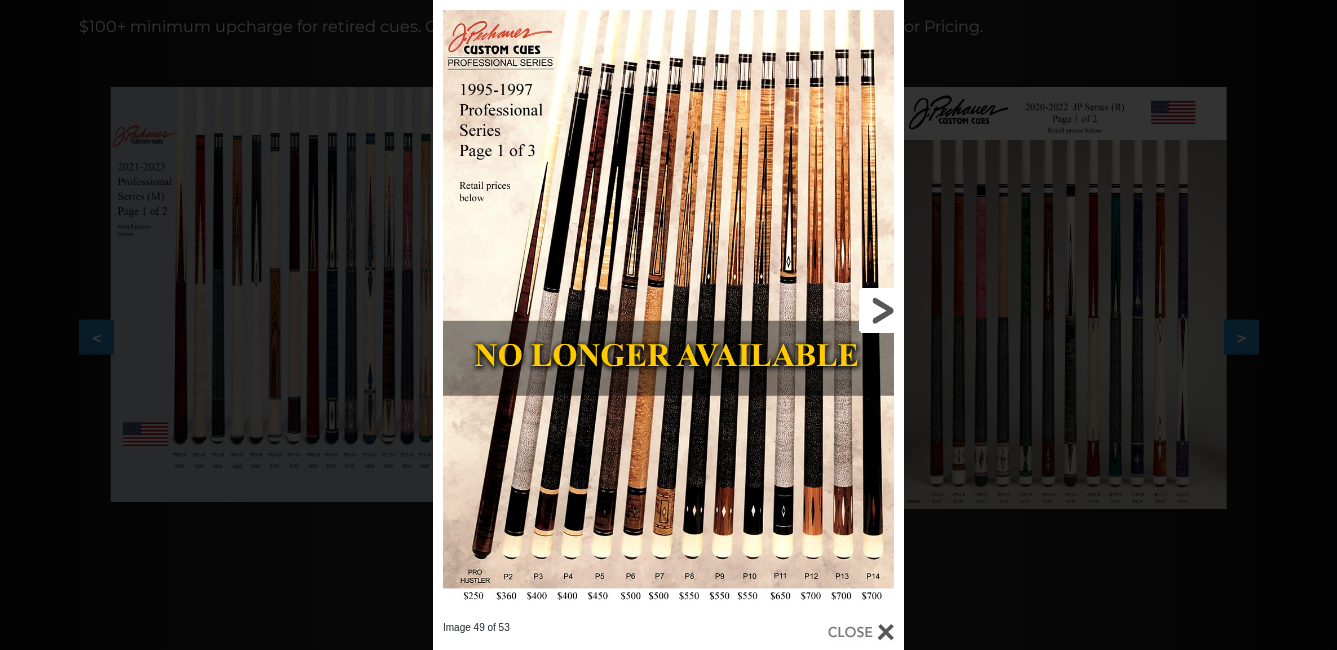 click at bounding box center (798, 310) 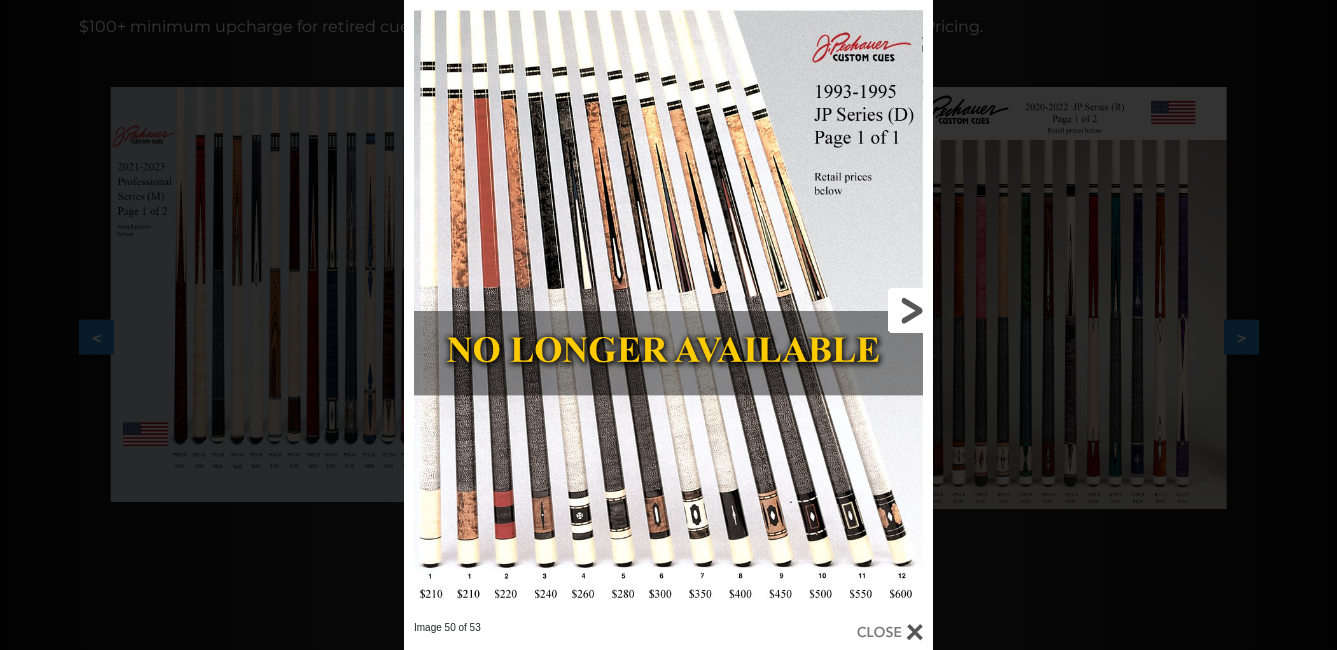 click at bounding box center (814, 310) 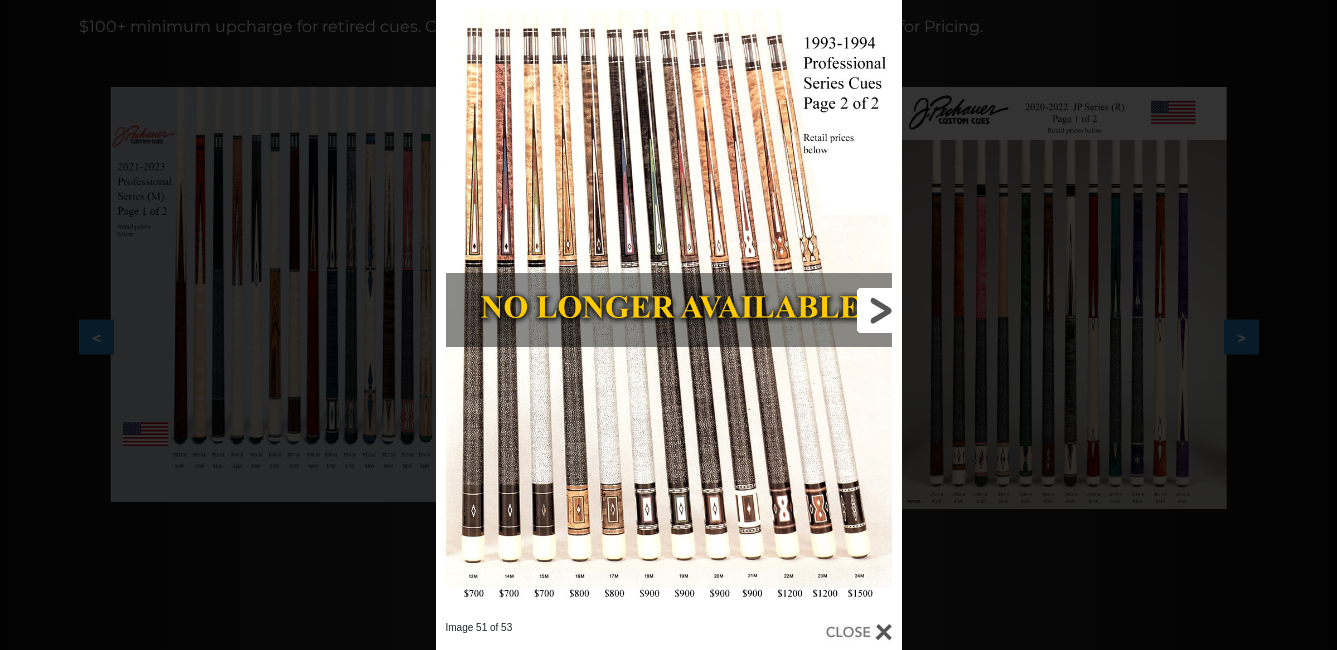 click at bounding box center (797, 310) 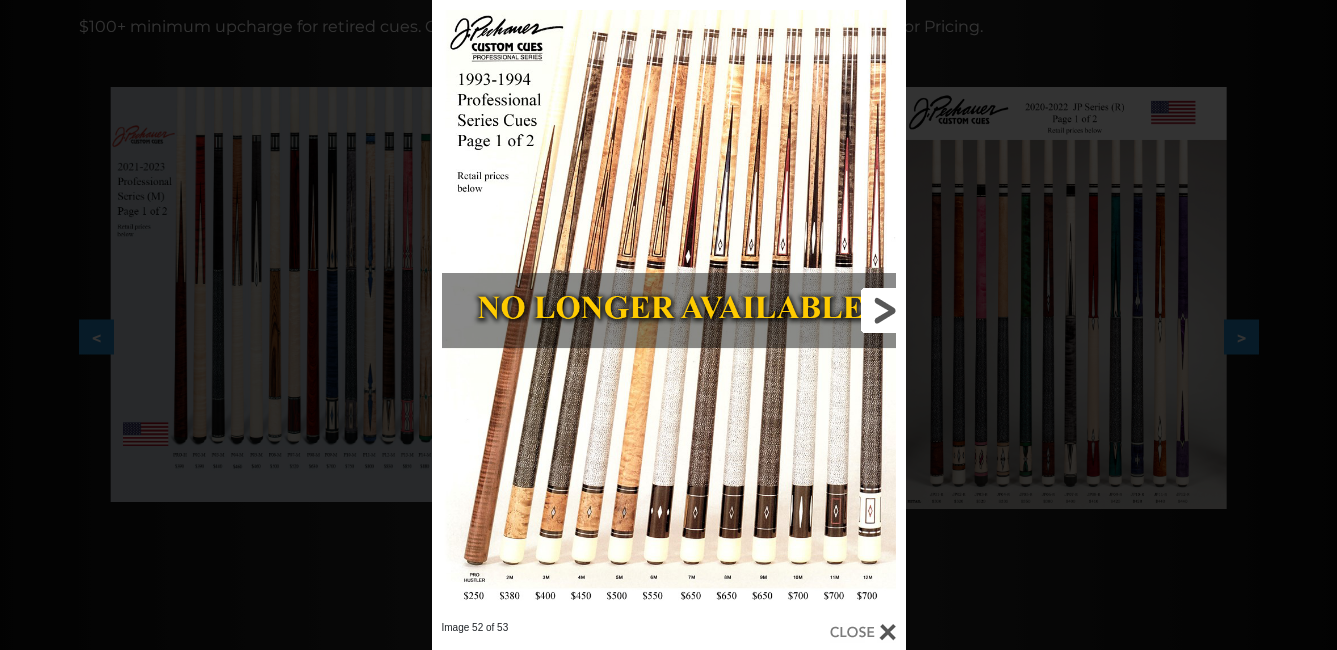 click at bounding box center [798, 310] 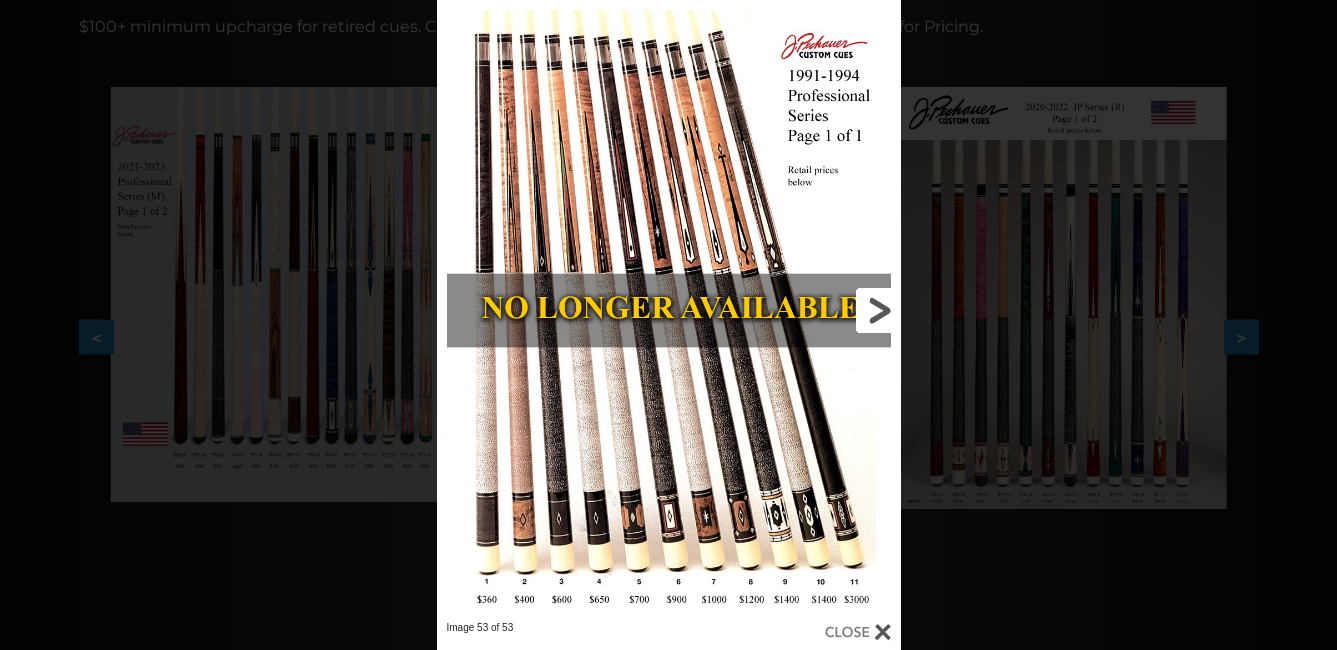 click at bounding box center (796, 310) 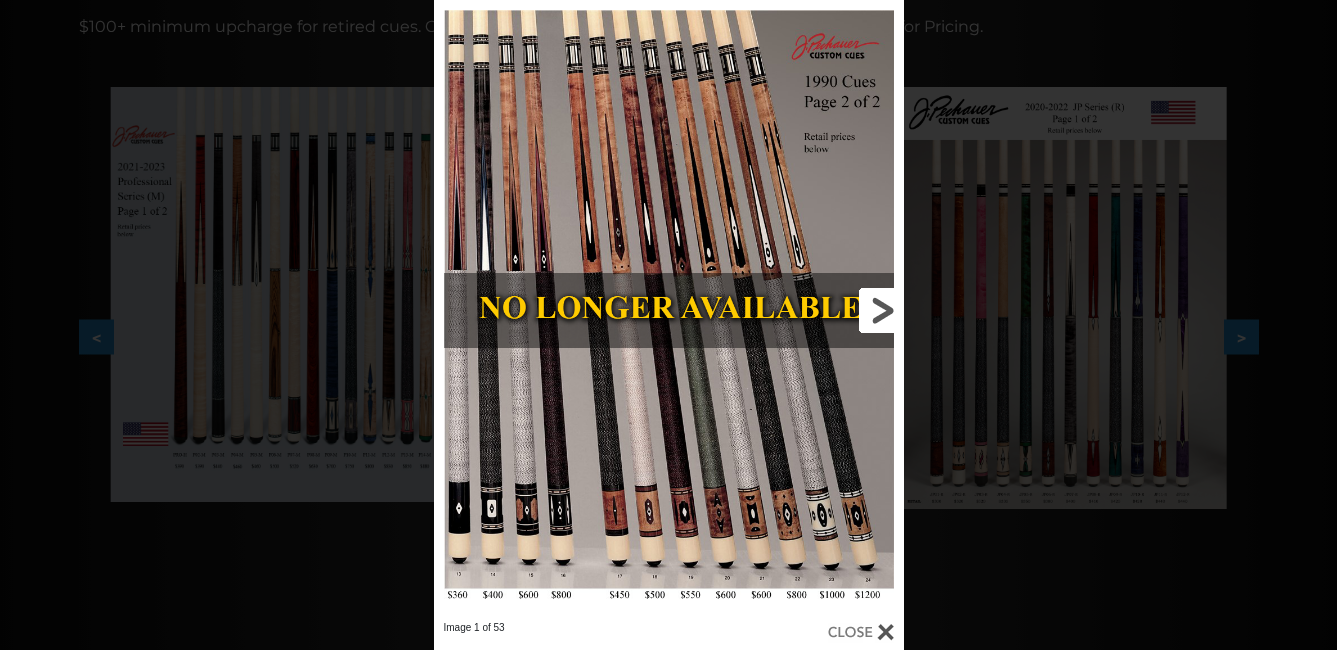 click at bounding box center [798, 310] 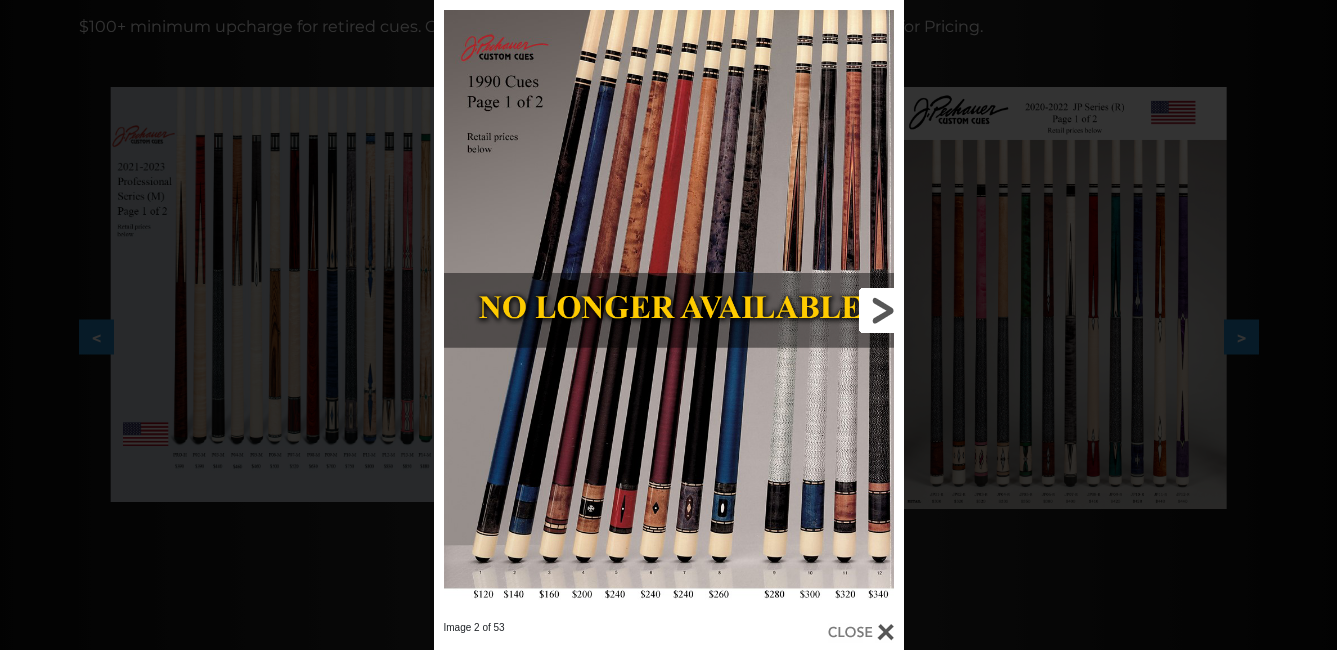 click at bounding box center [798, 310] 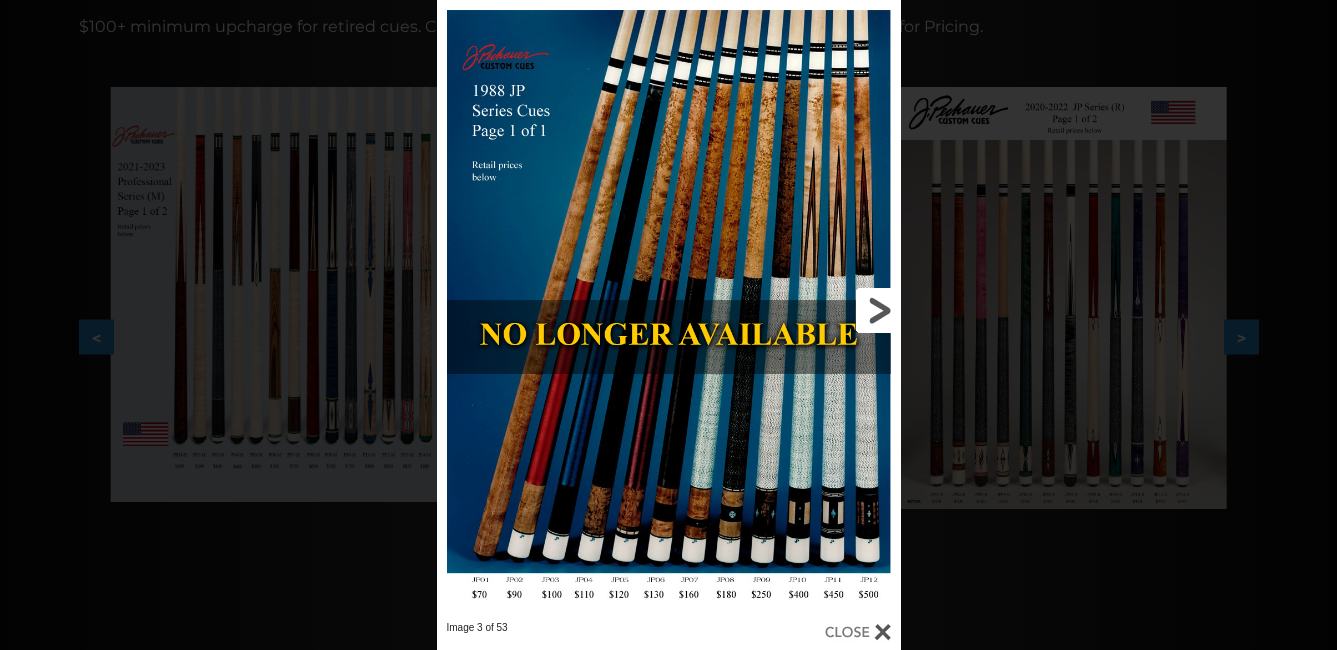click at bounding box center [796, 310] 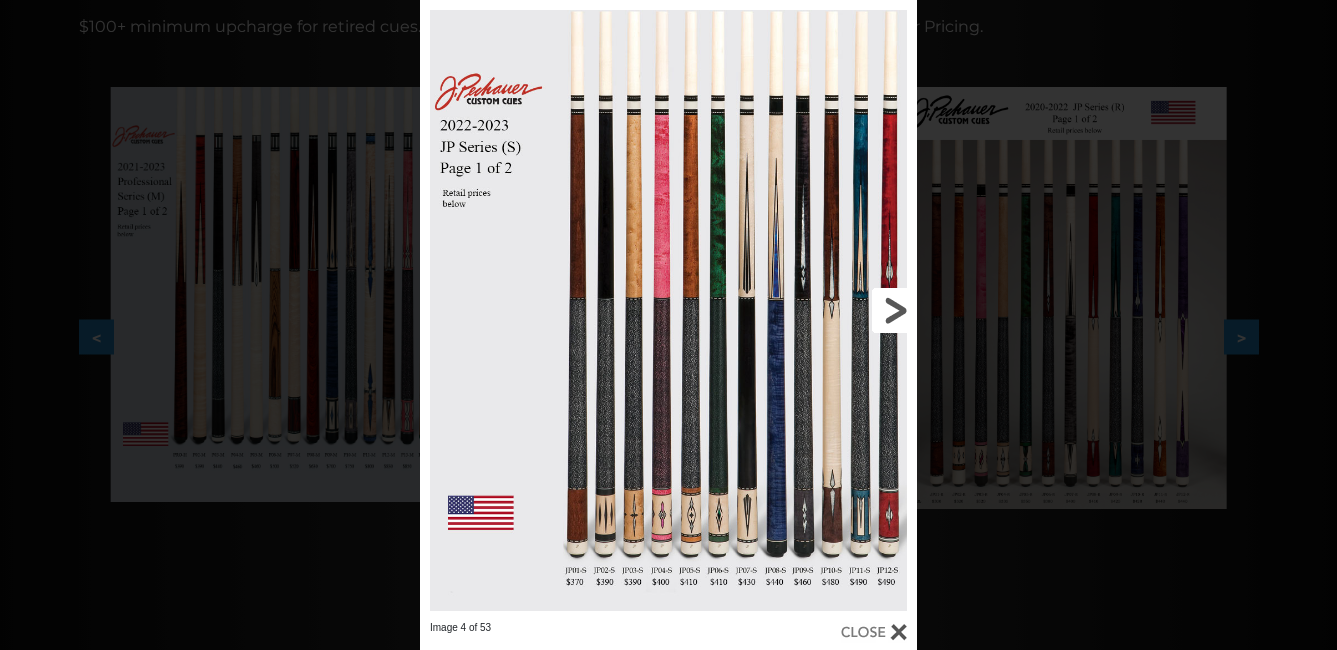 click at bounding box center (805, 310) 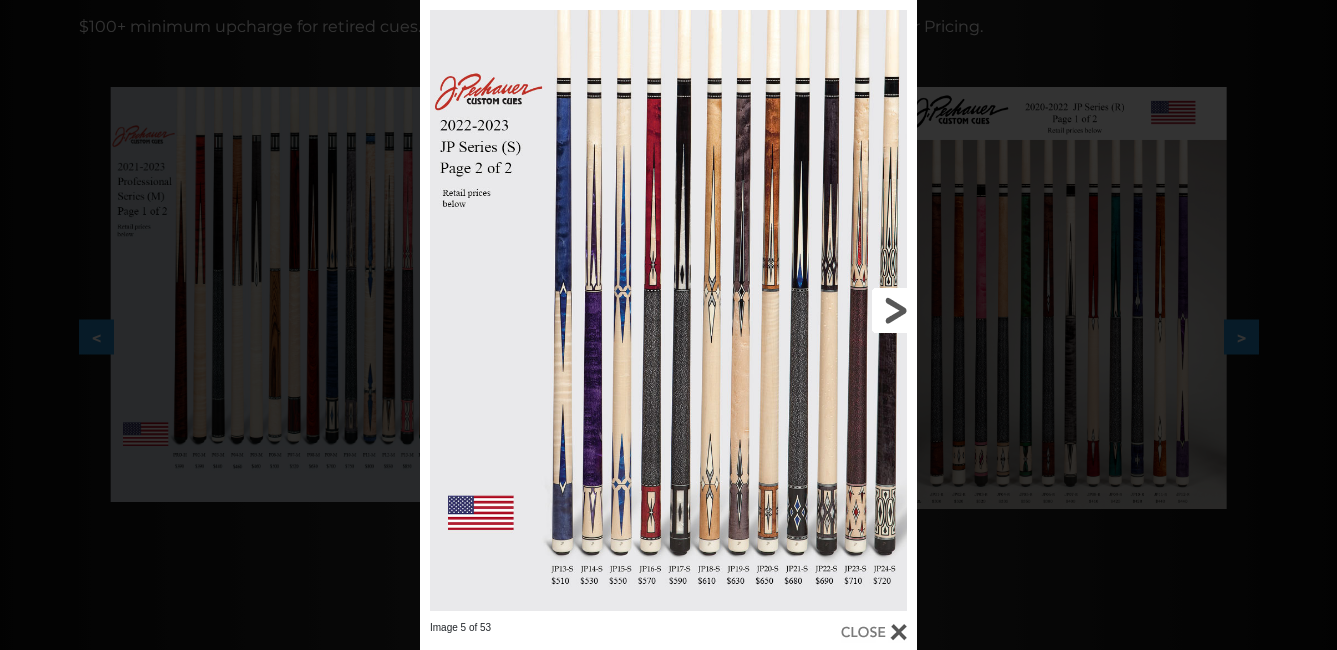 click at bounding box center (805, 310) 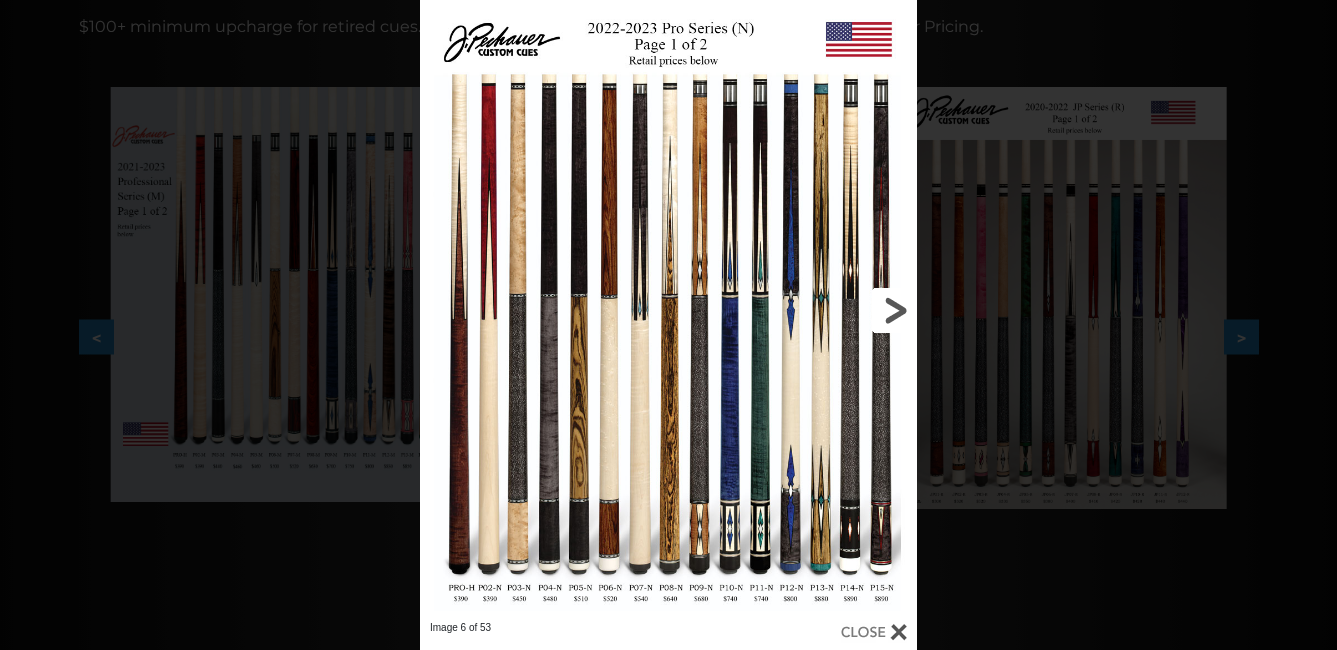 click at bounding box center (805, 310) 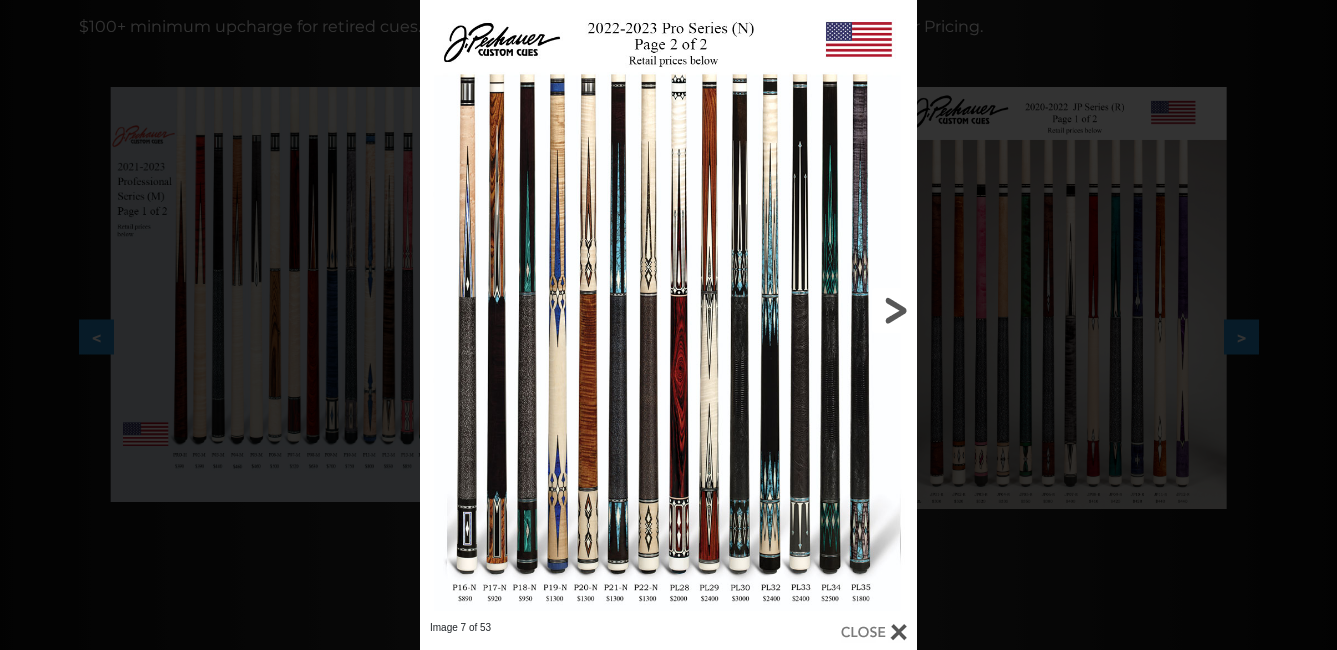 click at bounding box center [805, 310] 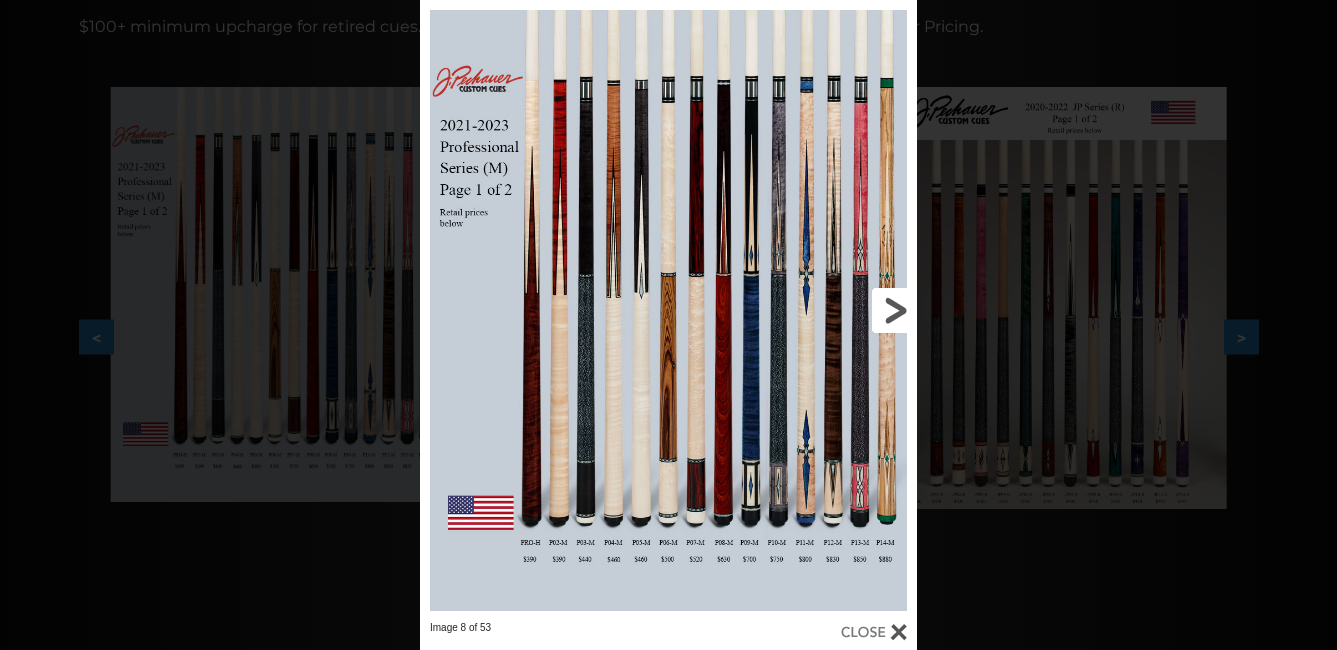 click at bounding box center [805, 310] 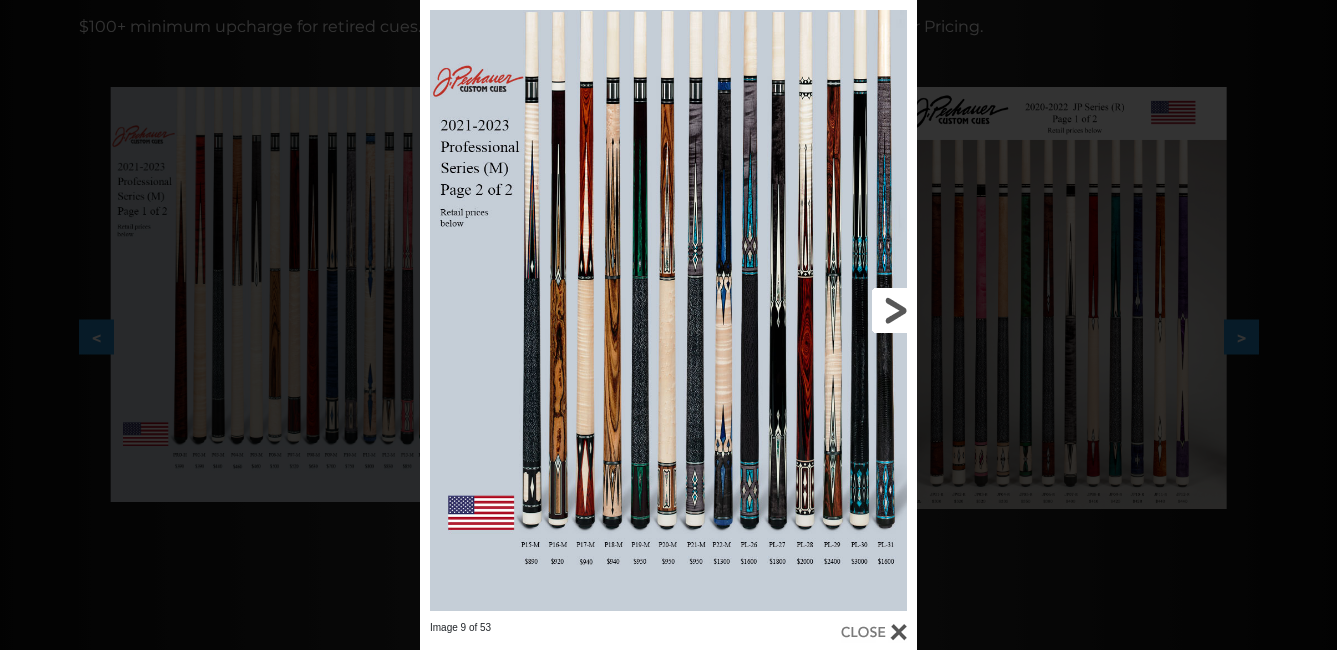 click at bounding box center (805, 310) 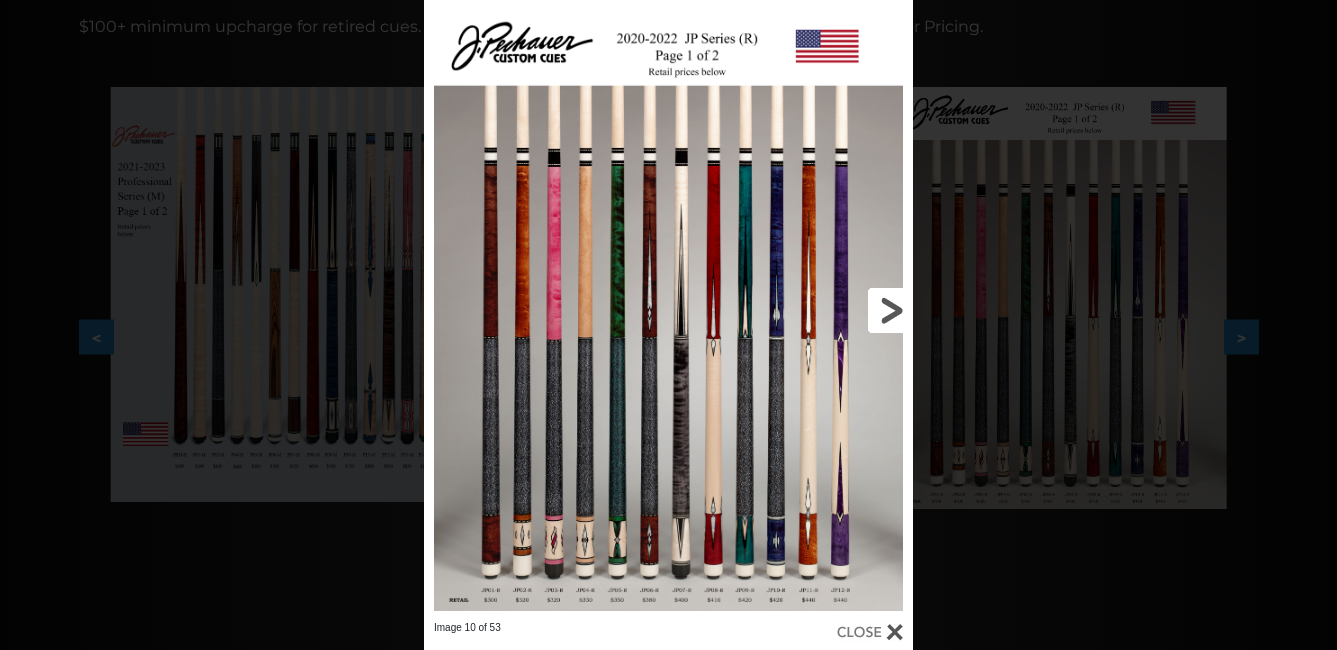 click at bounding box center [803, 310] 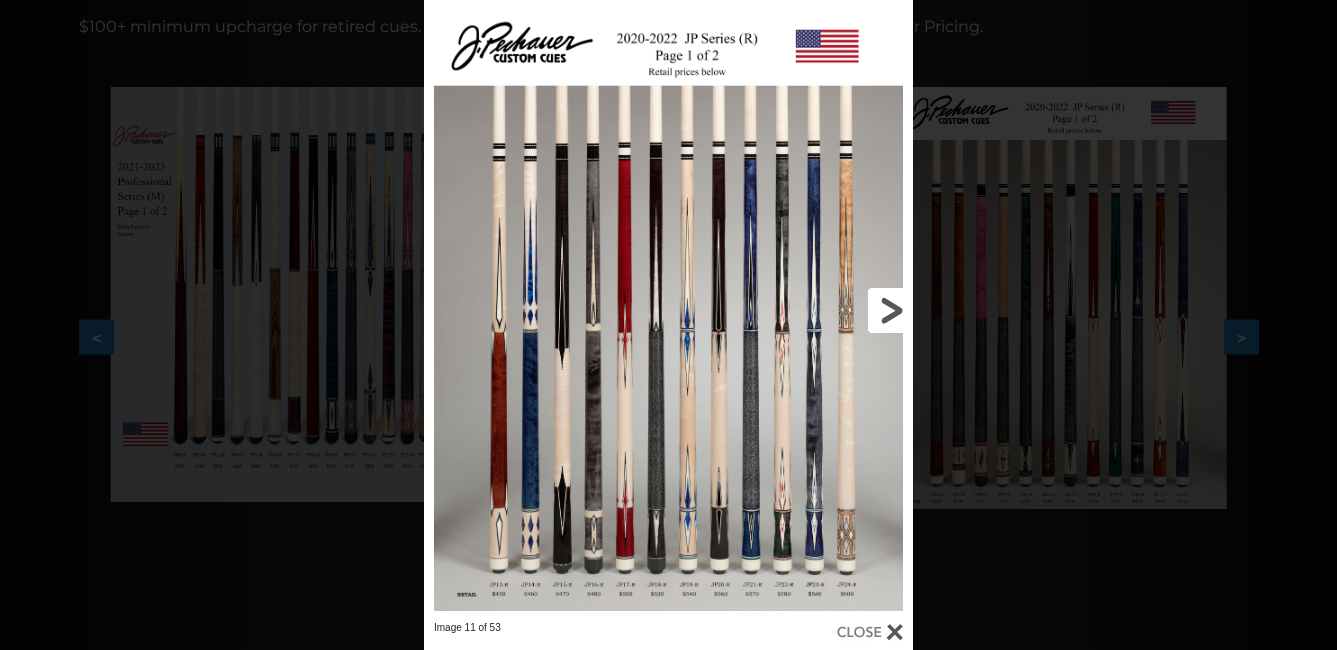 click at bounding box center [803, 310] 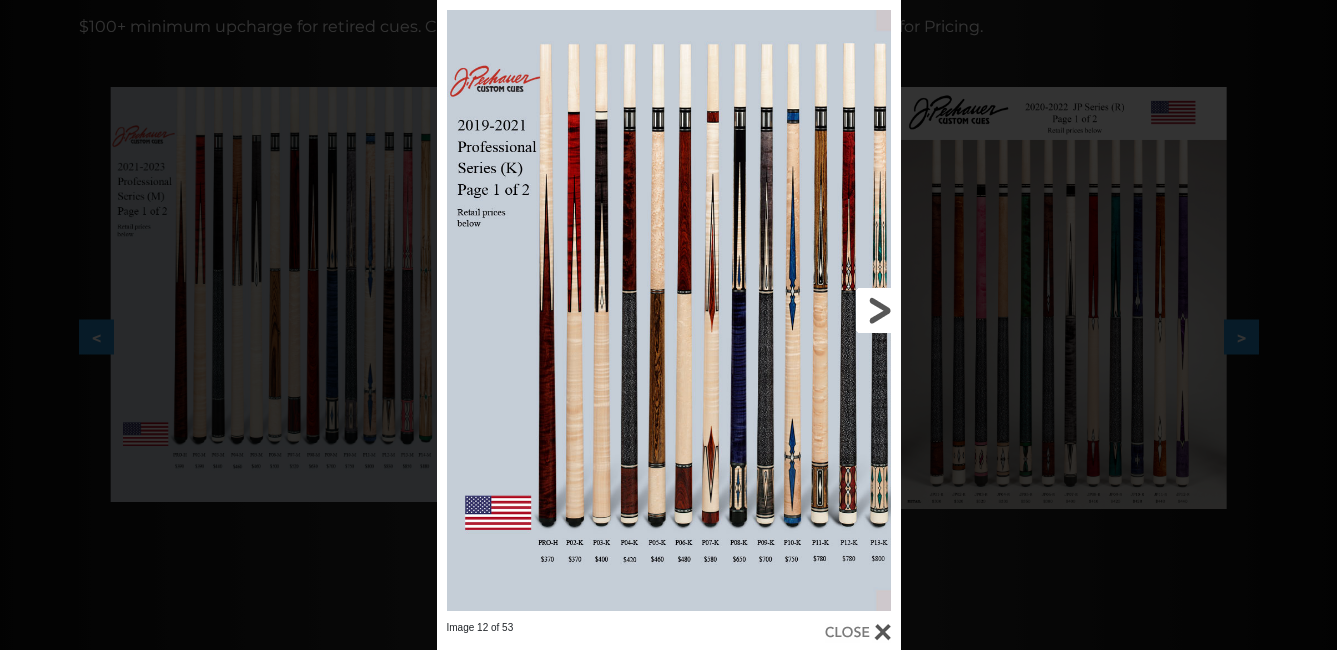 click at bounding box center [796, 310] 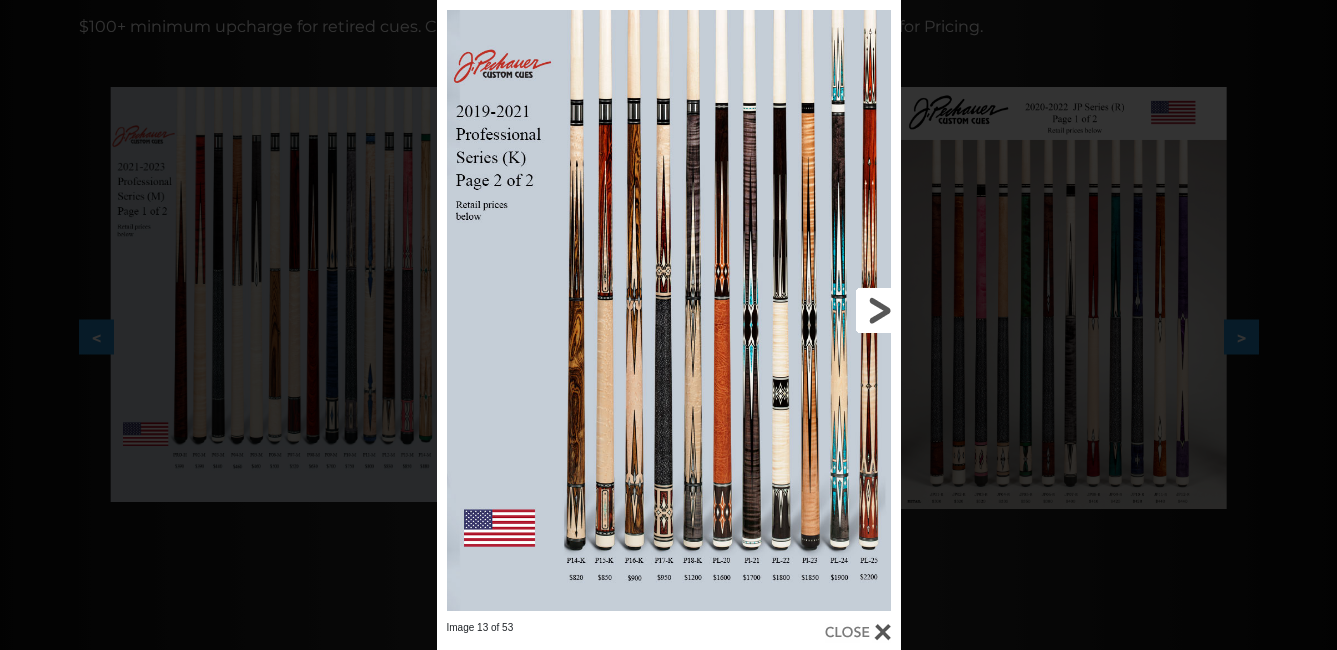 click at bounding box center [796, 310] 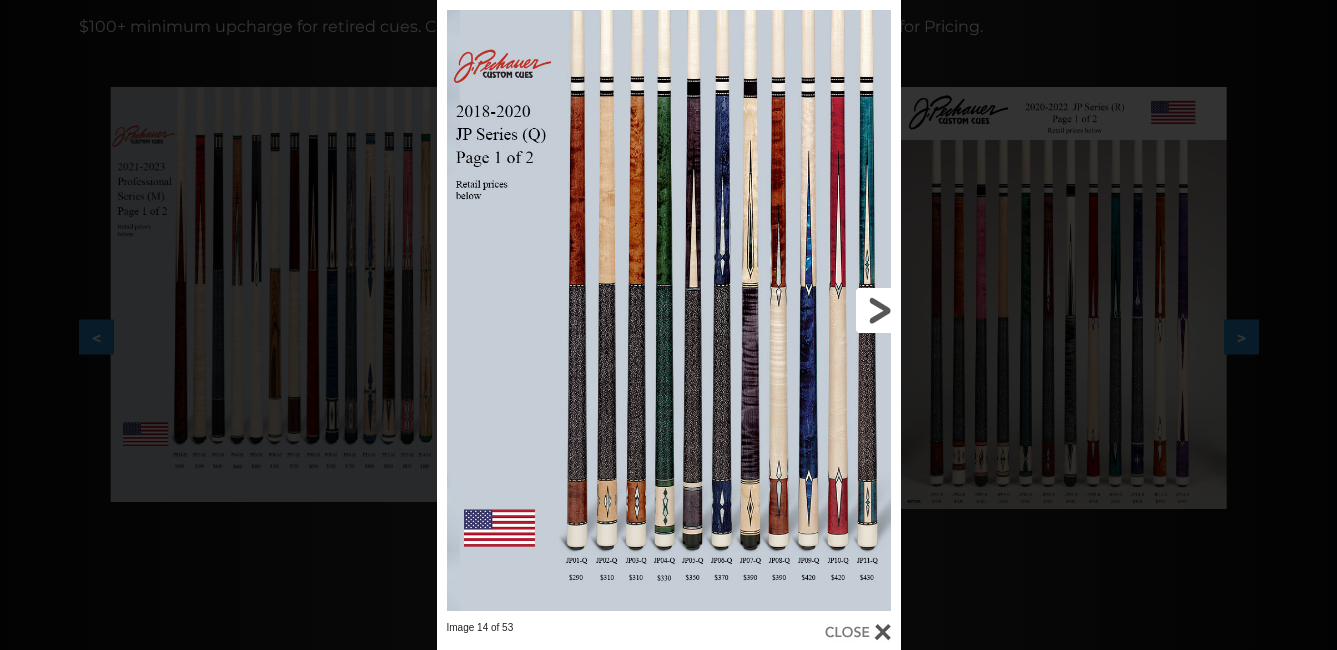 click at bounding box center [796, 310] 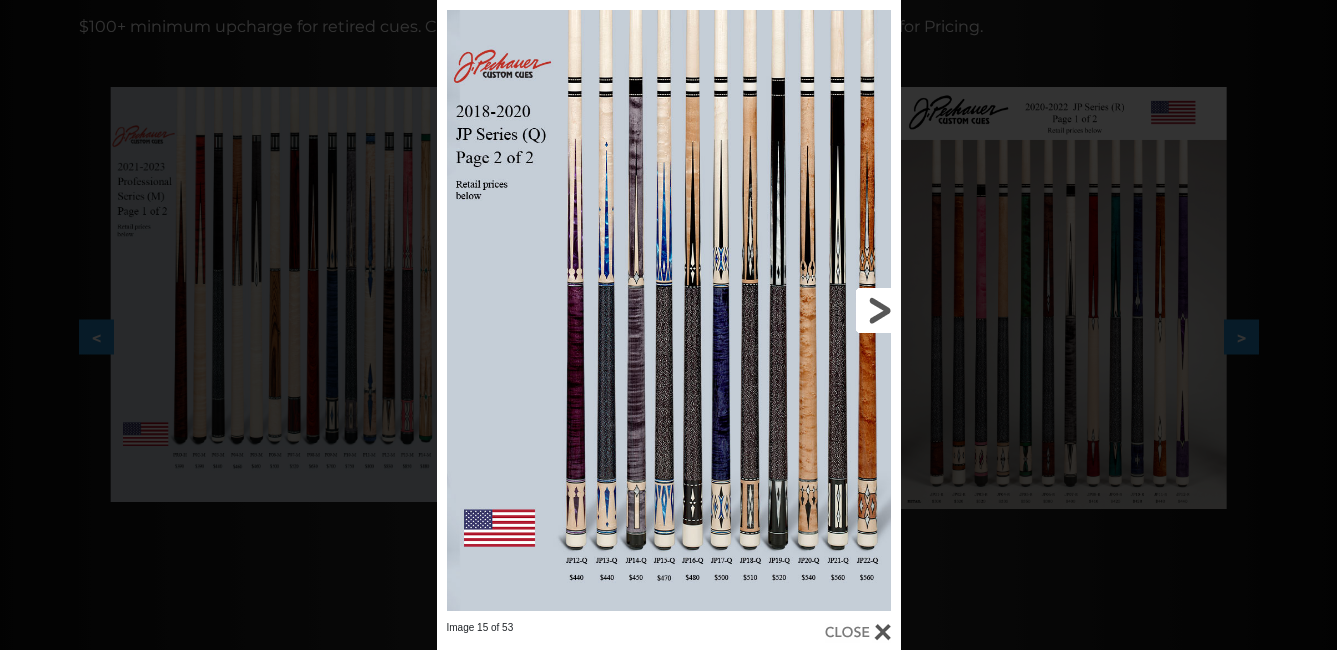 click at bounding box center (796, 310) 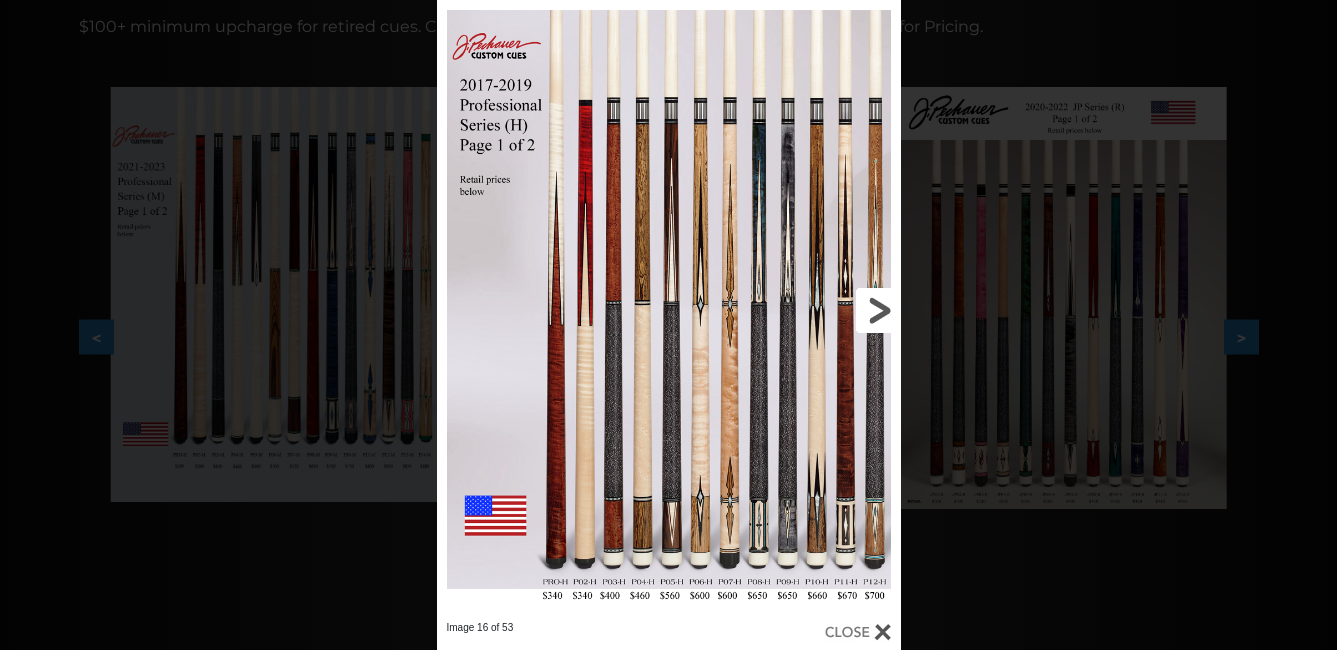 click at bounding box center (796, 310) 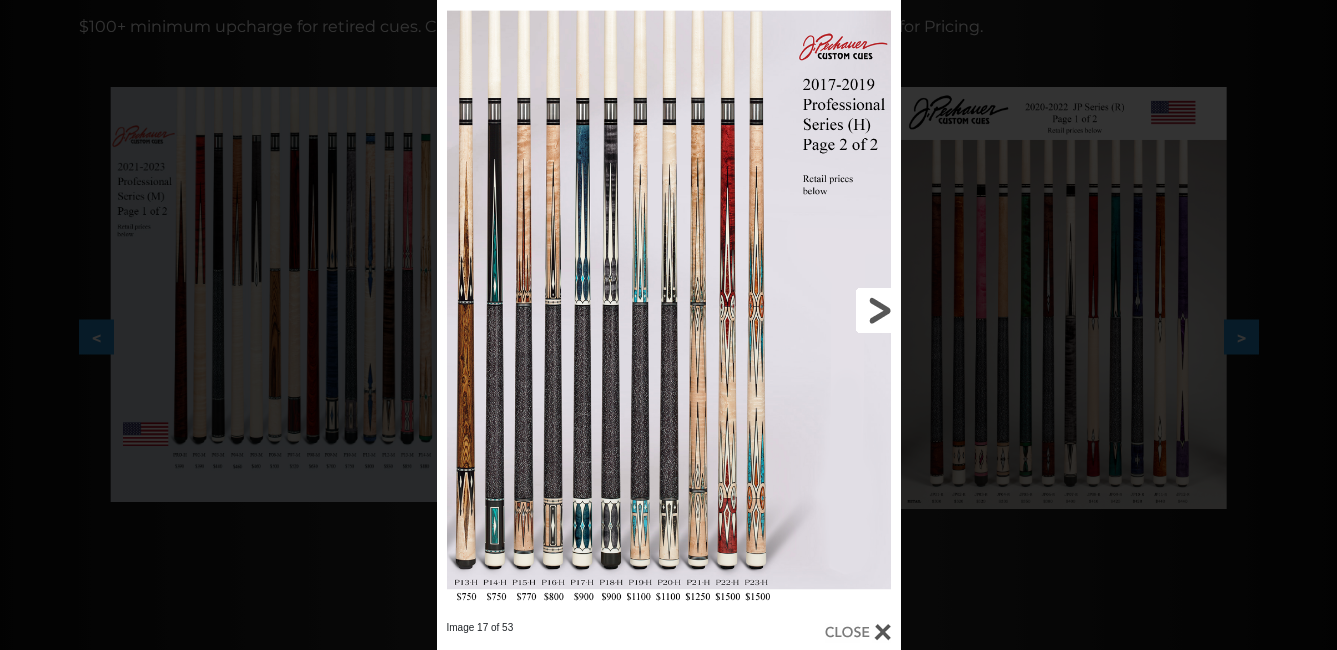 click at bounding box center [796, 310] 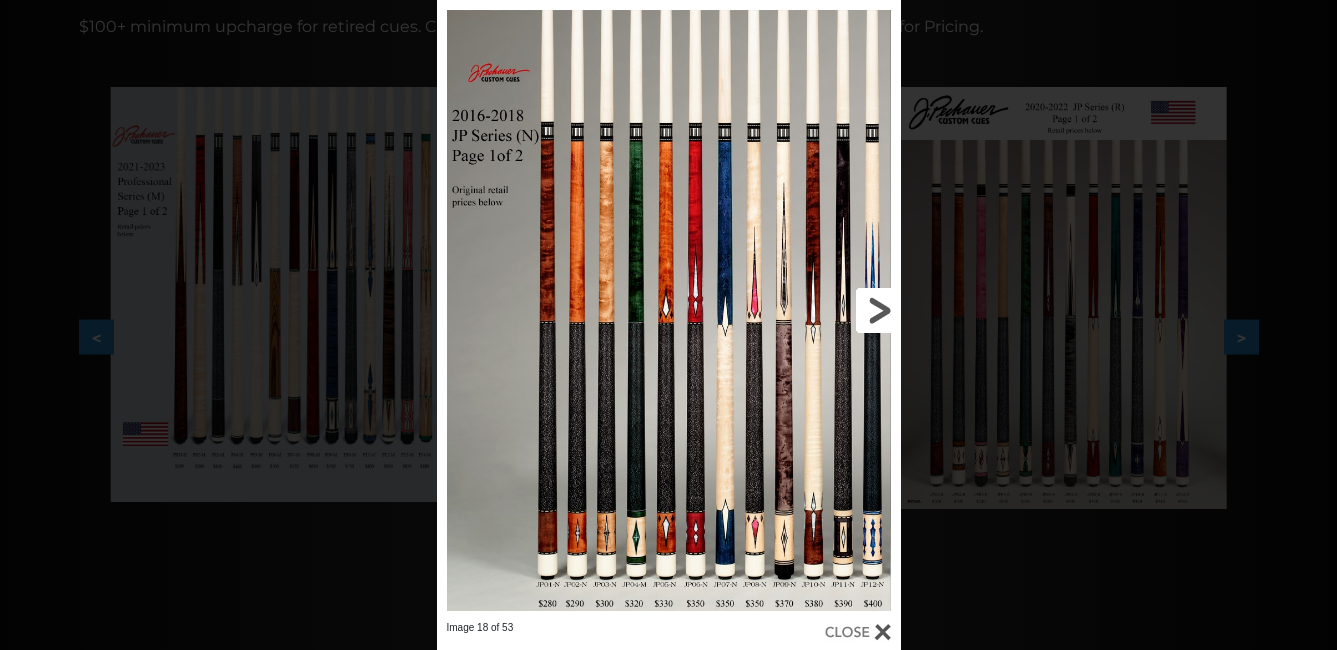 click at bounding box center (796, 310) 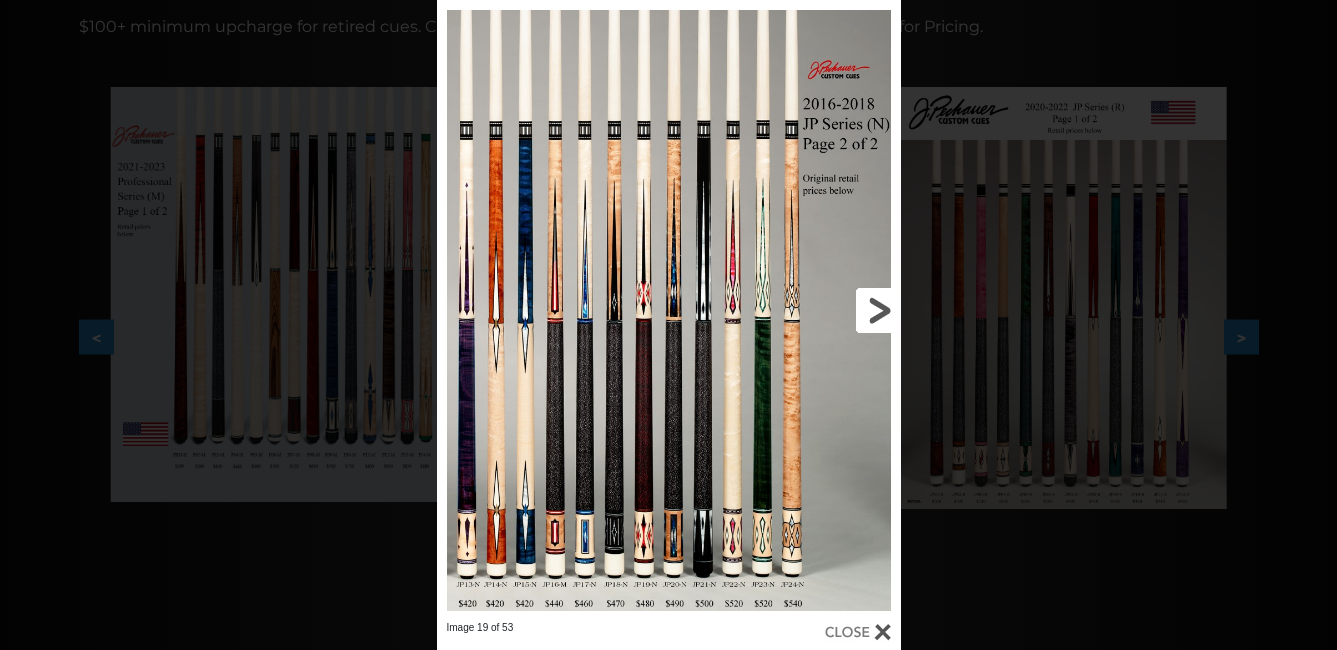 click at bounding box center [796, 310] 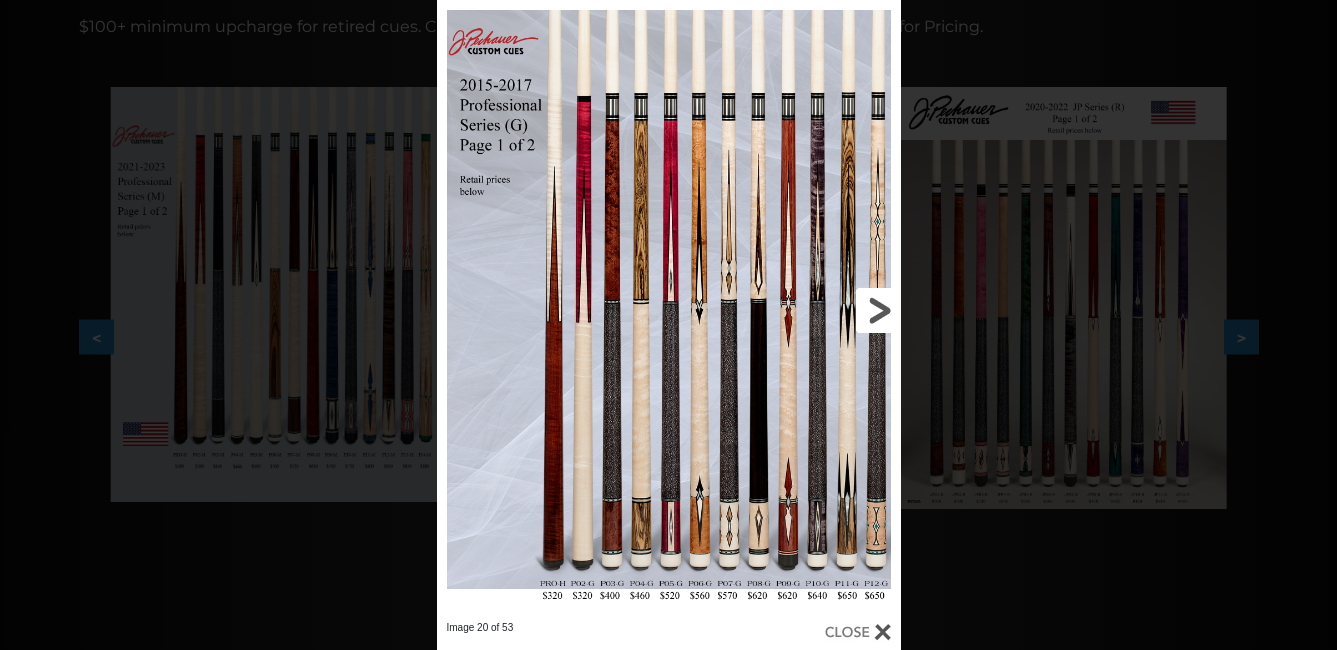 click at bounding box center (796, 310) 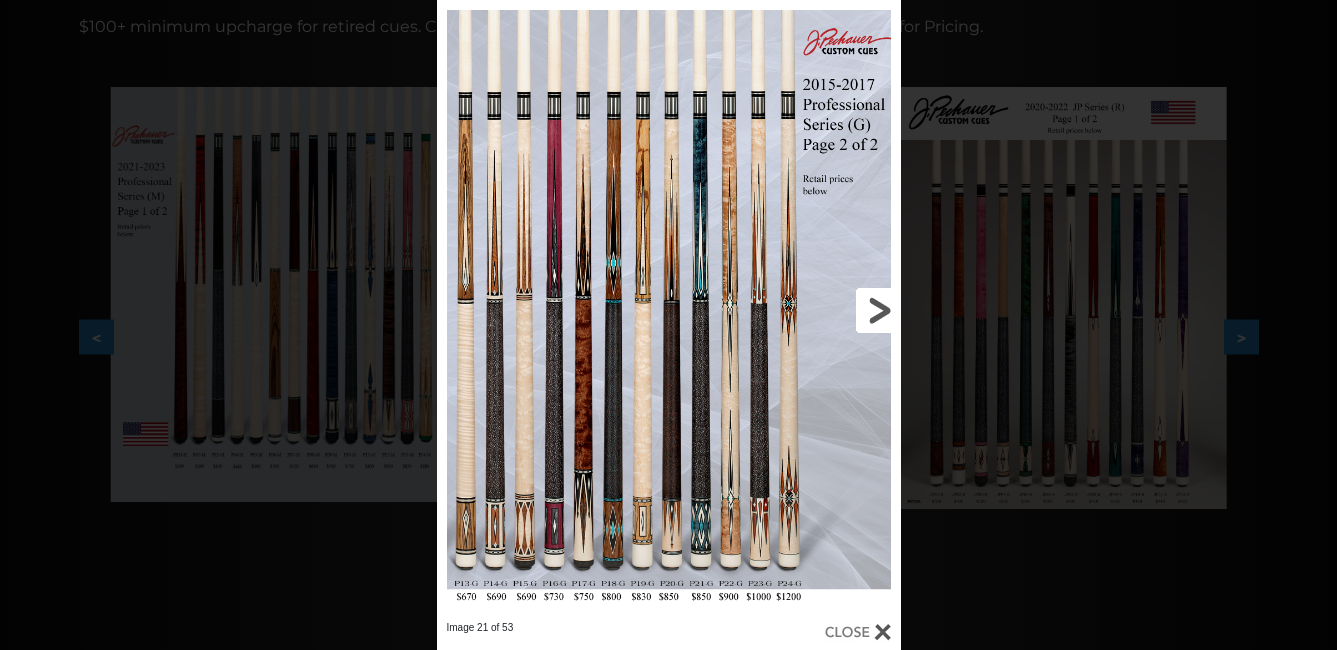 click at bounding box center (796, 310) 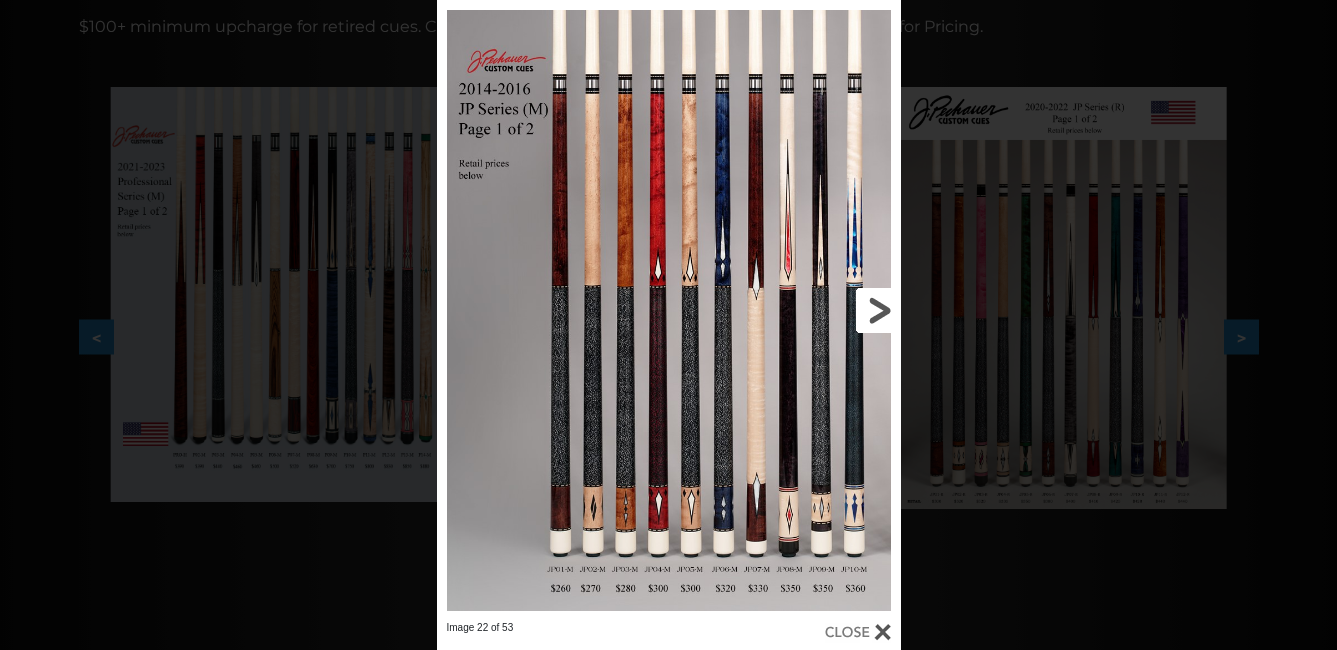 click at bounding box center (796, 310) 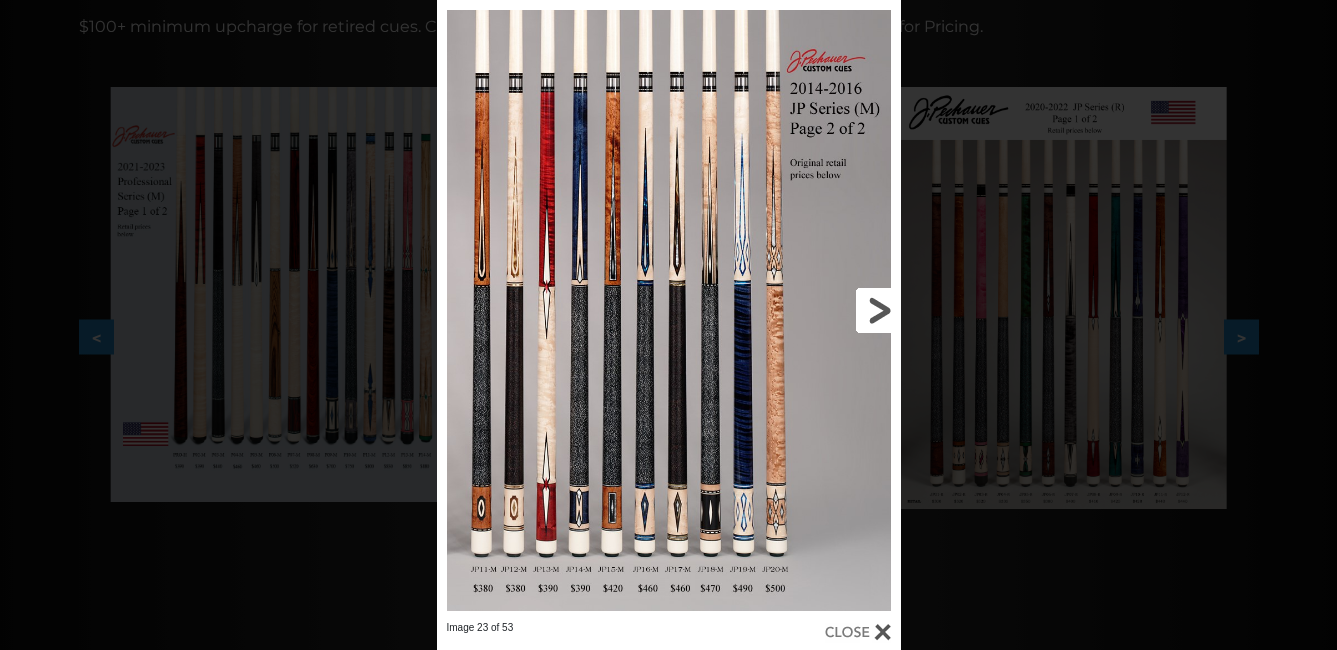 click at bounding box center [796, 310] 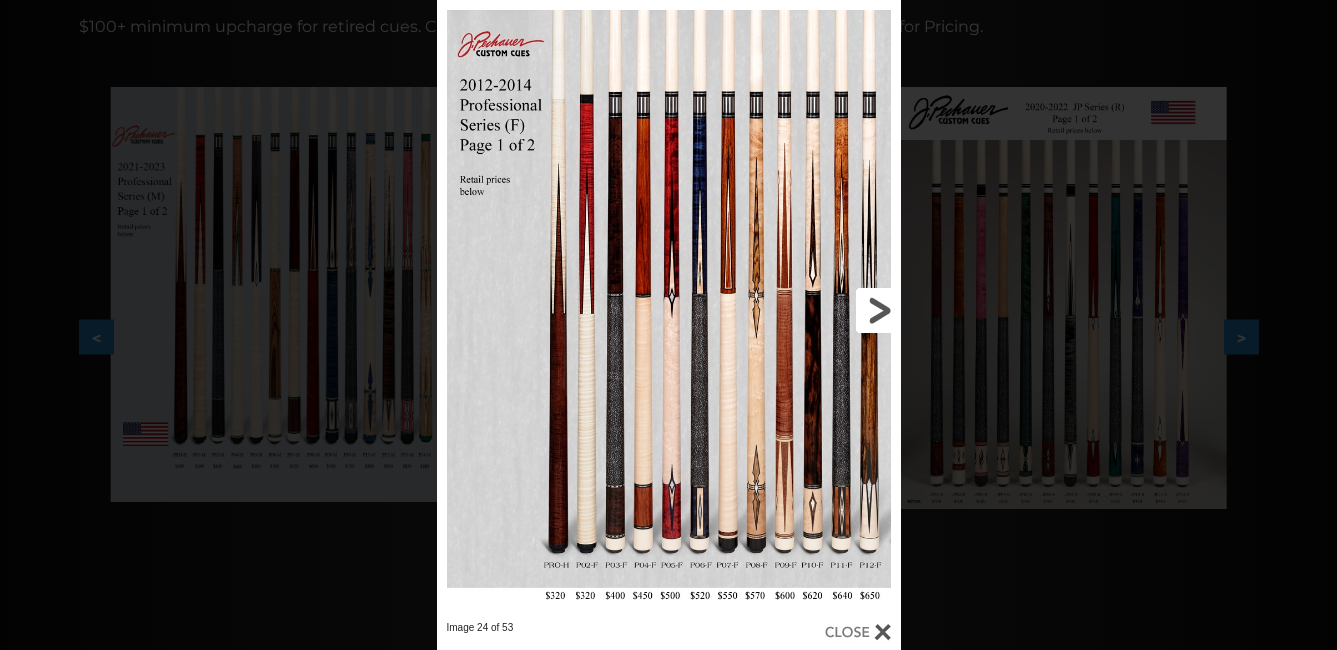 click at bounding box center (796, 310) 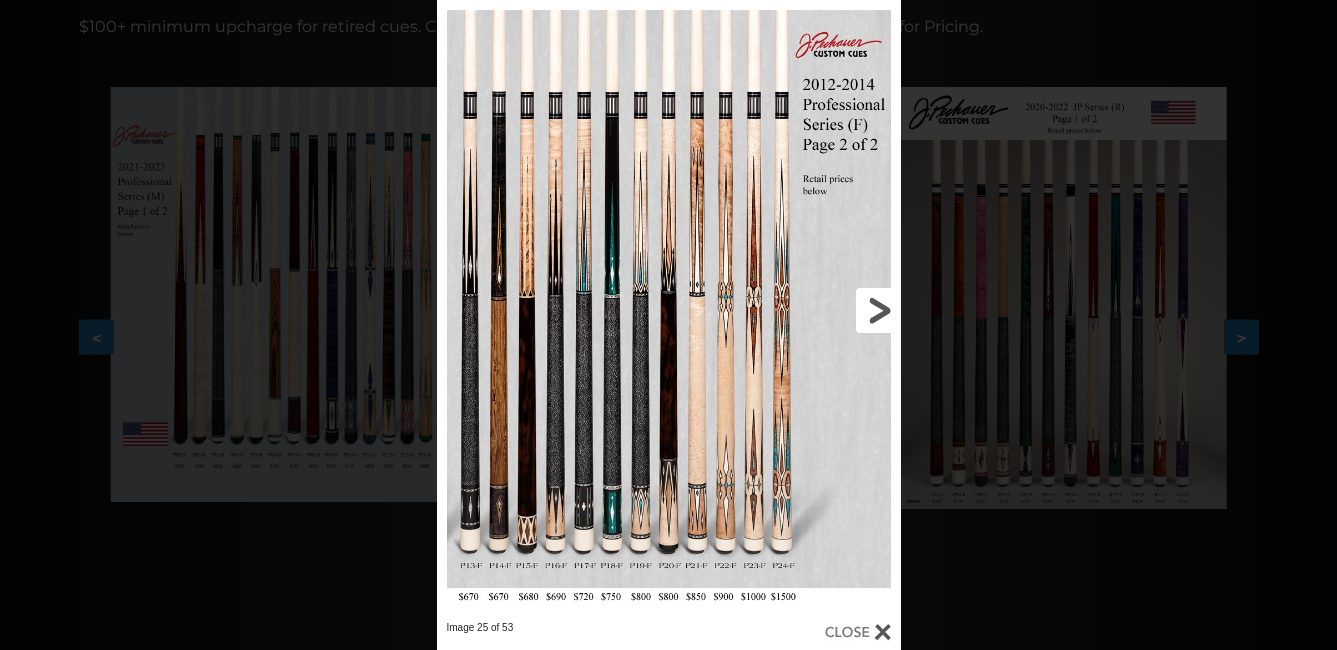 click at bounding box center (796, 310) 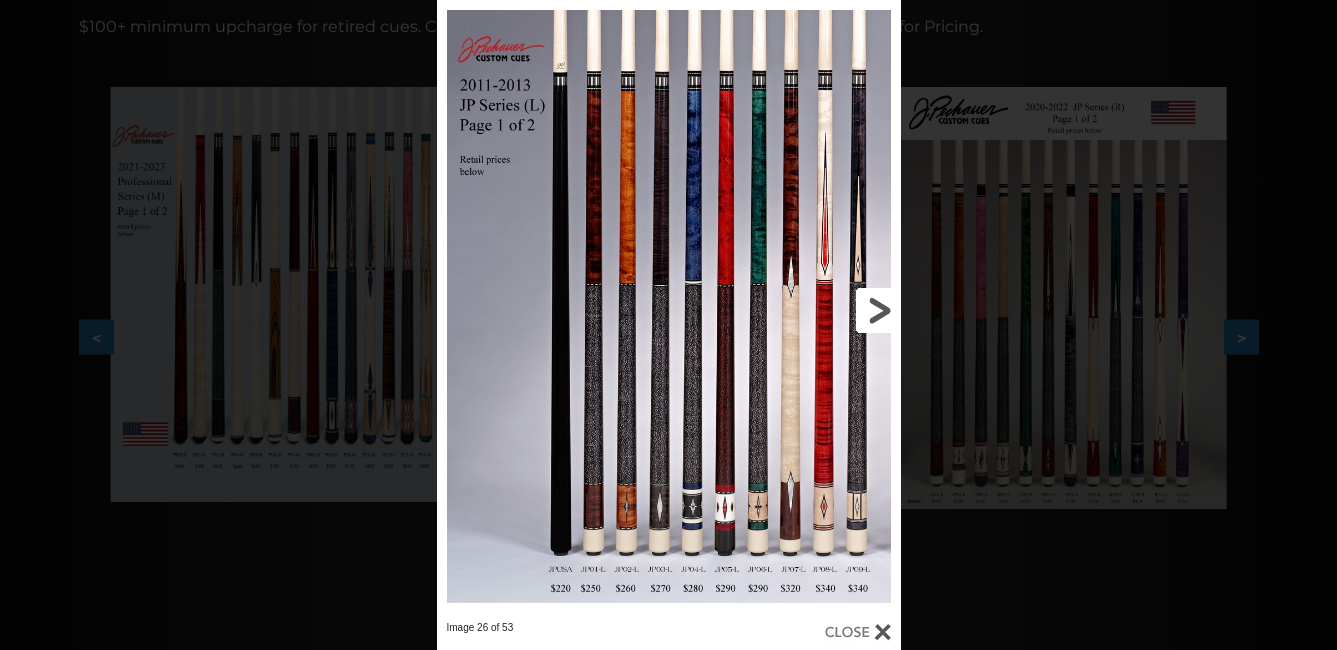 click at bounding box center (796, 310) 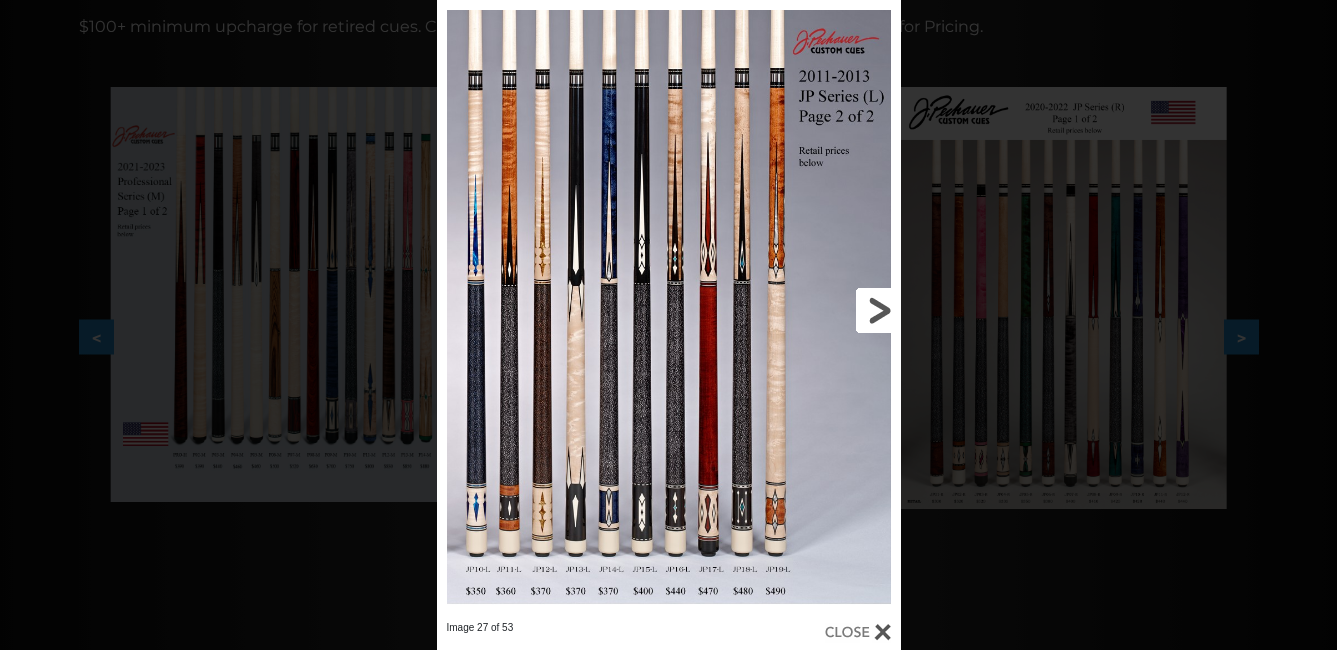 click at bounding box center (796, 310) 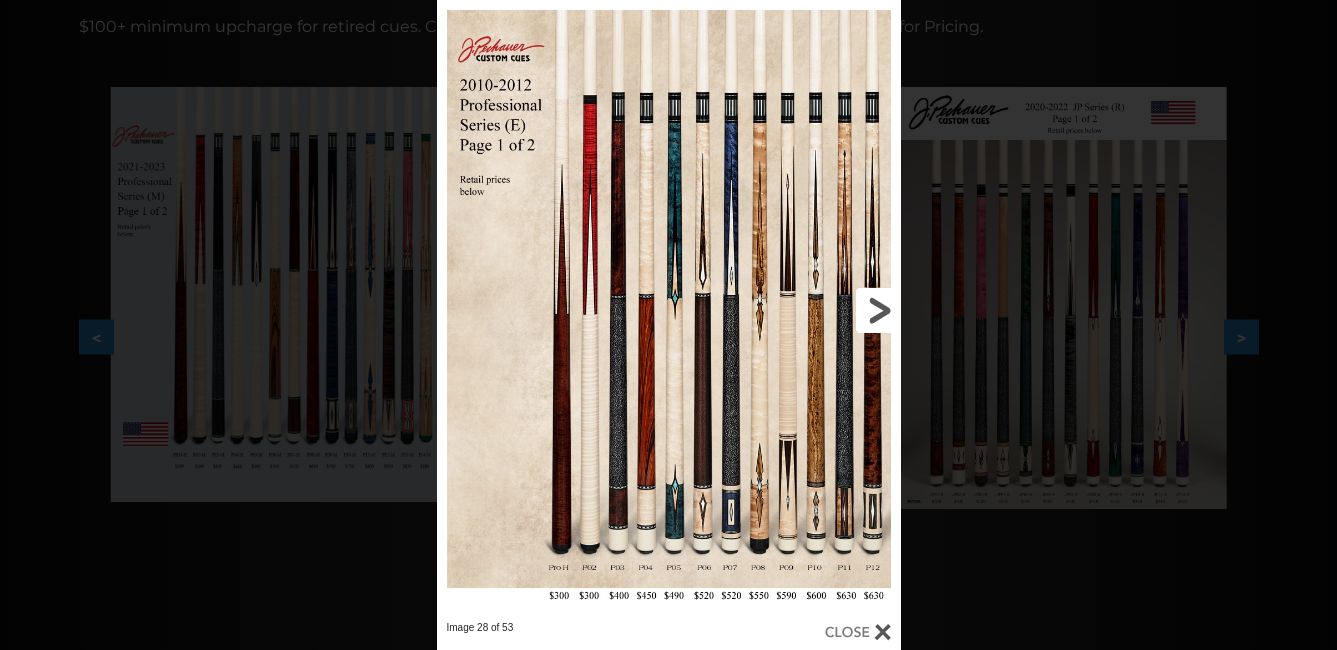 click at bounding box center (796, 310) 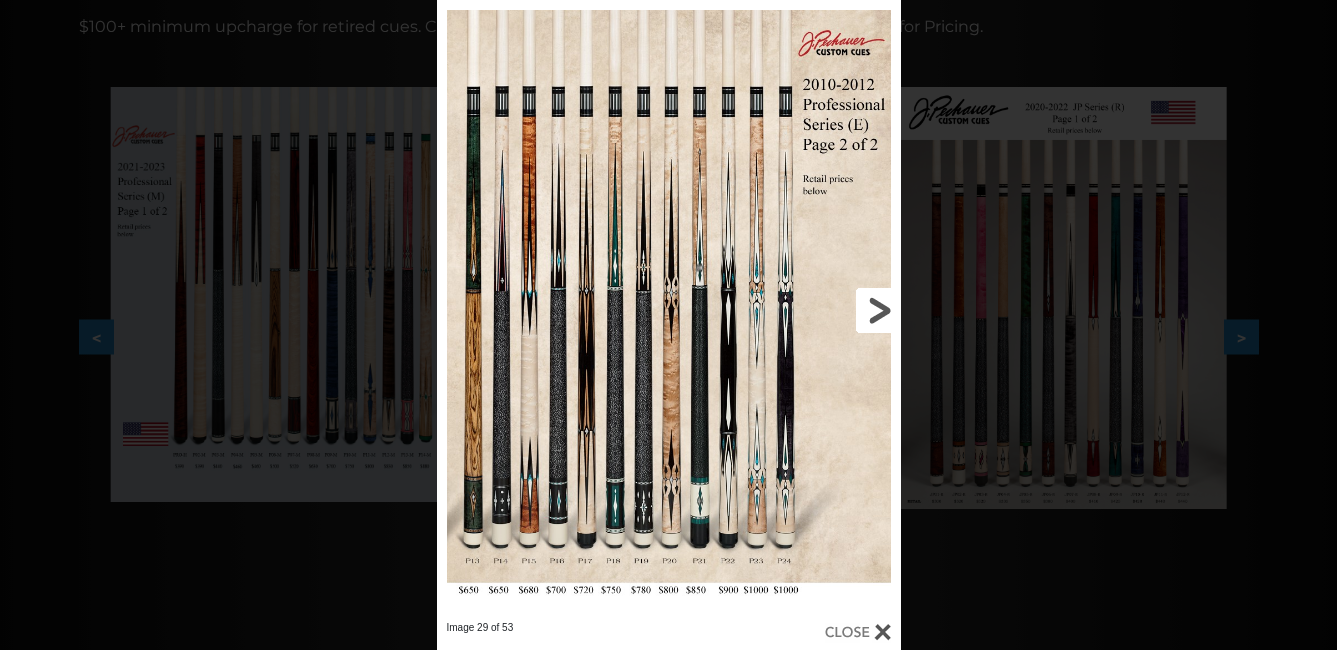 click at bounding box center [796, 310] 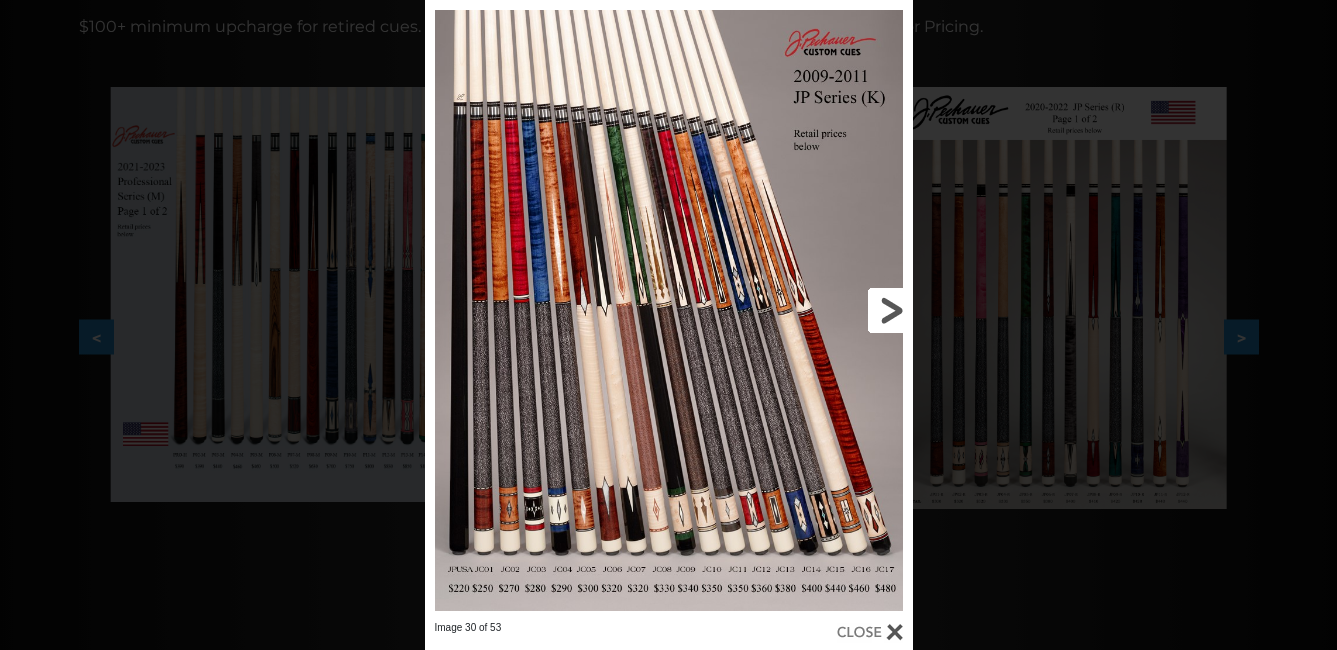 click at bounding box center (803, 310) 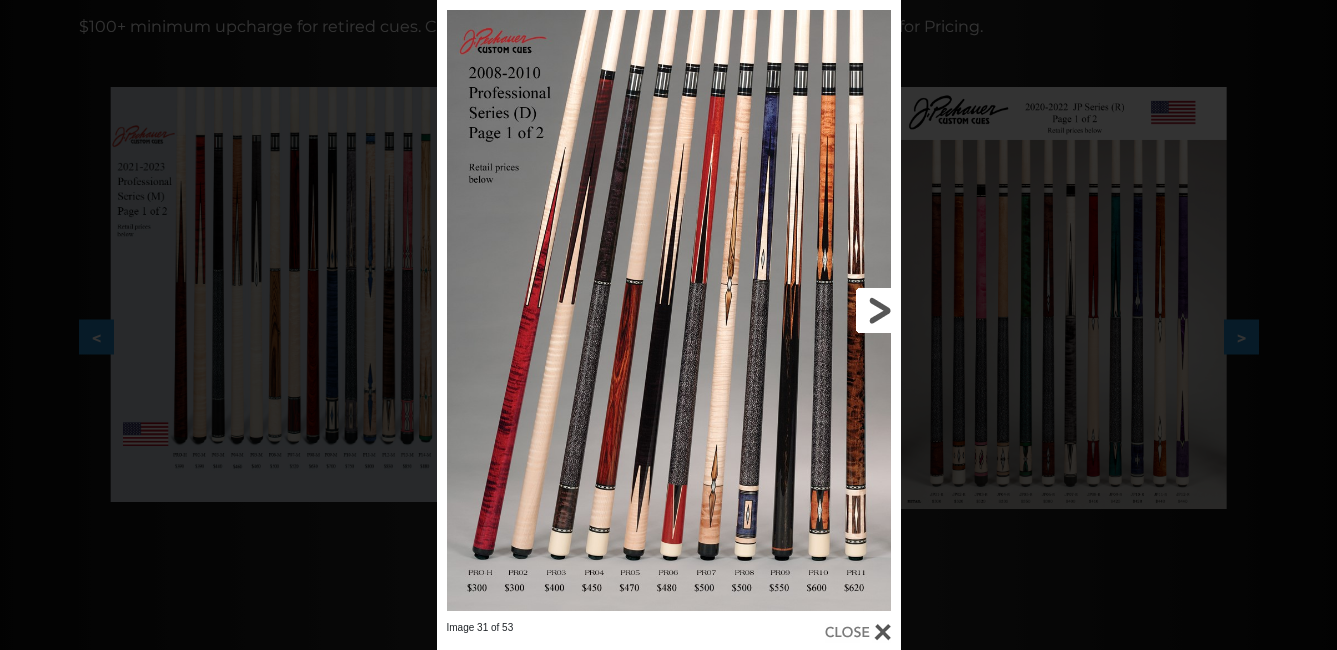 click at bounding box center [796, 310] 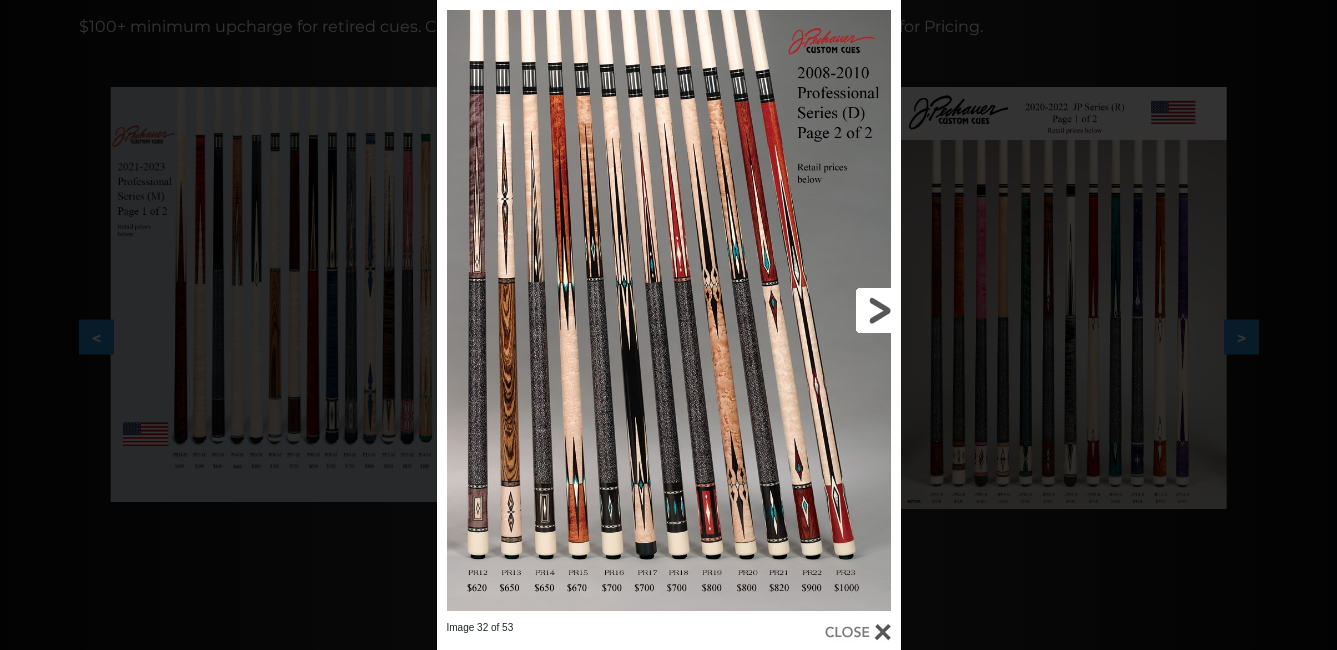 click at bounding box center [796, 310] 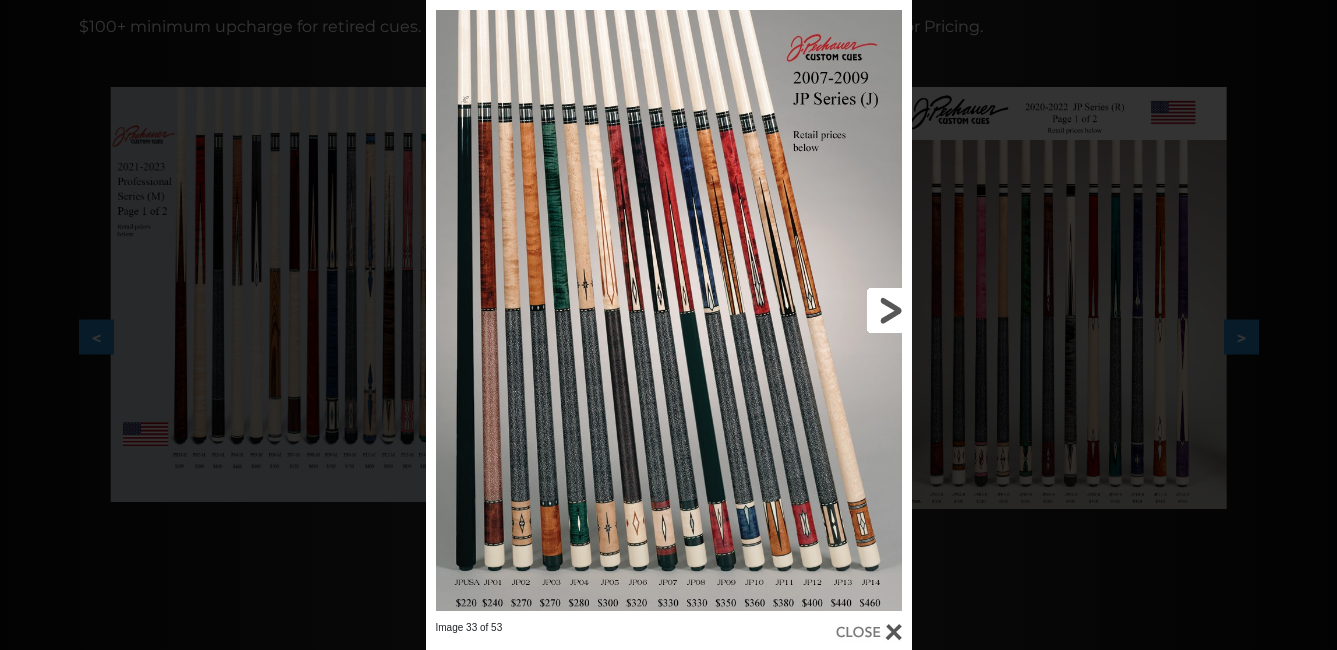 click at bounding box center [802, 310] 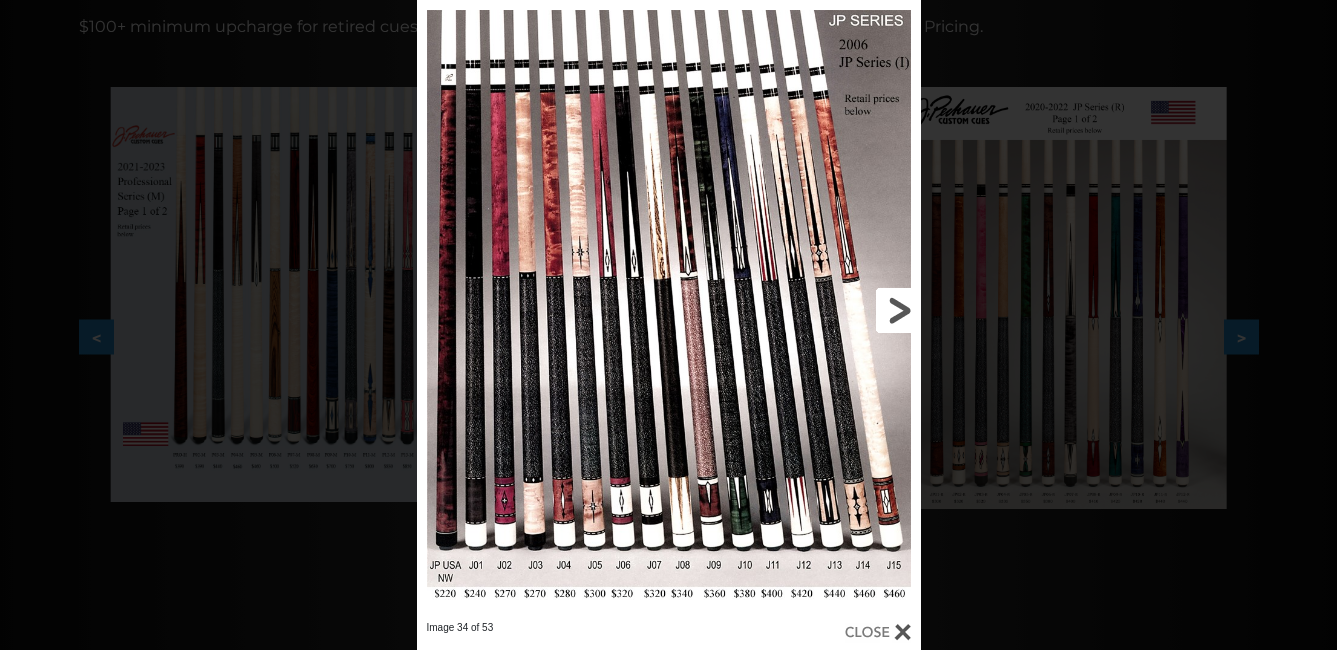 click at bounding box center [807, 310] 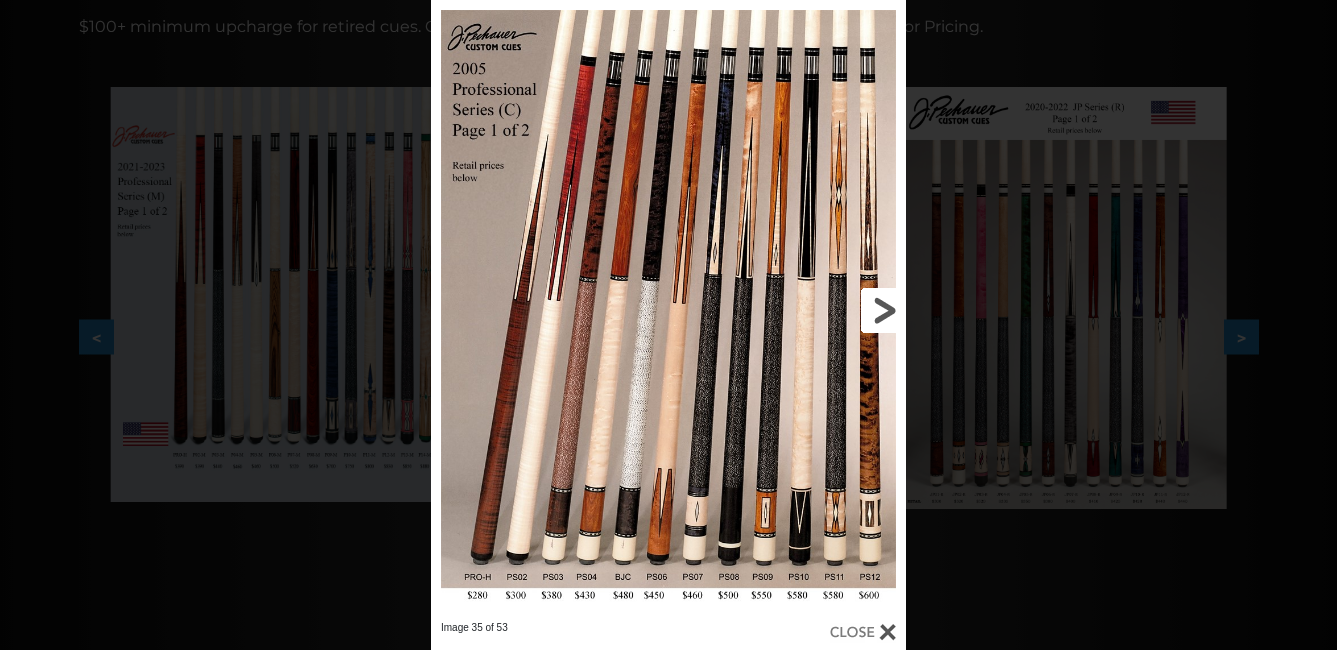 click at bounding box center (799, 310) 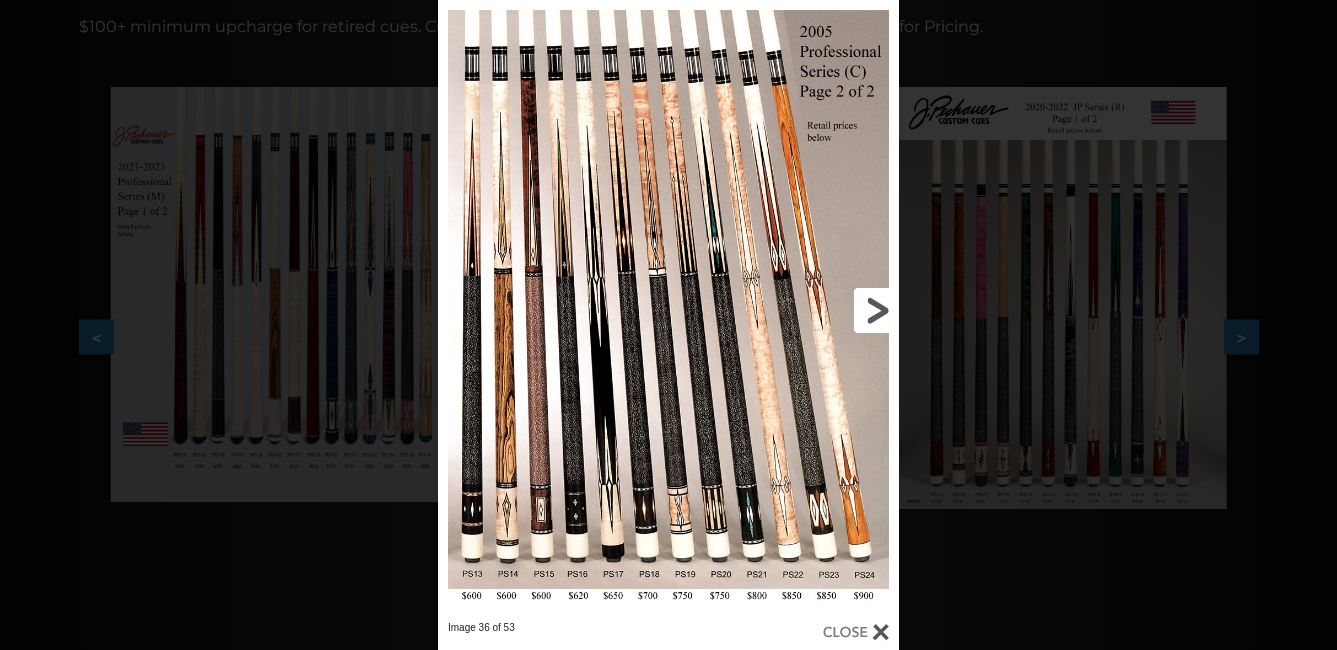 click at bounding box center (795, 310) 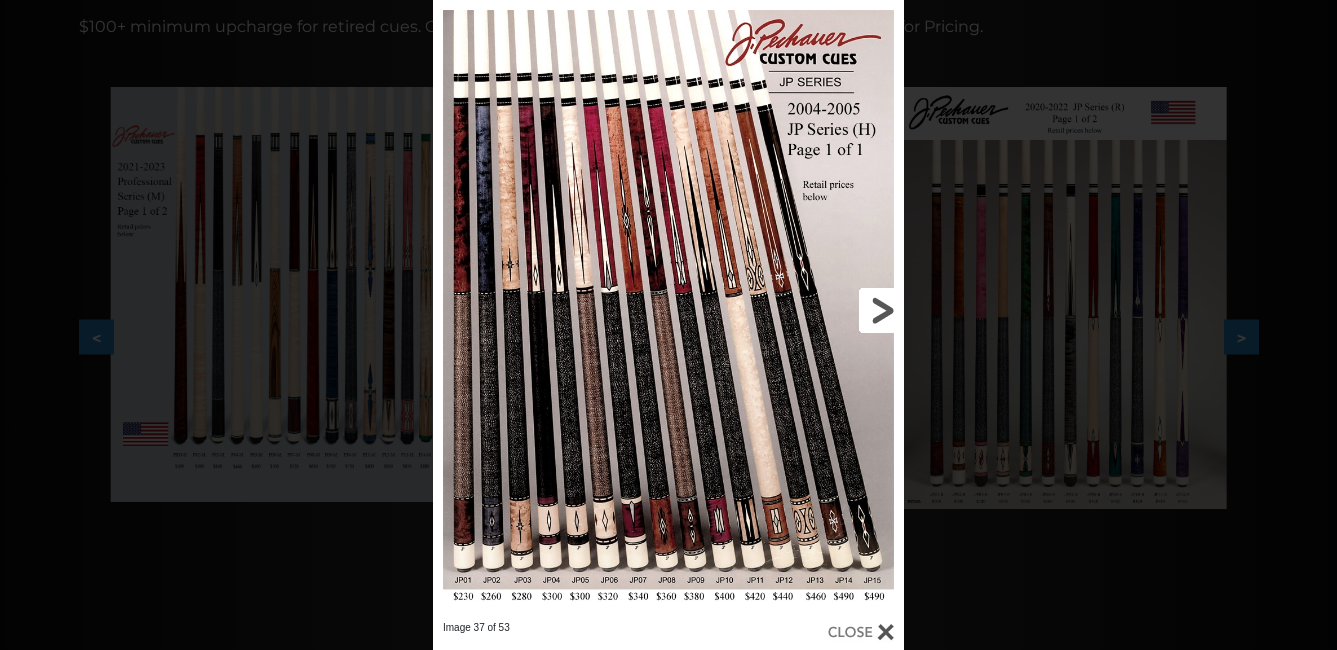 click at bounding box center (798, 310) 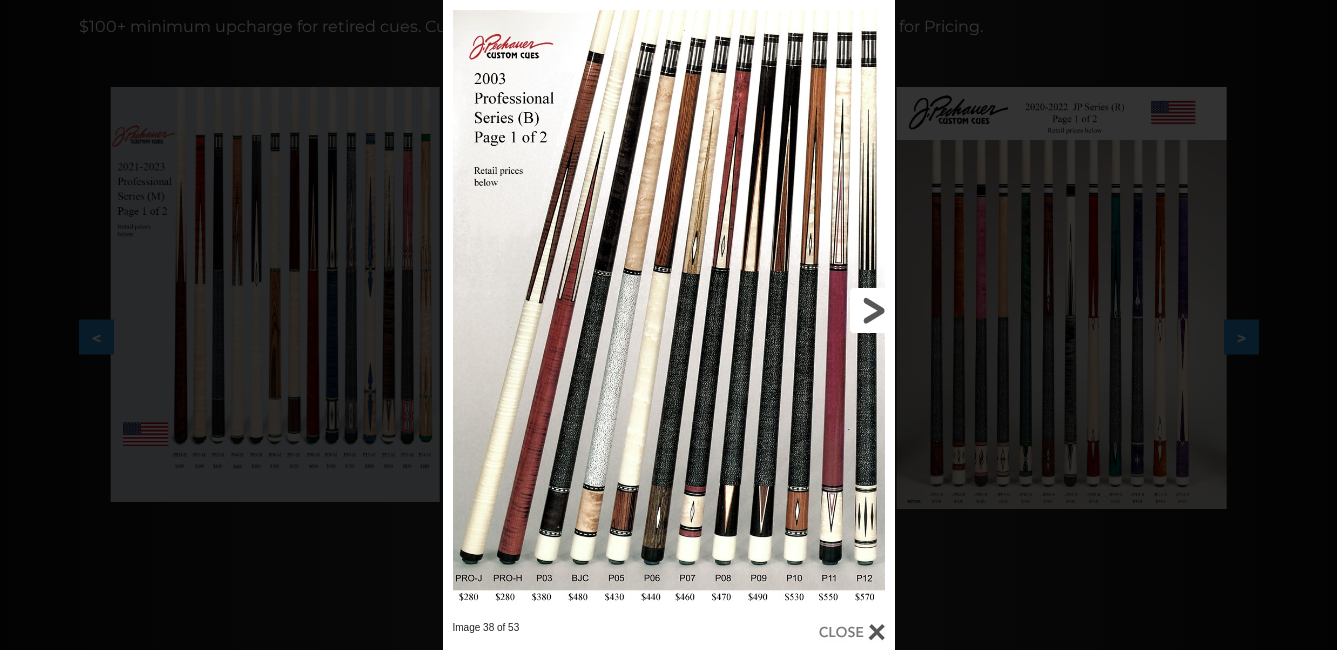 click at bounding box center (792, 310) 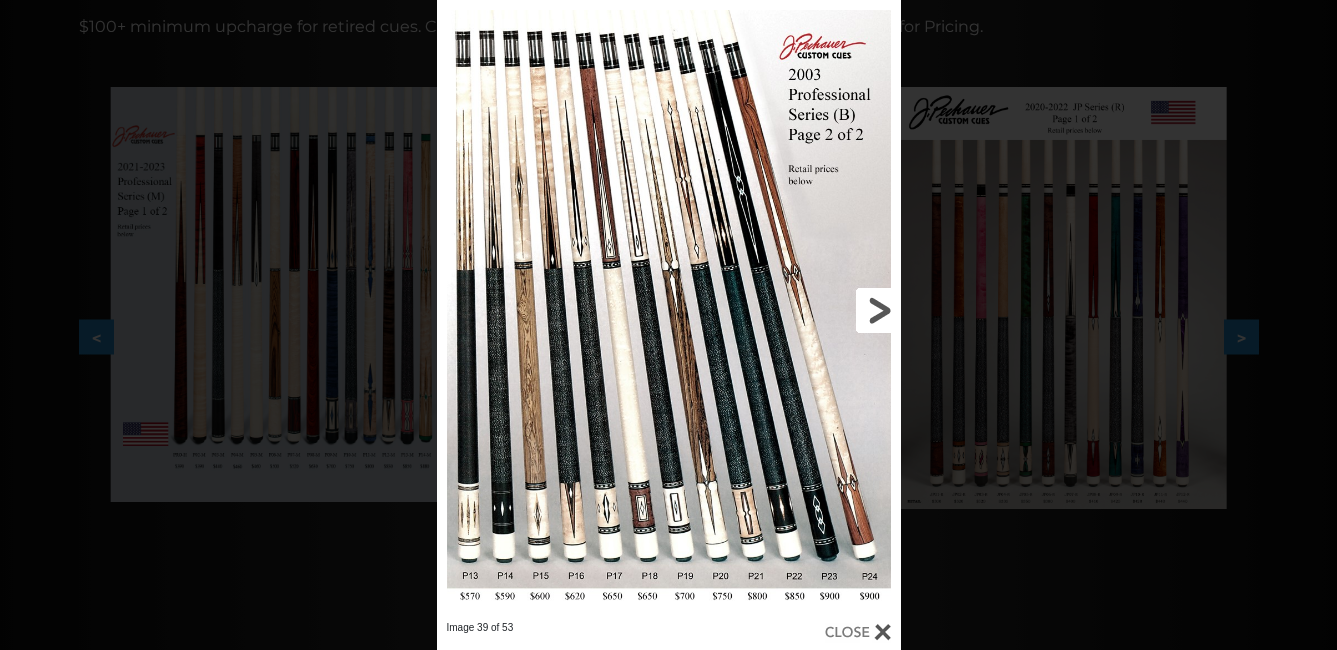 click at bounding box center [796, 310] 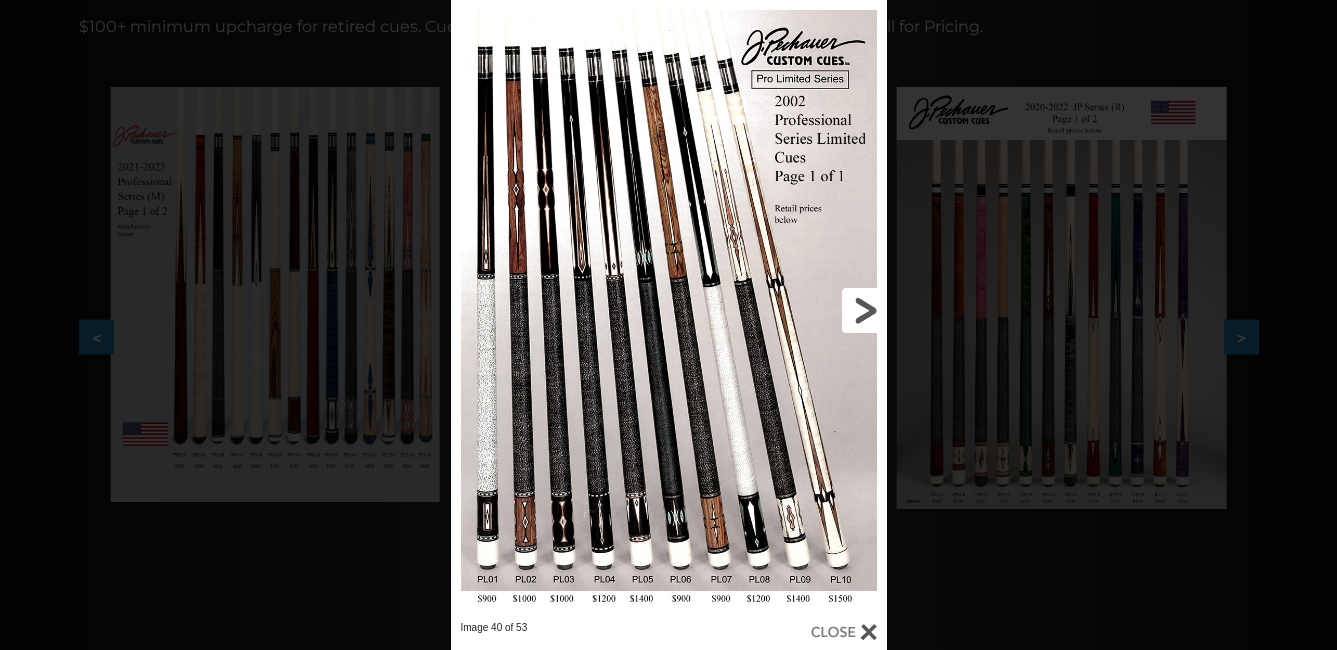 click at bounding box center (788, 310) 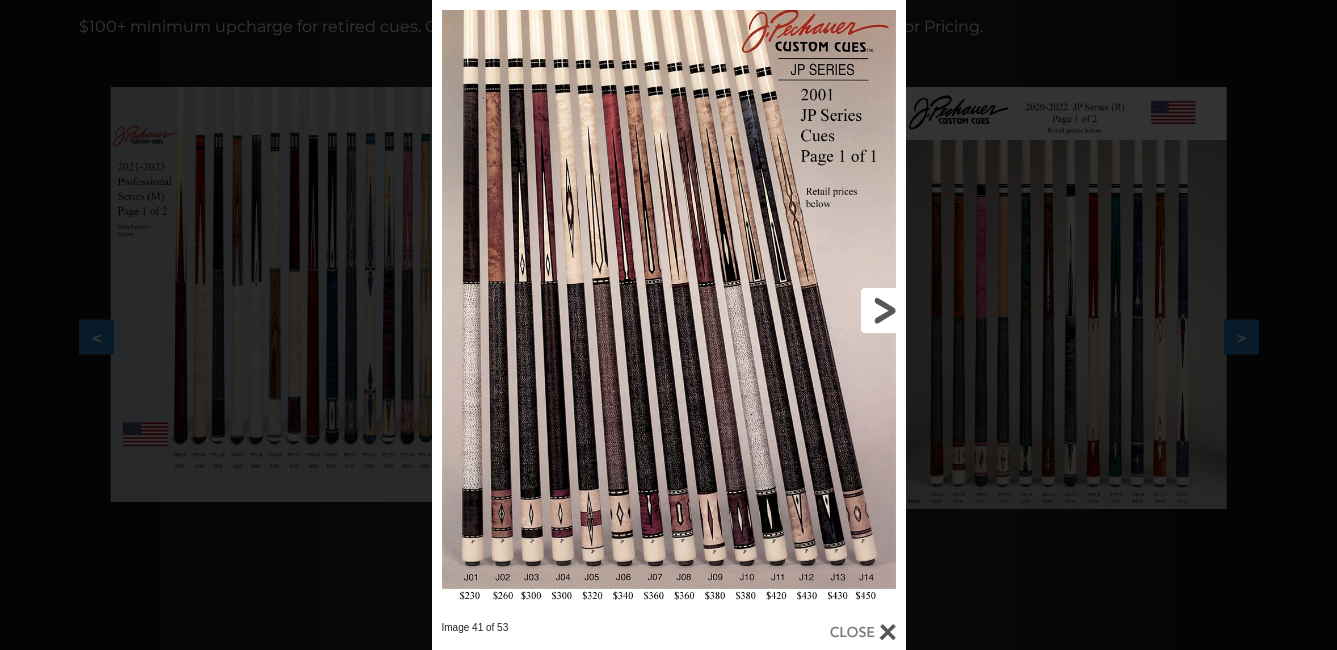 click at bounding box center [798, 310] 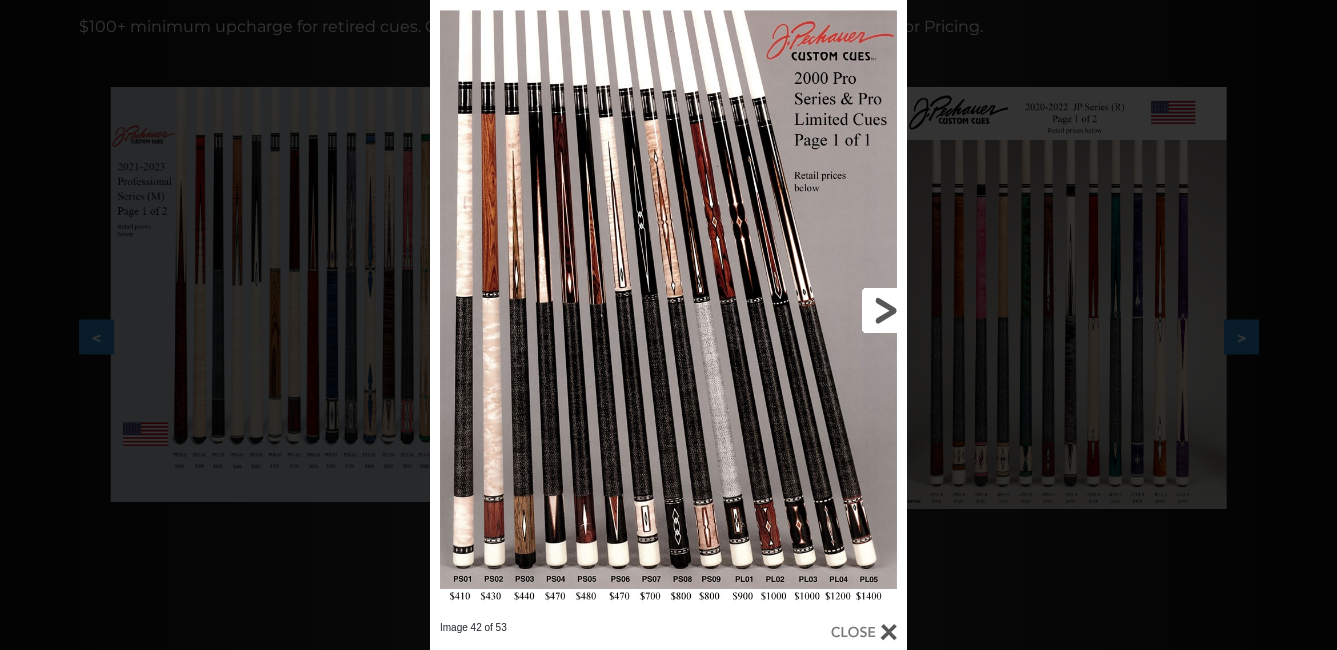 click at bounding box center (799, 310) 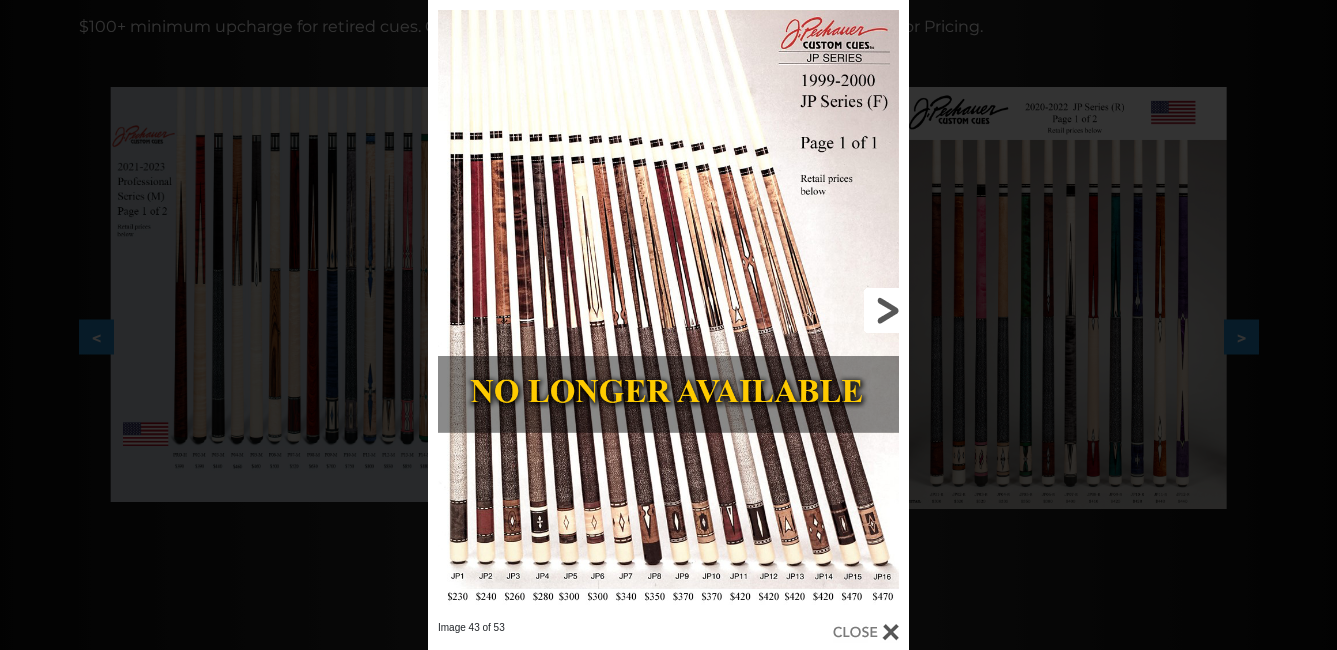 click at bounding box center (801, 310) 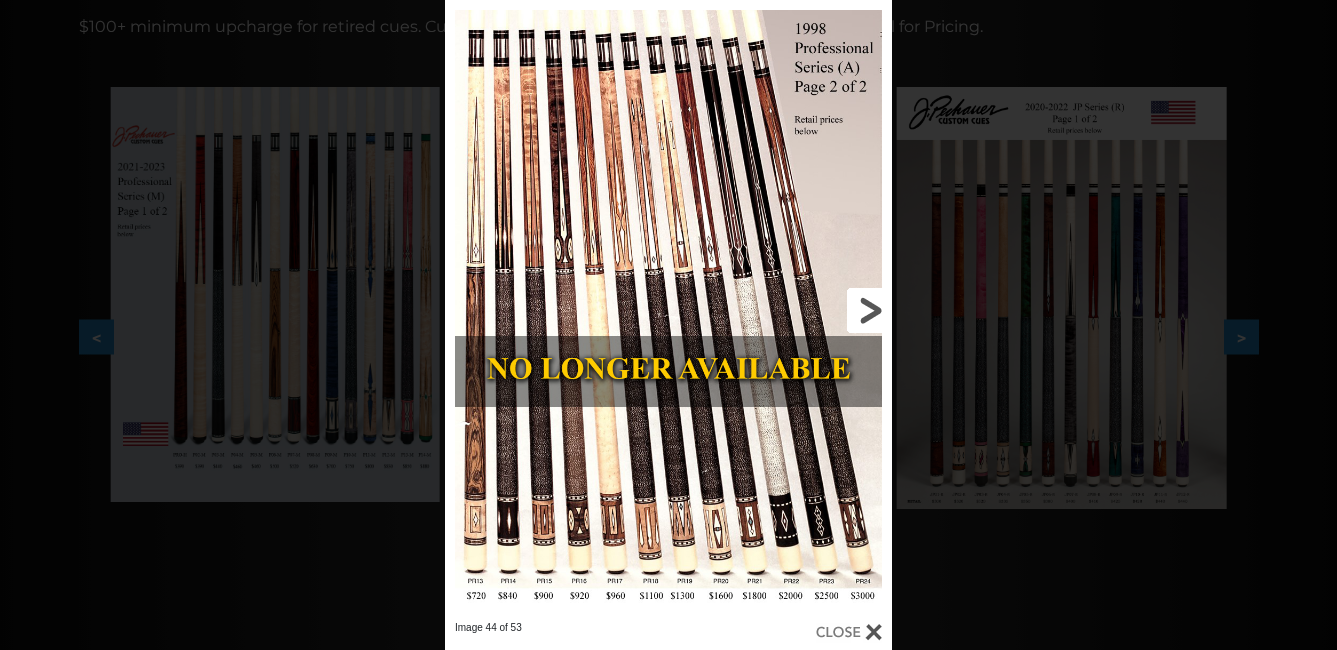 click at bounding box center [791, 310] 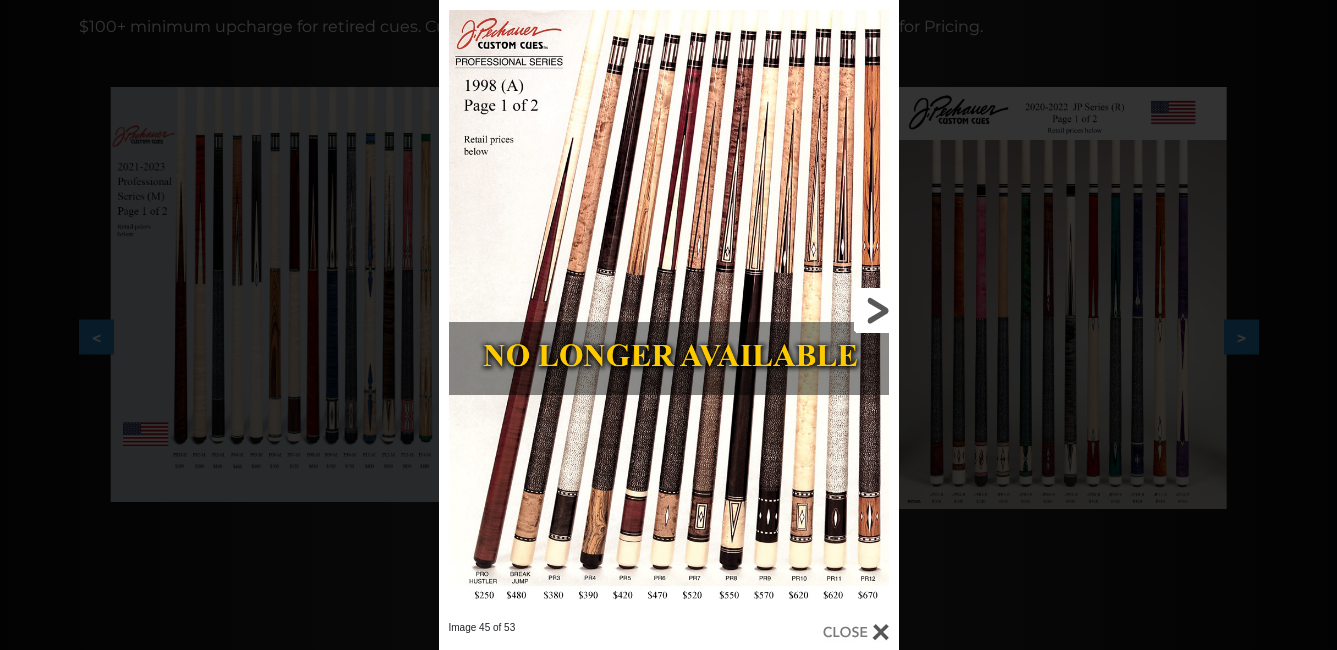 click at bounding box center (795, 310) 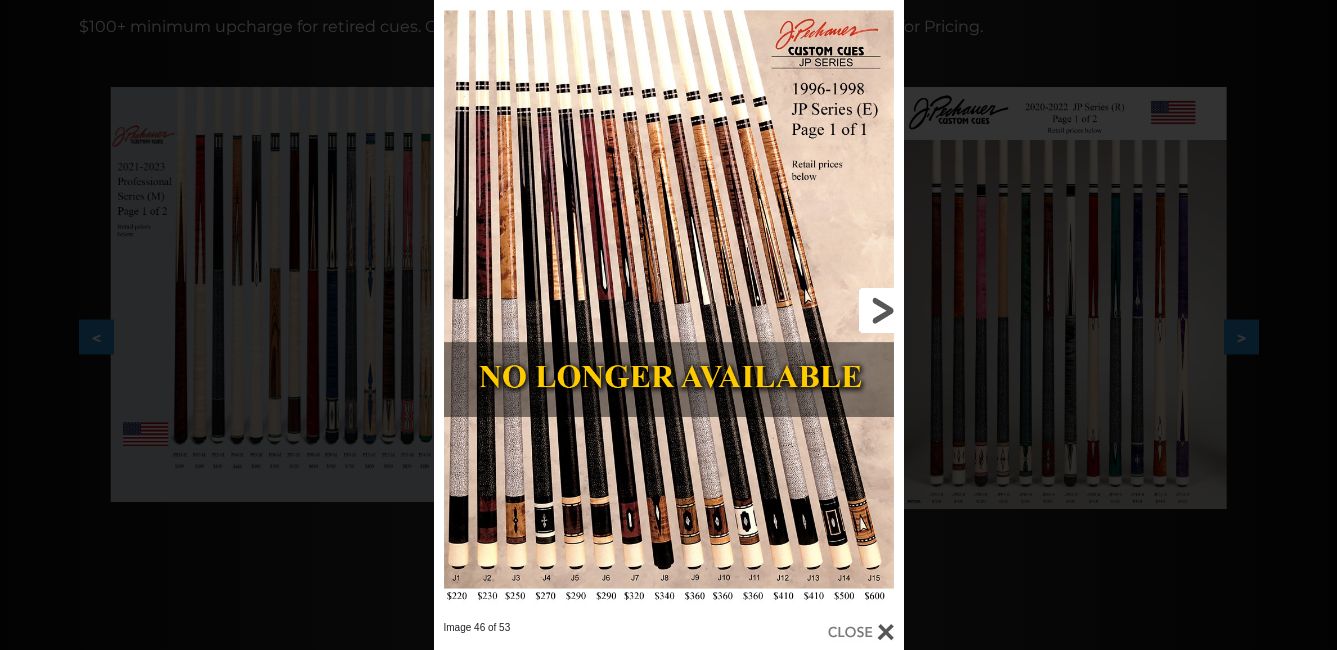 click at bounding box center [798, 310] 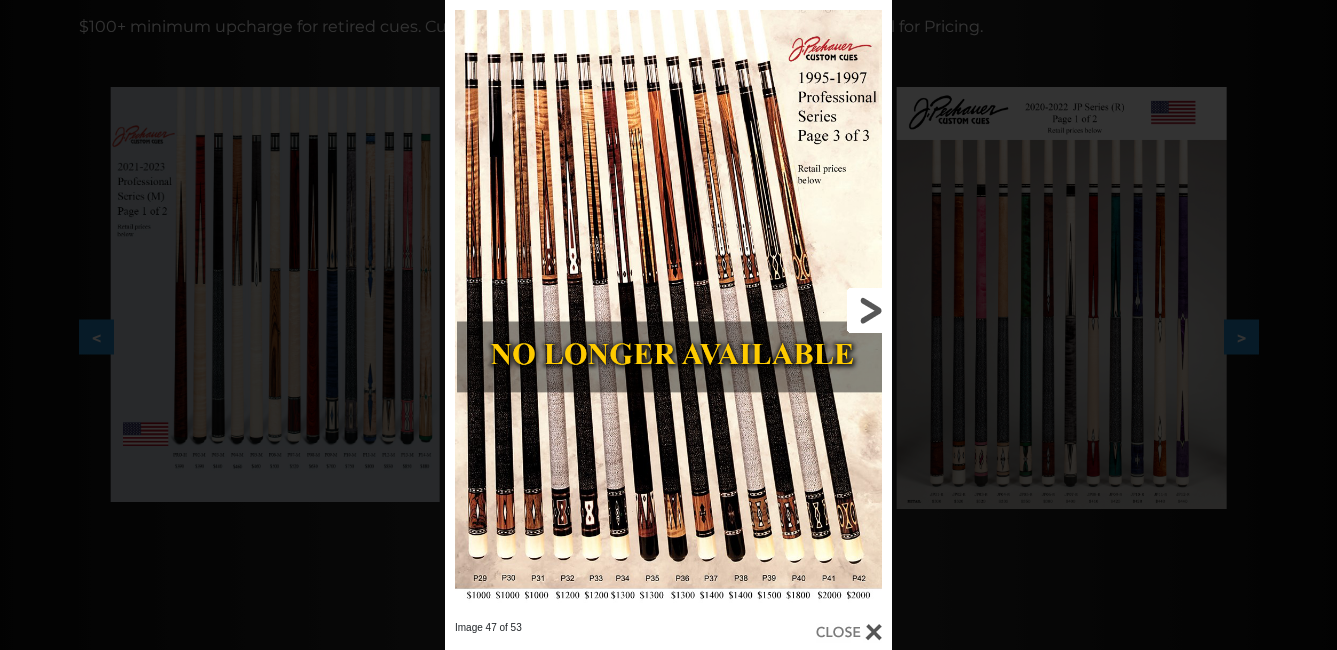 click at bounding box center (791, 310) 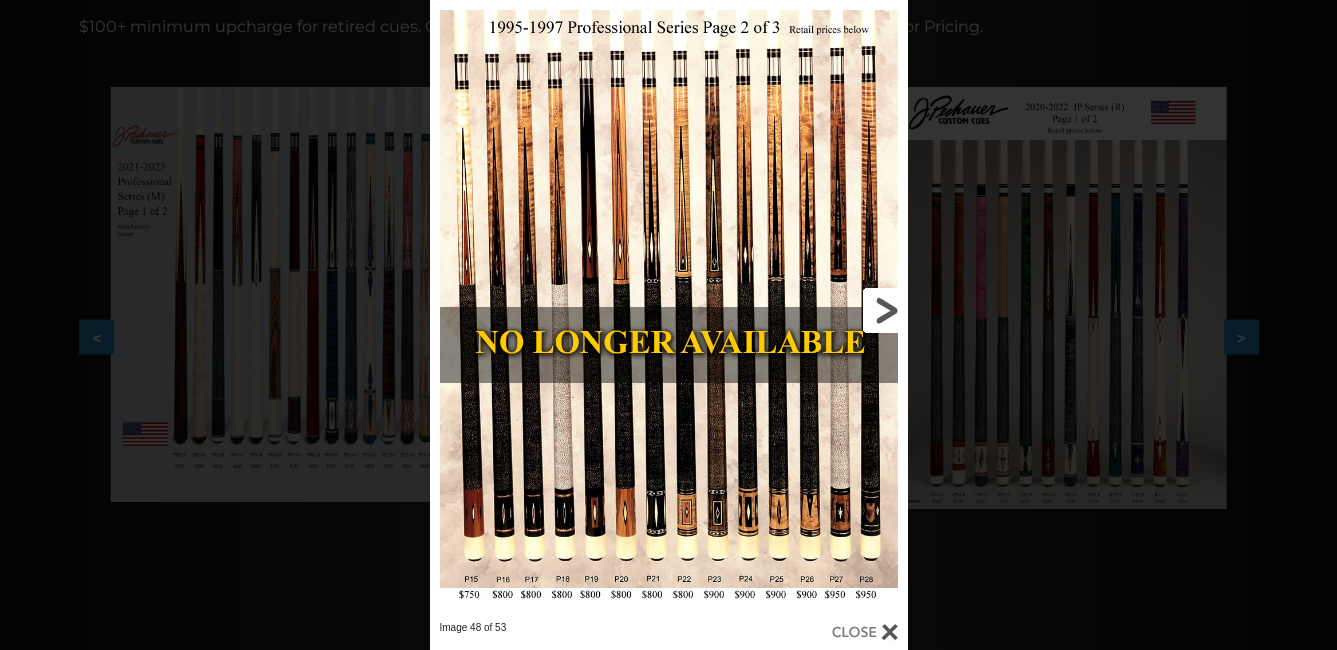 click at bounding box center [799, 310] 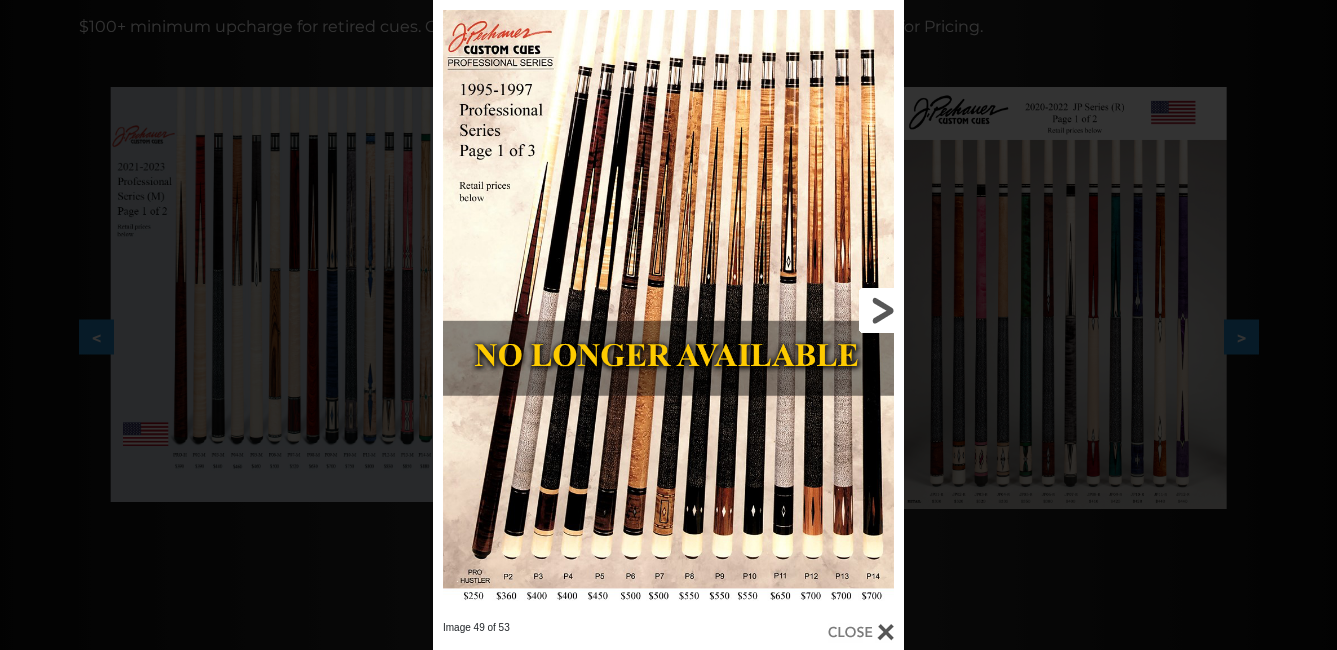 click at bounding box center [798, 310] 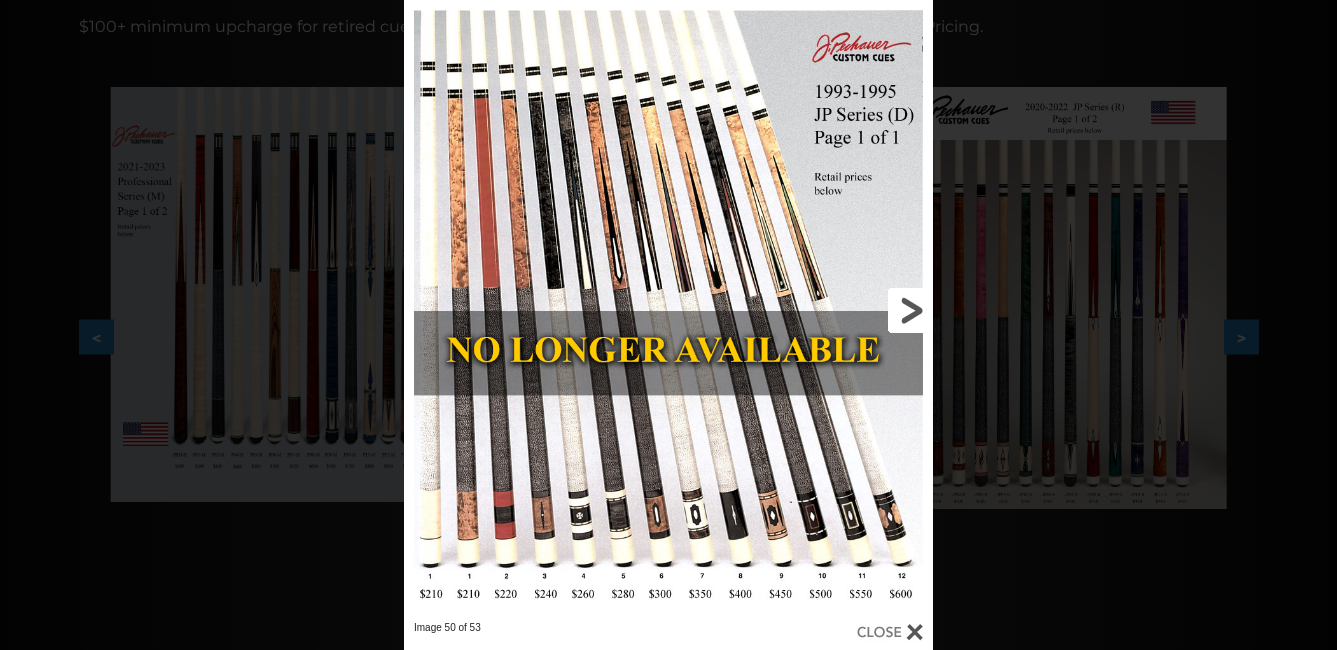 click at bounding box center (814, 310) 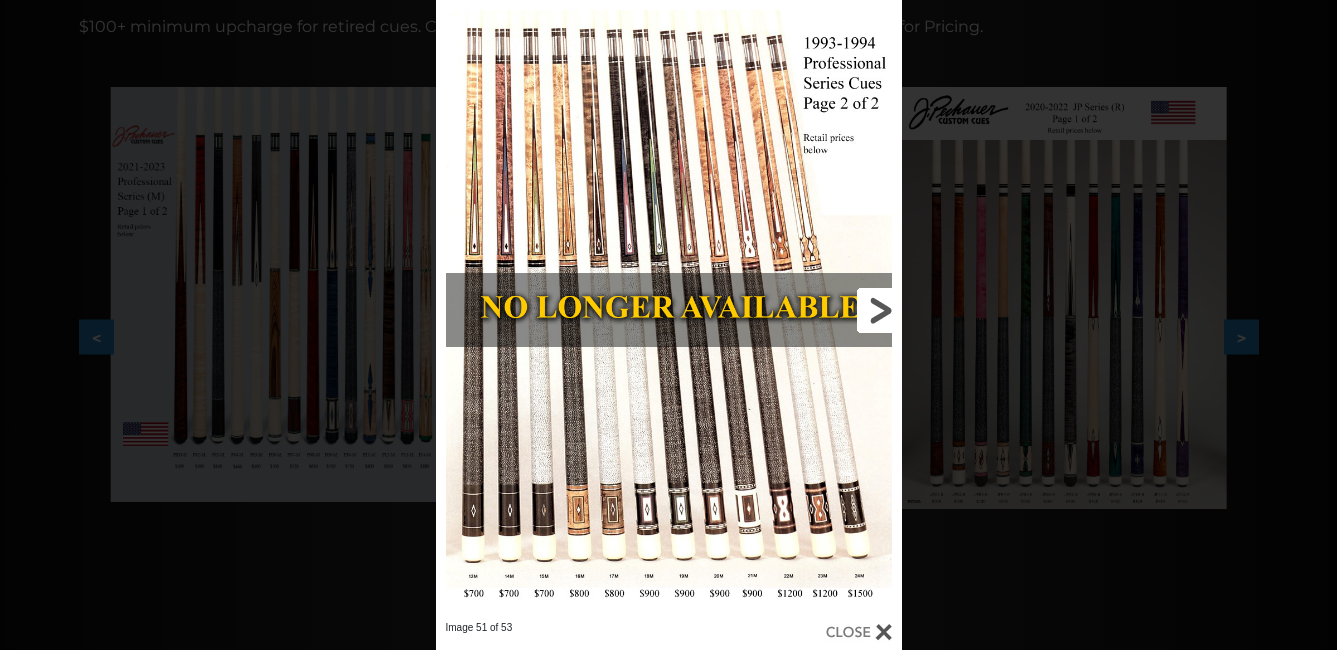 click at bounding box center (797, 310) 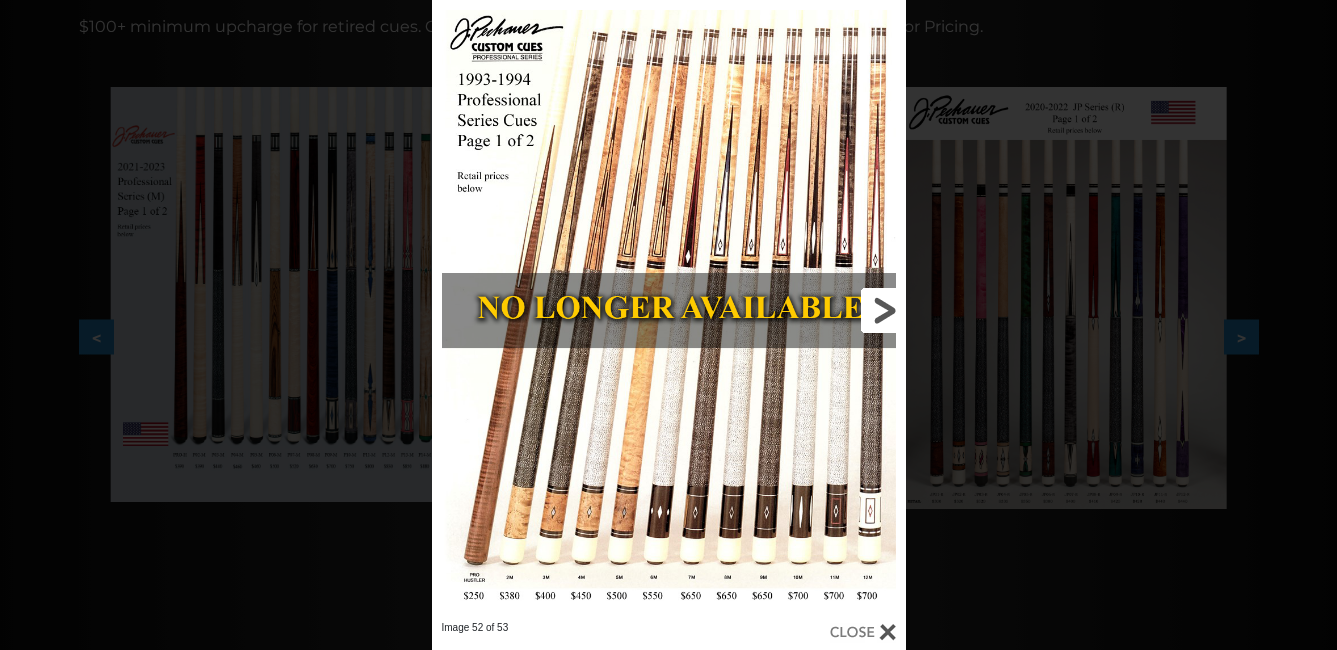 click at bounding box center (798, 310) 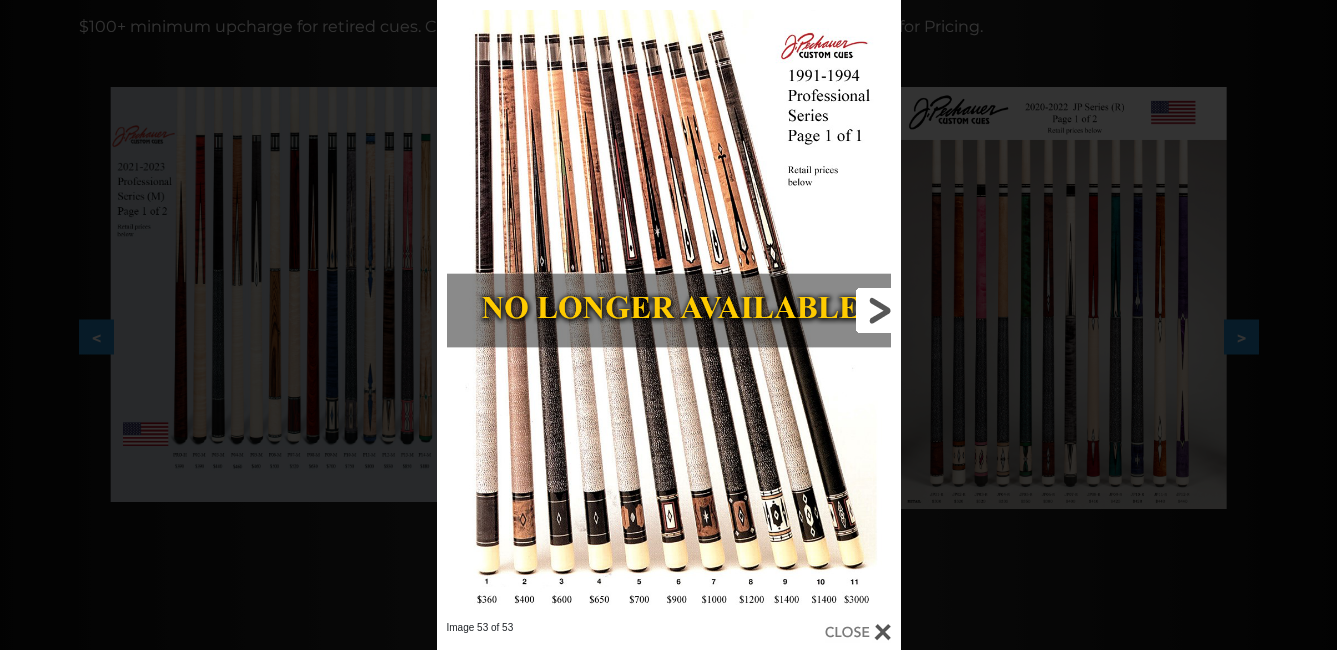 click at bounding box center (796, 310) 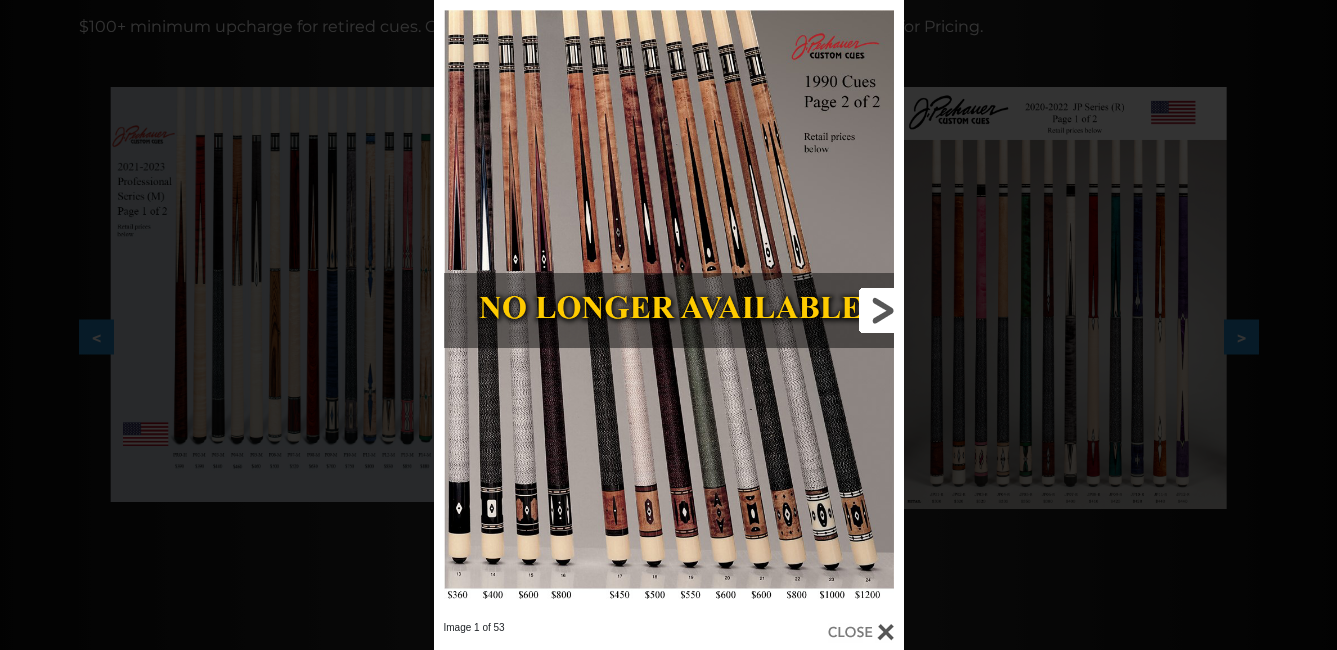 click at bounding box center [798, 310] 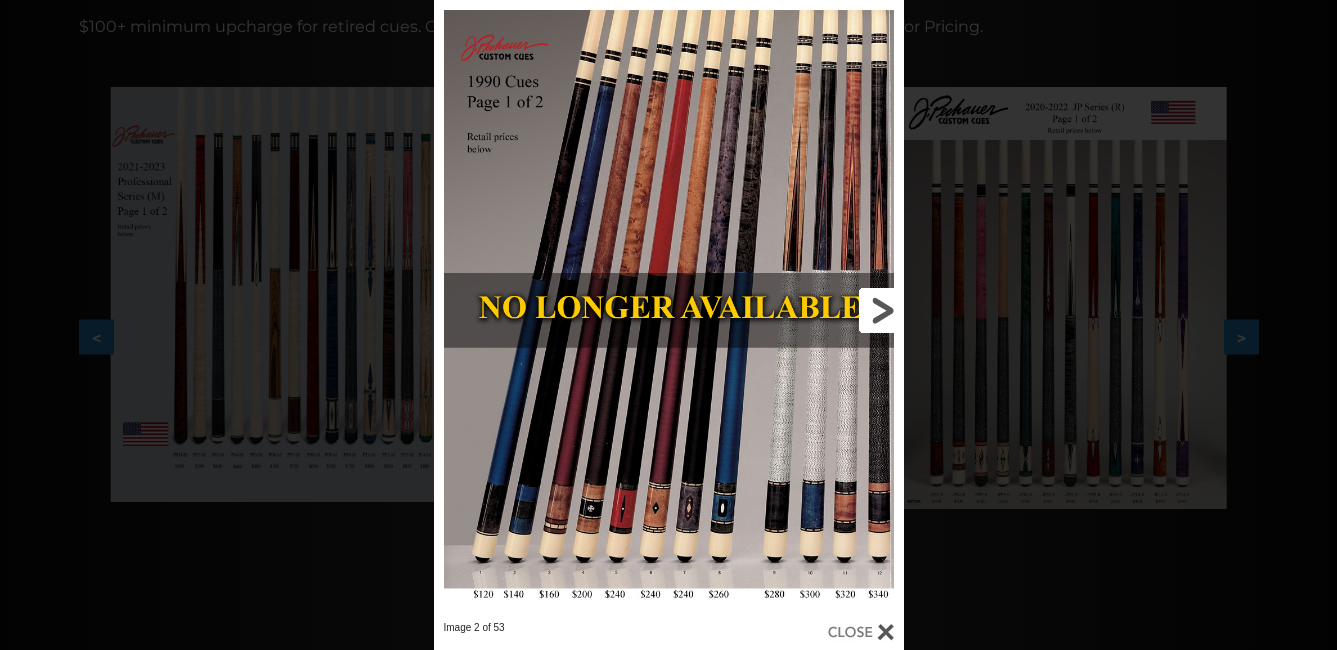 click at bounding box center [798, 310] 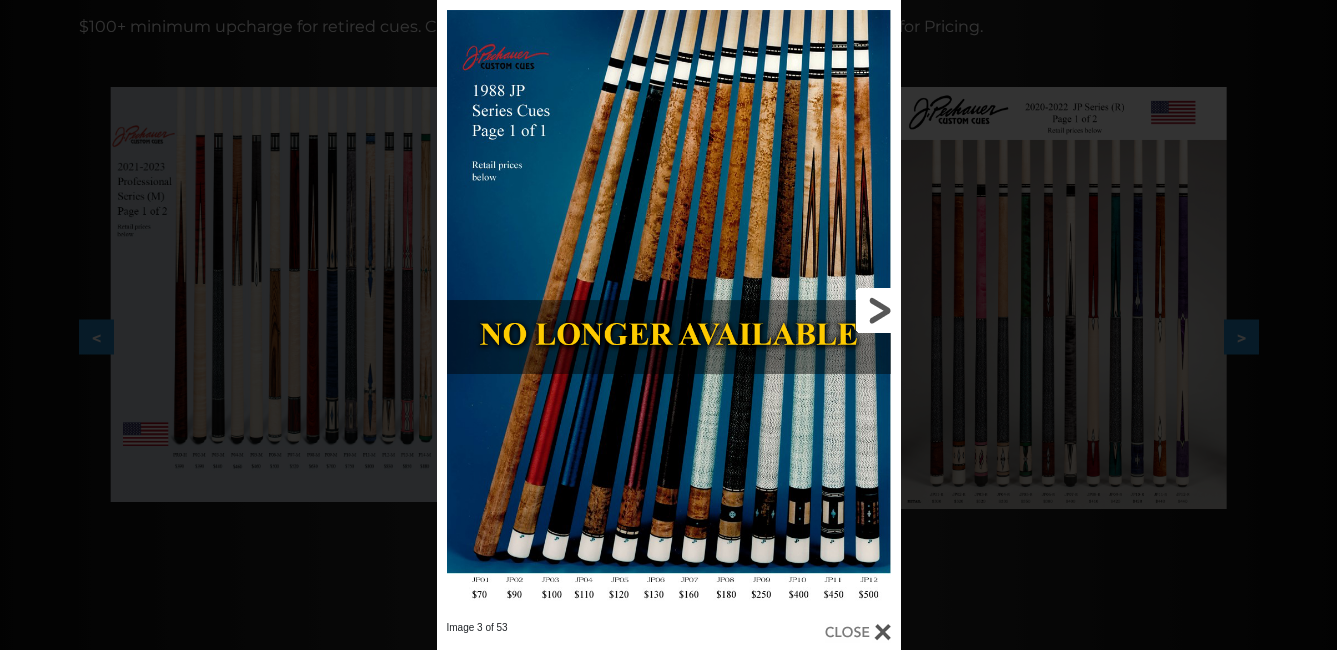 click at bounding box center [796, 310] 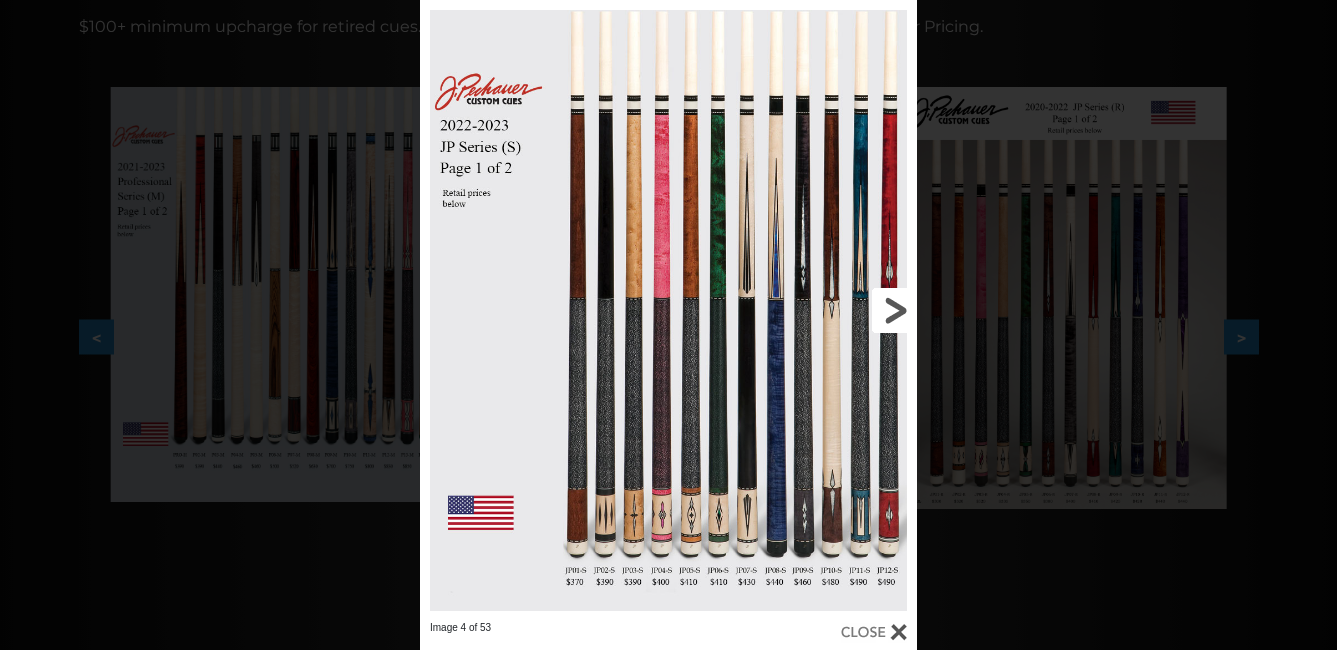 click at bounding box center [805, 310] 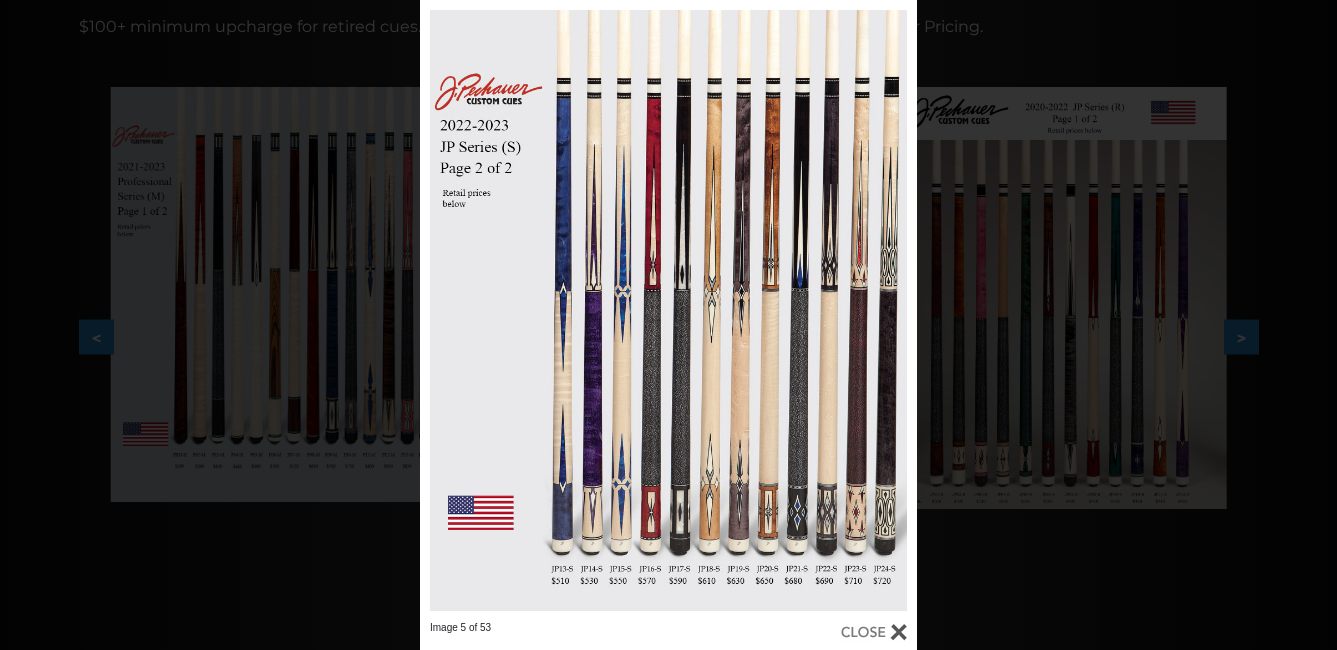 click on "Image 5 of 53" at bounding box center (668, 325) 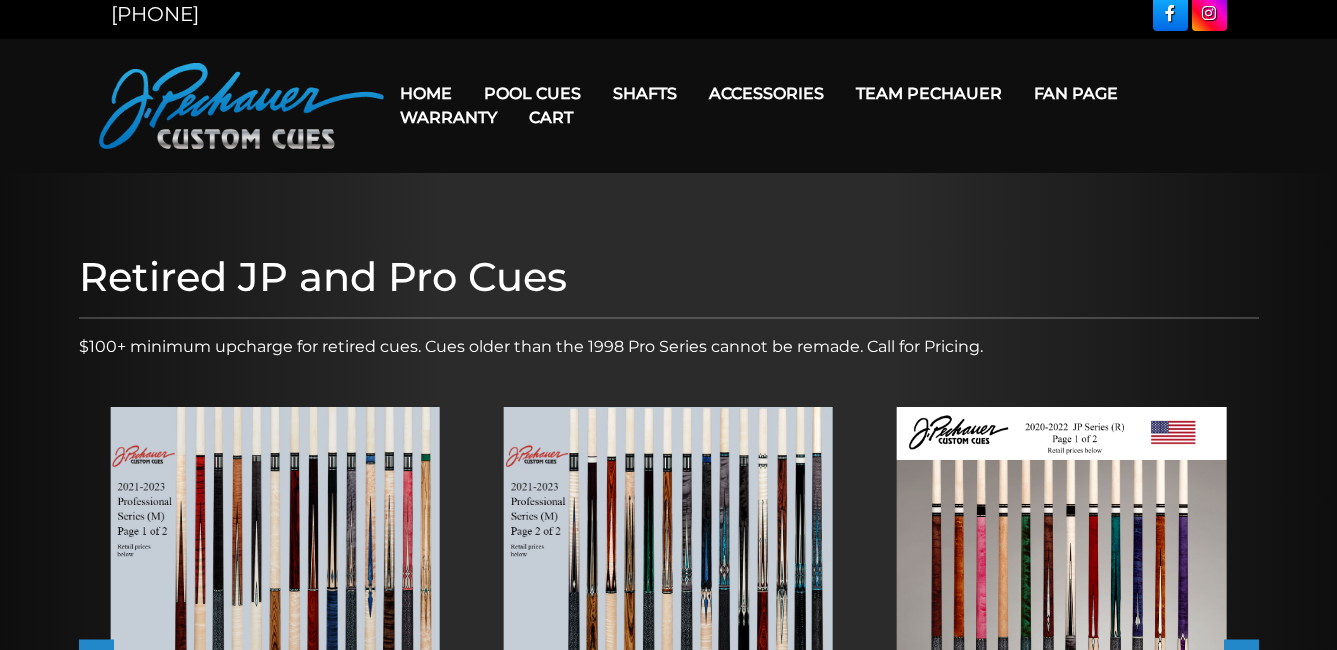 scroll, scrollTop: 0, scrollLeft: 0, axis: both 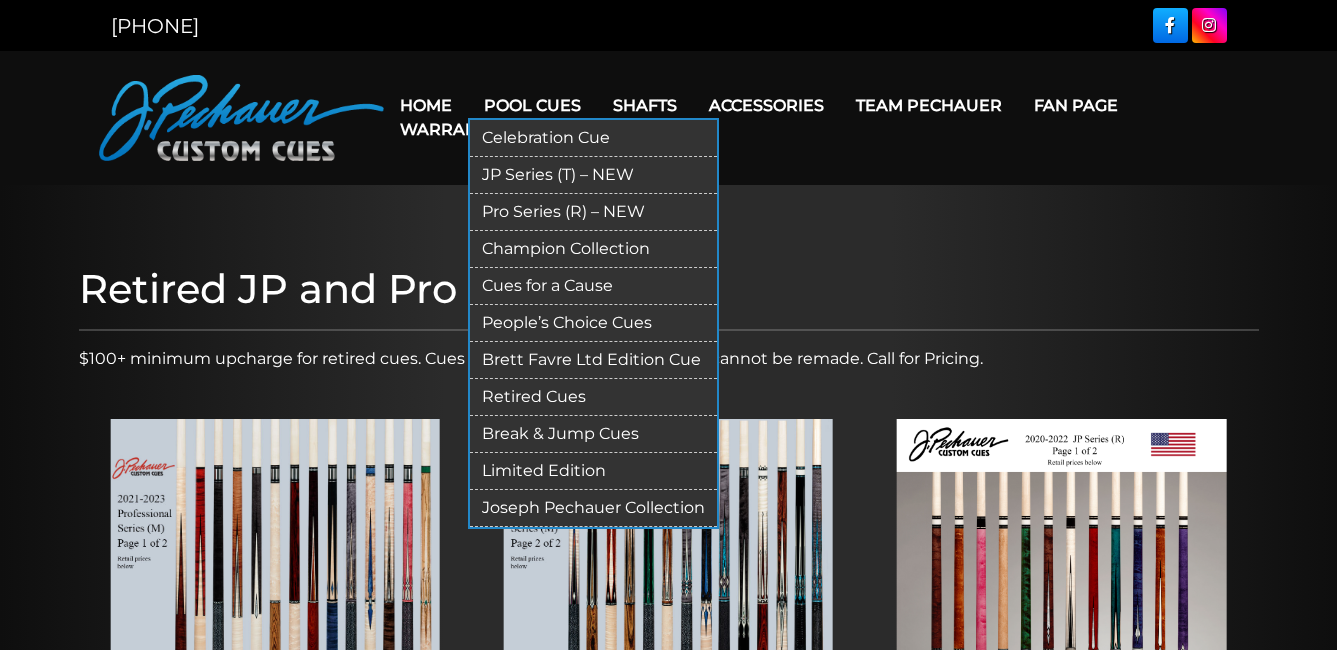 click on "Limited Edition" at bounding box center [593, 471] 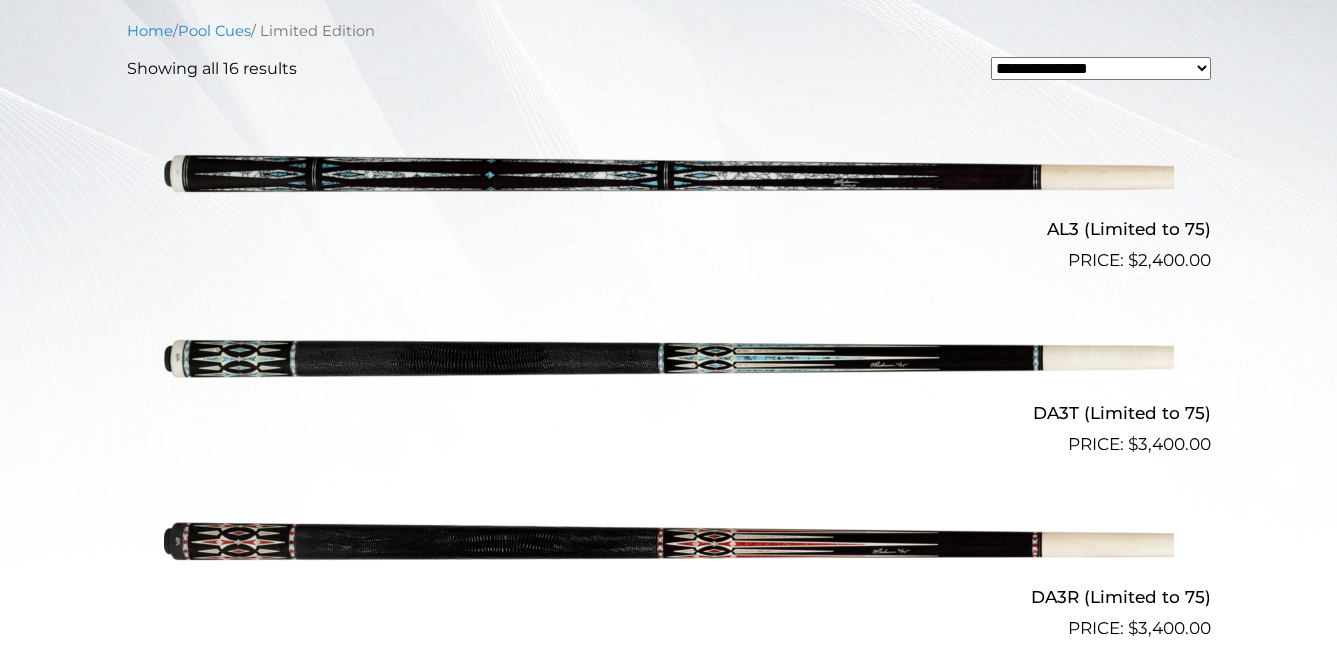 scroll, scrollTop: 585, scrollLeft: 0, axis: vertical 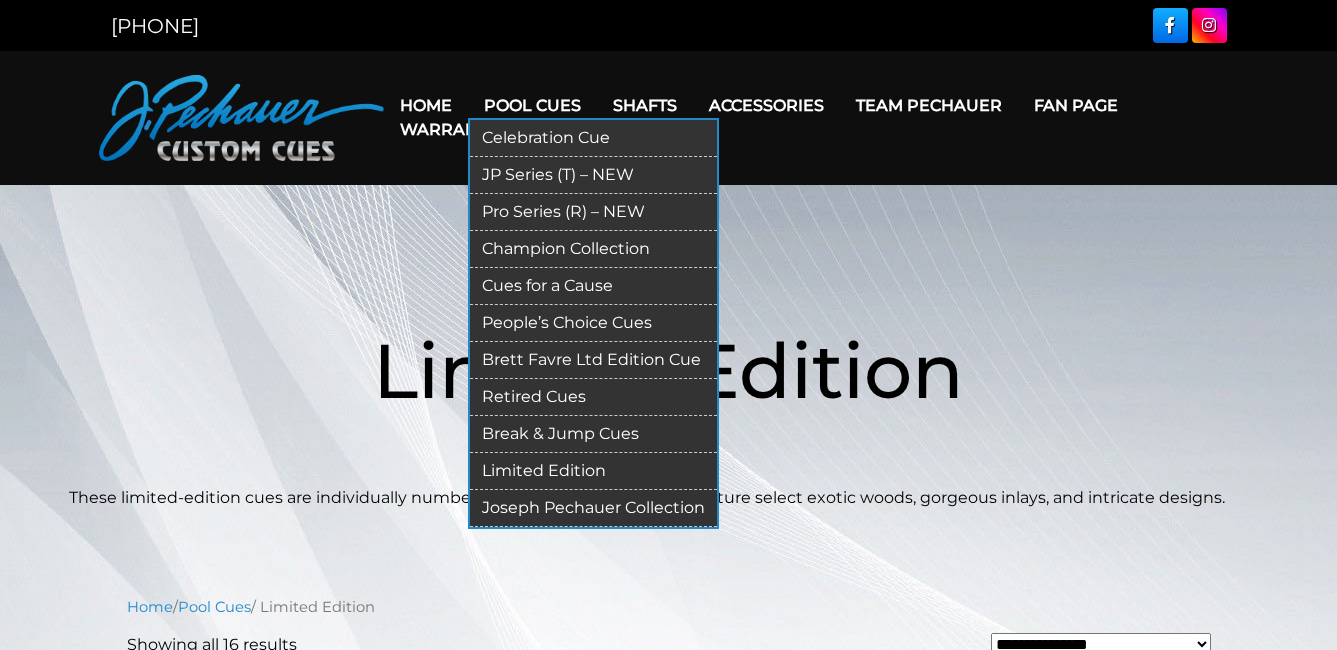 click on "Retired Cues" at bounding box center [593, 397] 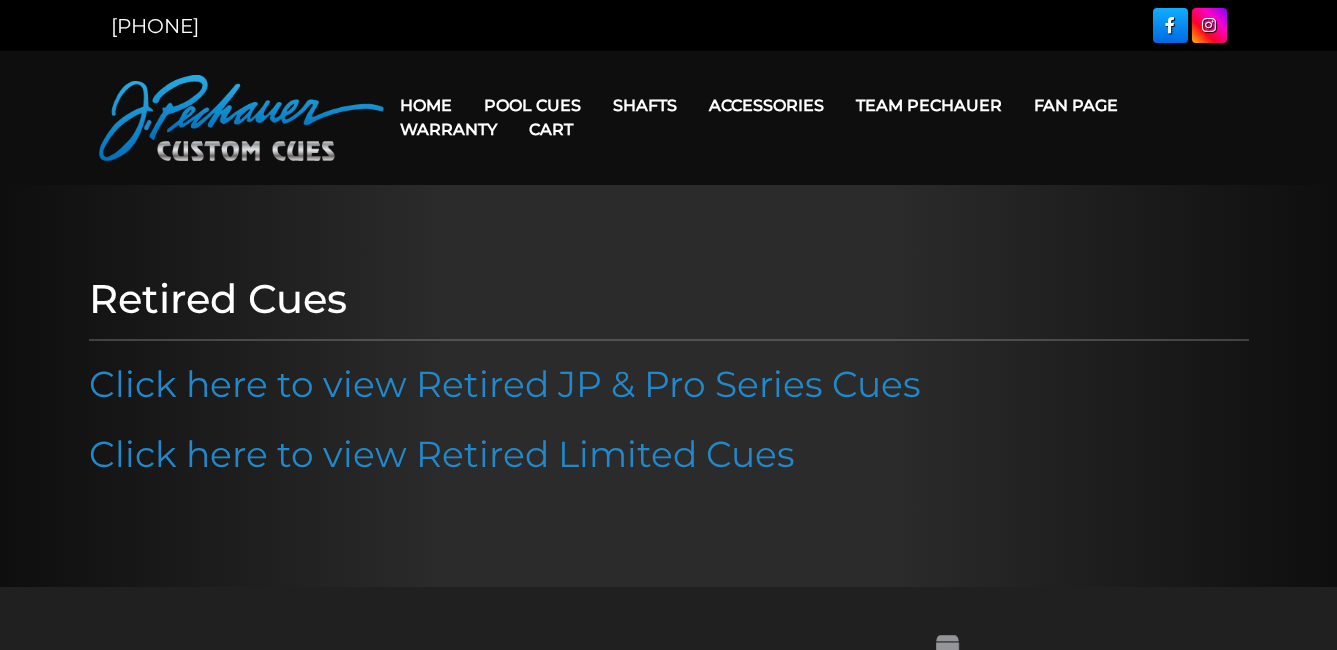 scroll, scrollTop: 0, scrollLeft: 0, axis: both 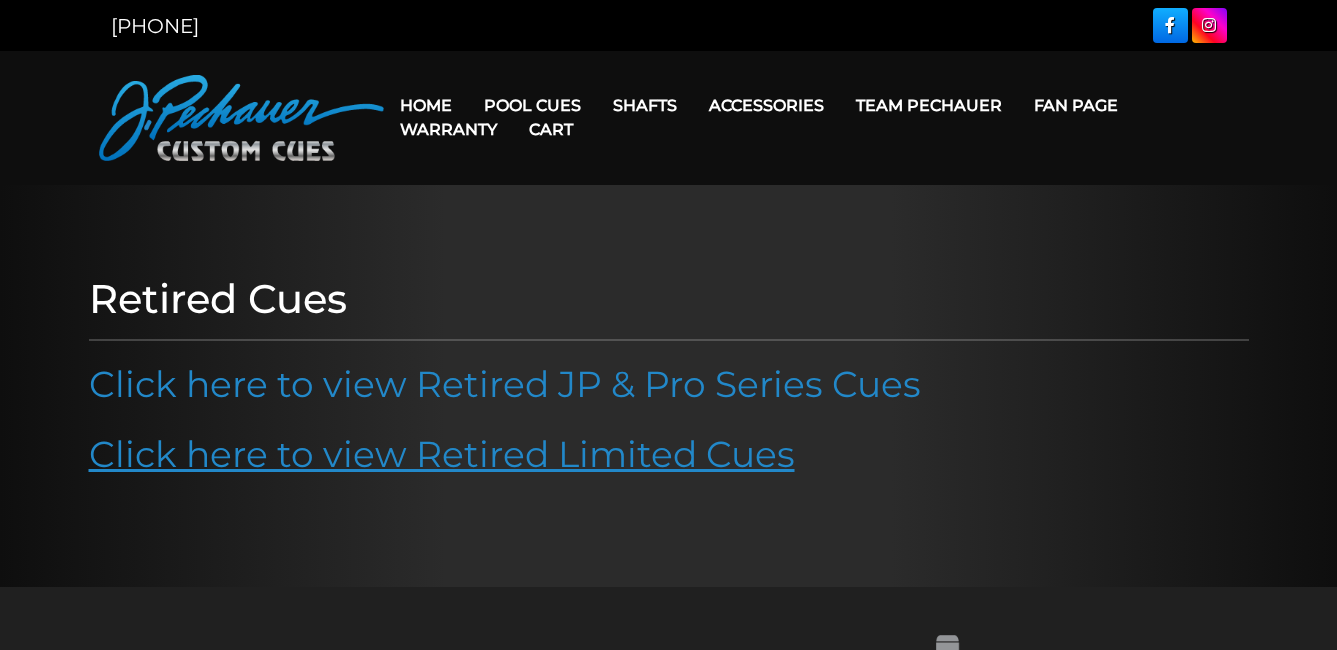click on "Click here to view Retired Limited Cues" at bounding box center (442, 454) 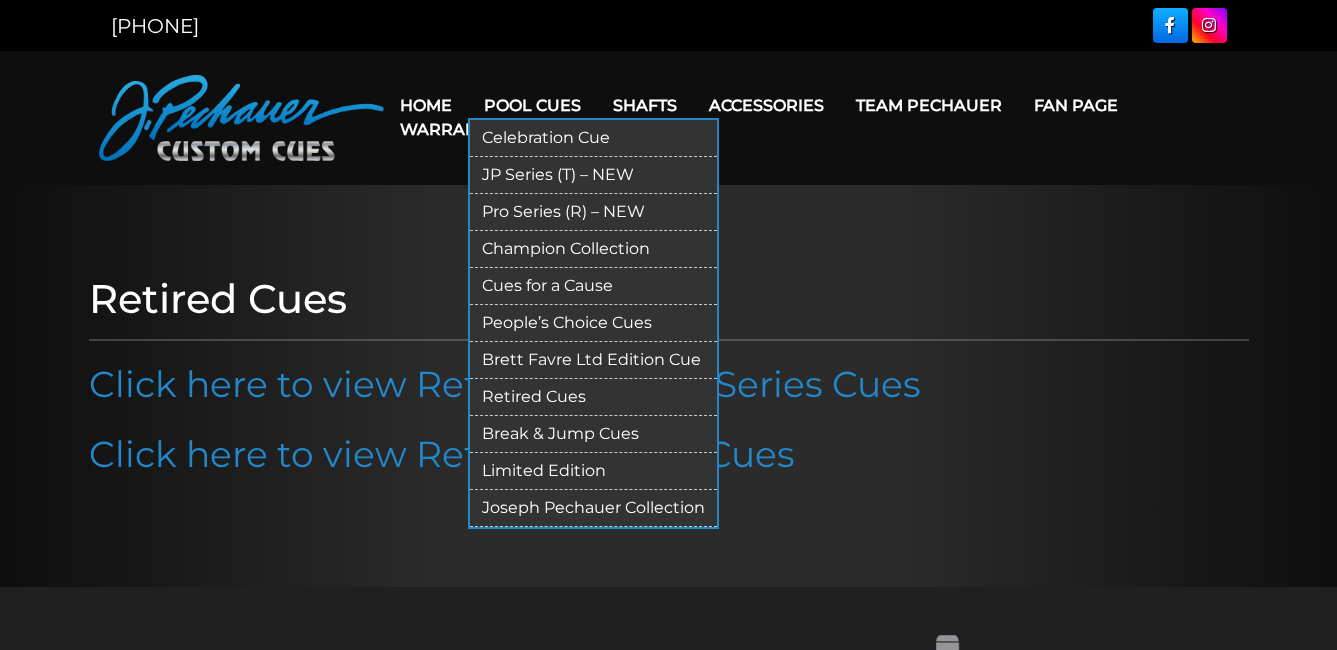 click on "People’s Choice Cues" at bounding box center (593, 323) 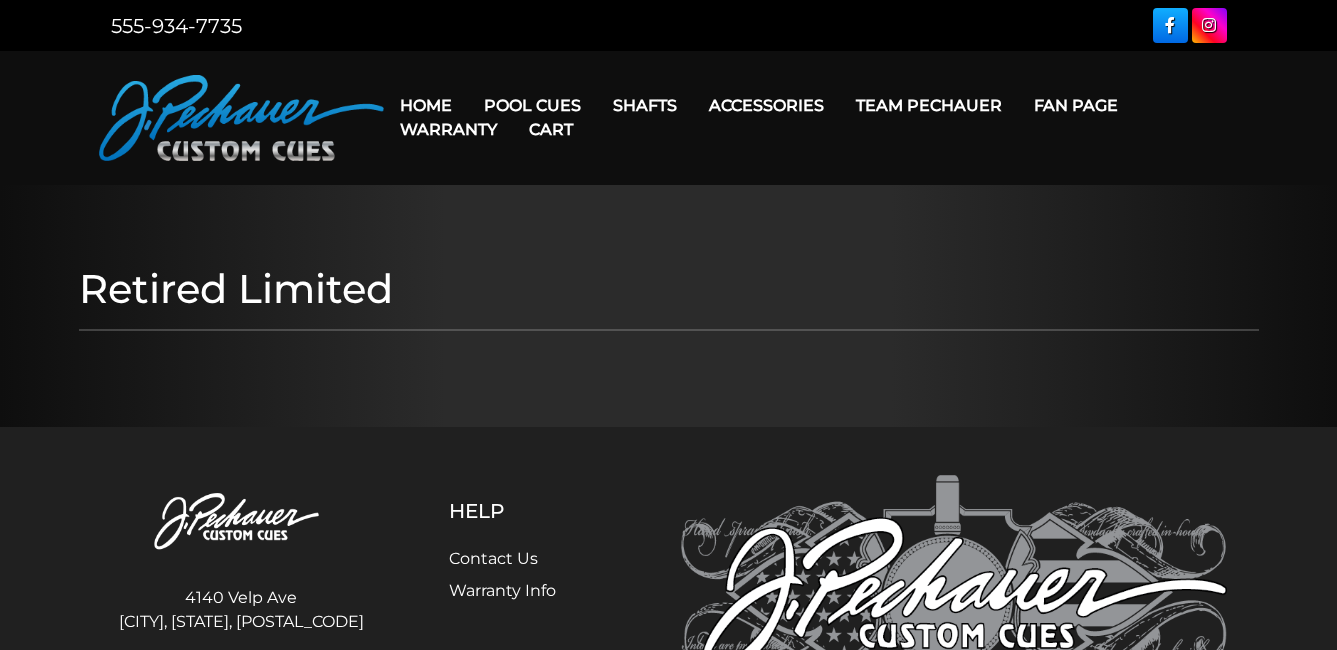 scroll, scrollTop: 0, scrollLeft: 0, axis: both 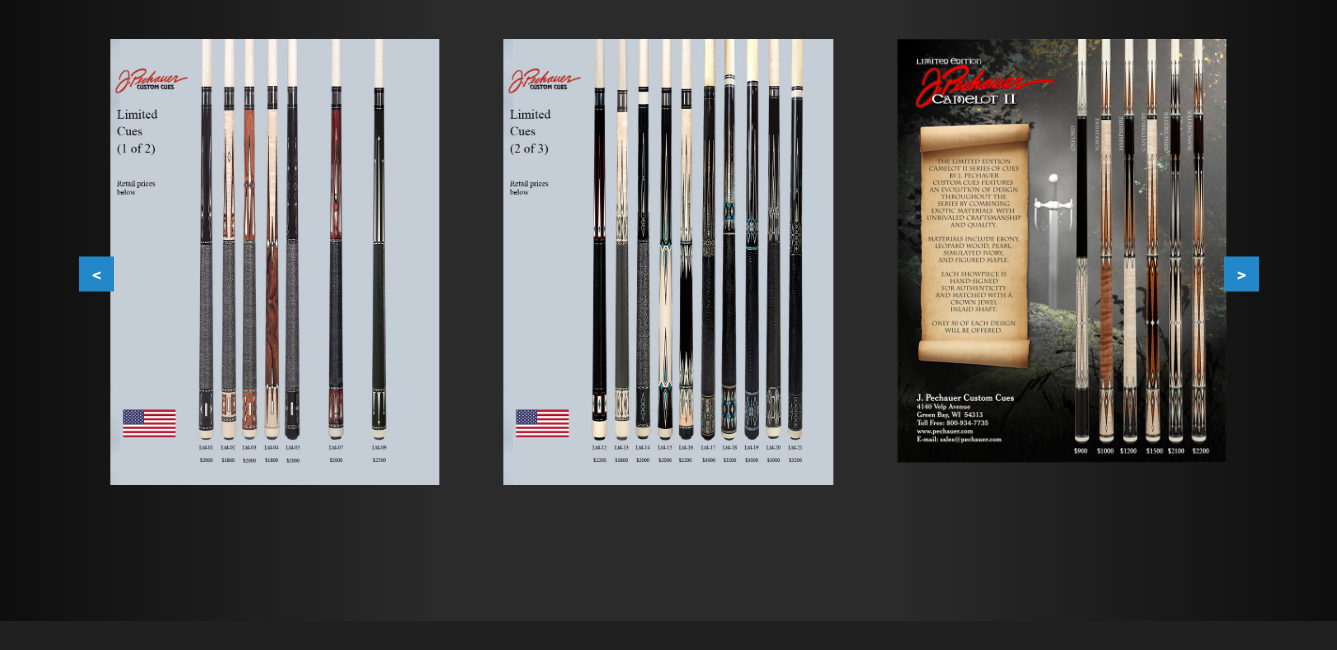 click at bounding box center (274, 262) 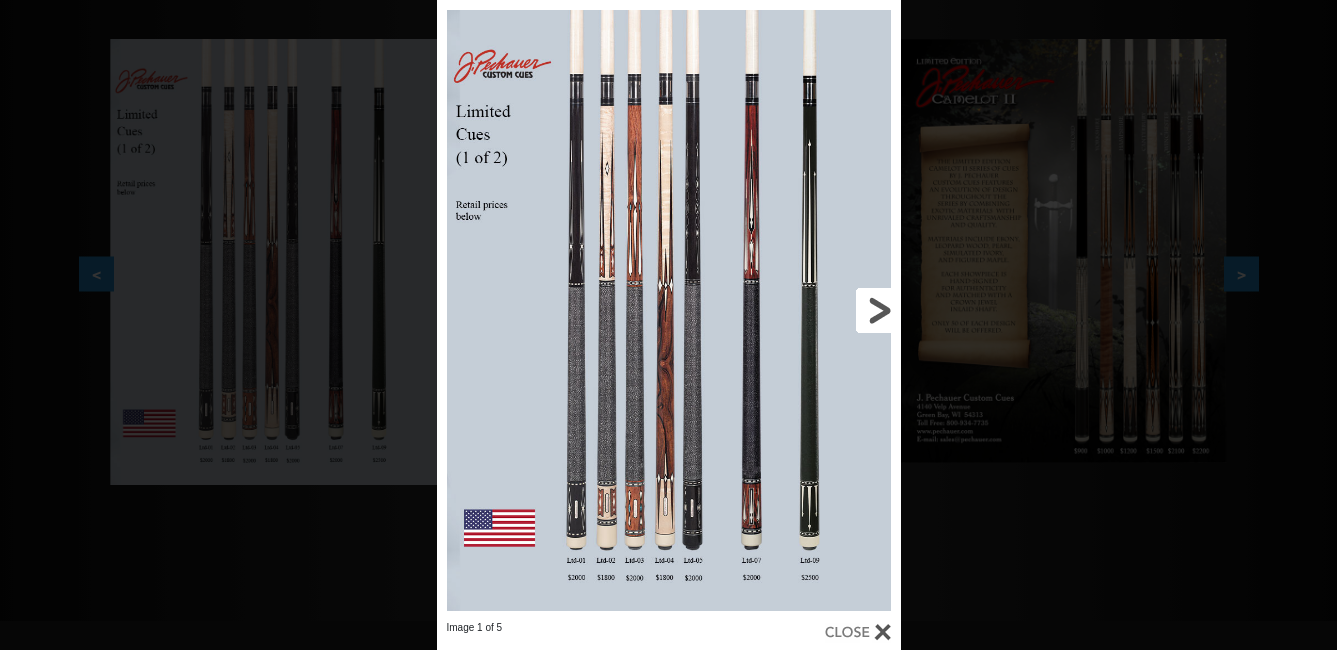 click at bounding box center (796, 310) 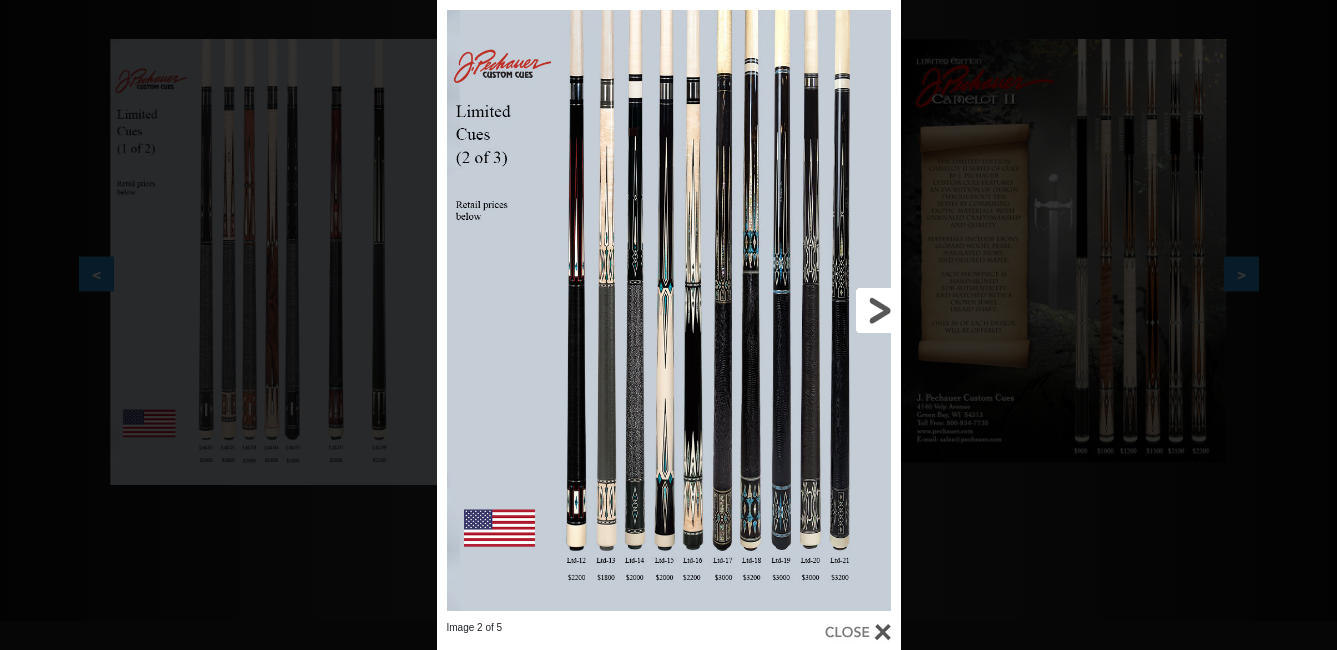 click at bounding box center (796, 310) 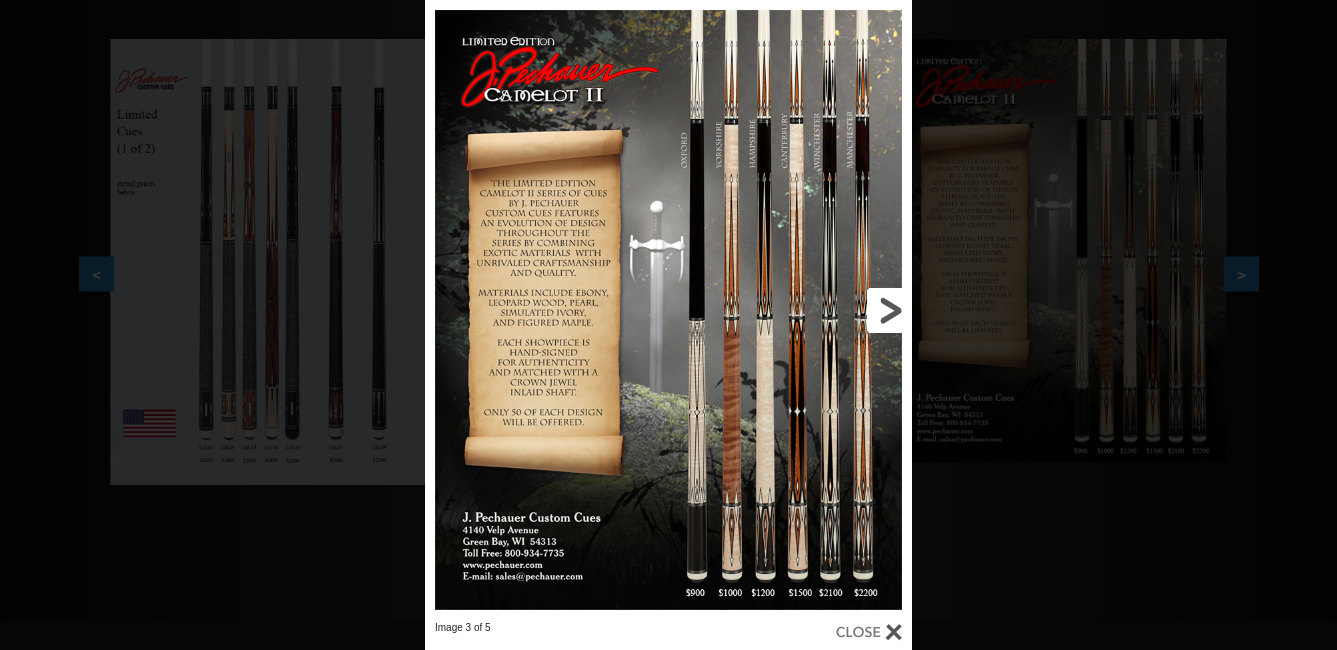 click at bounding box center (802, 310) 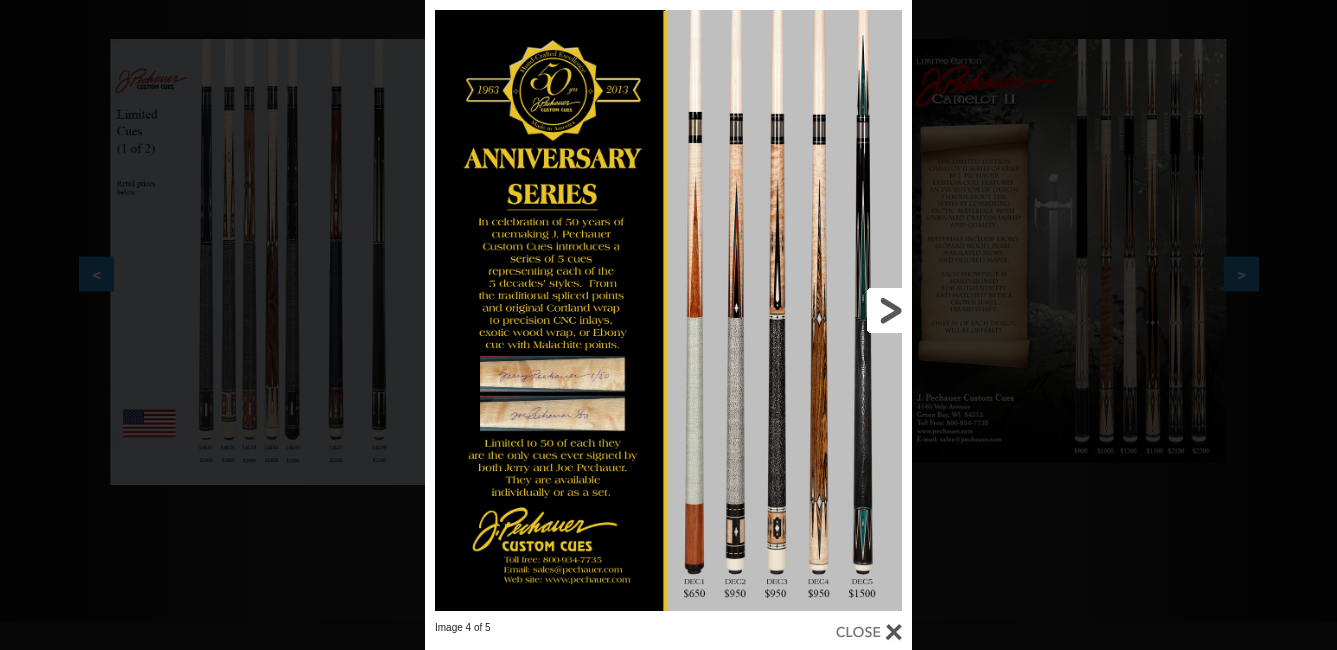 click at bounding box center [802, 310] 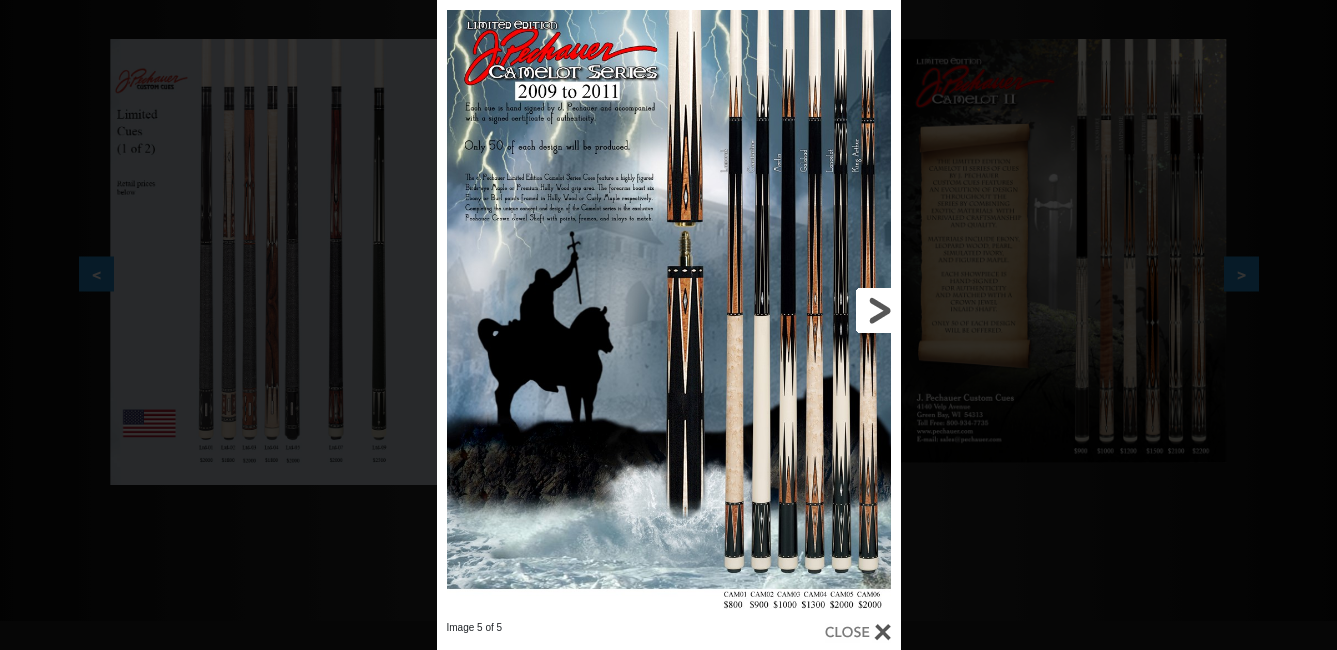 click at bounding box center [796, 310] 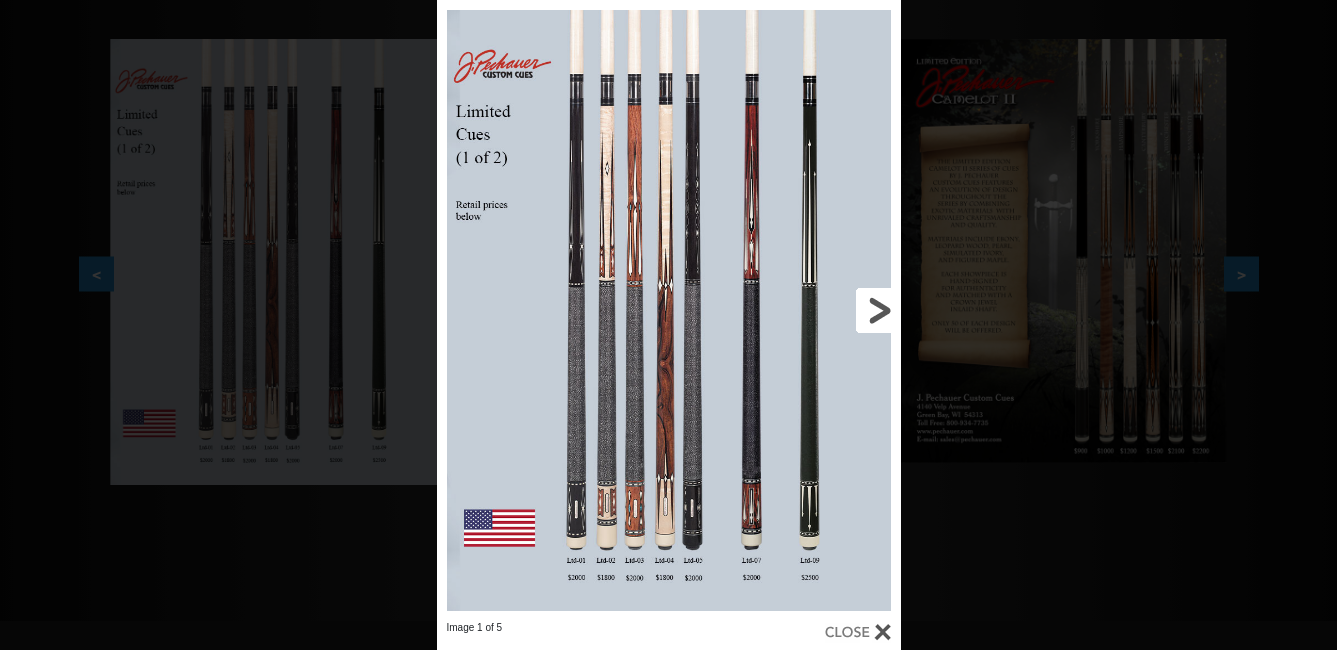 click at bounding box center (796, 310) 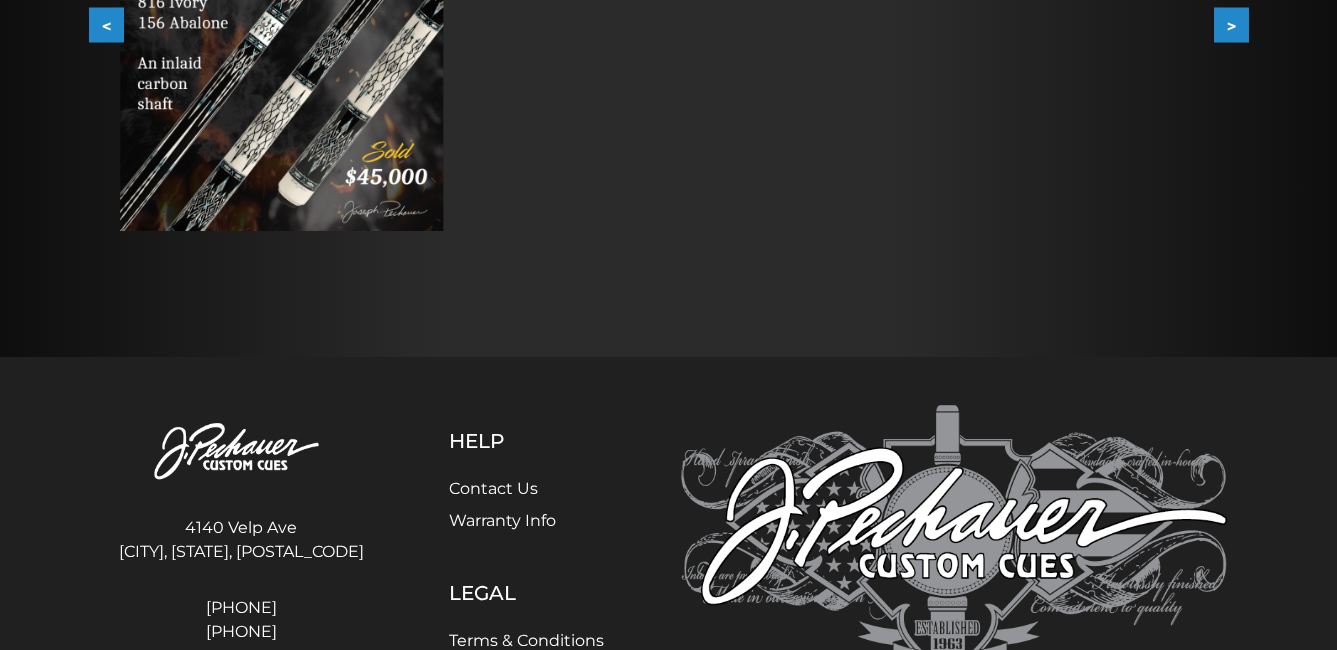scroll, scrollTop: 585, scrollLeft: 0, axis: vertical 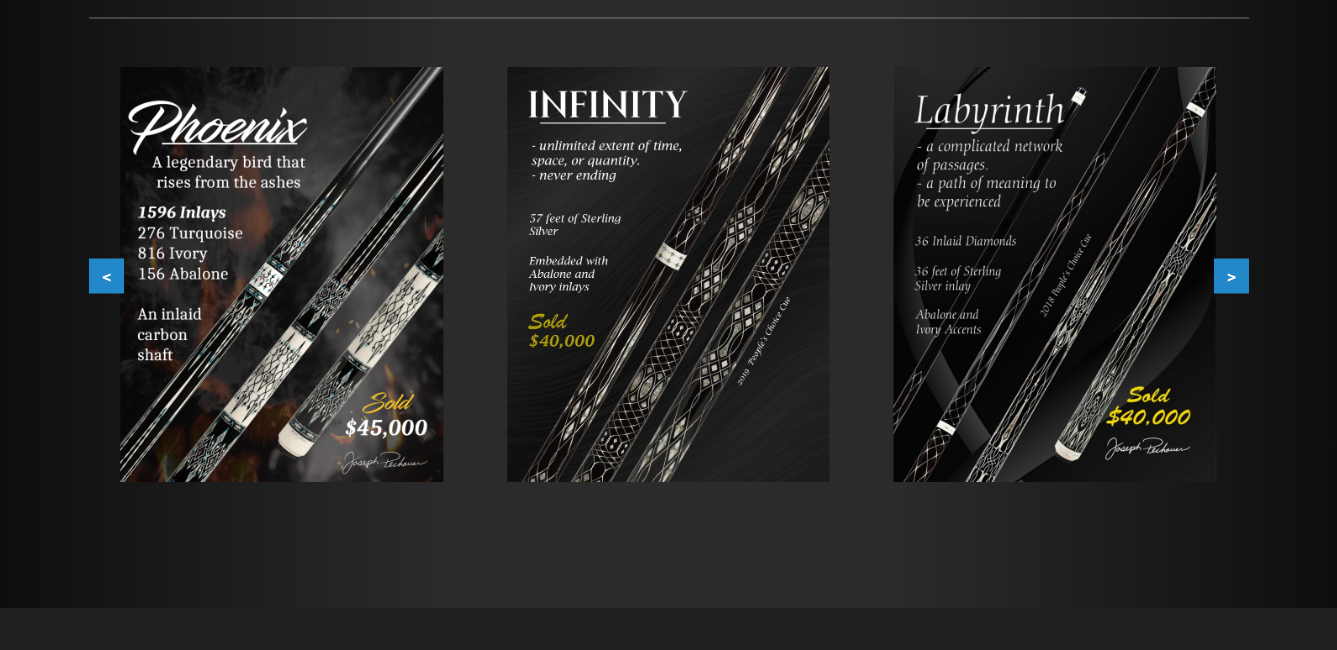 click on ">" at bounding box center (1231, 276) 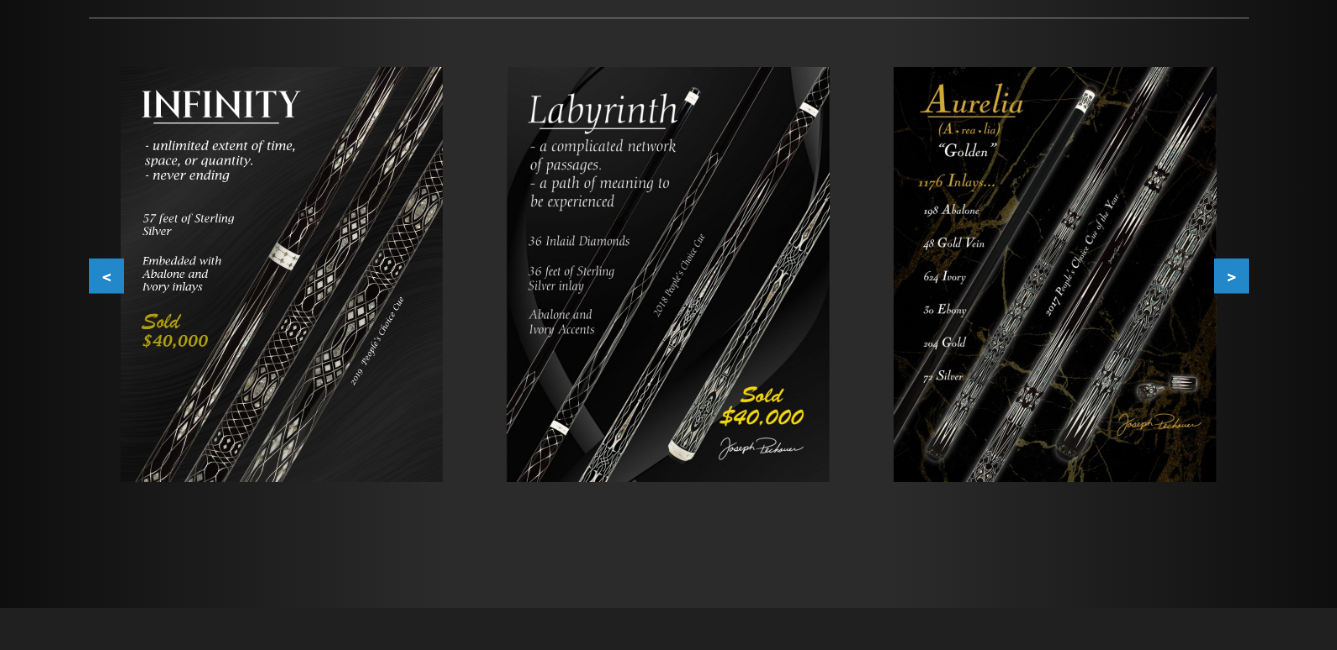 click on ">" at bounding box center [1231, 276] 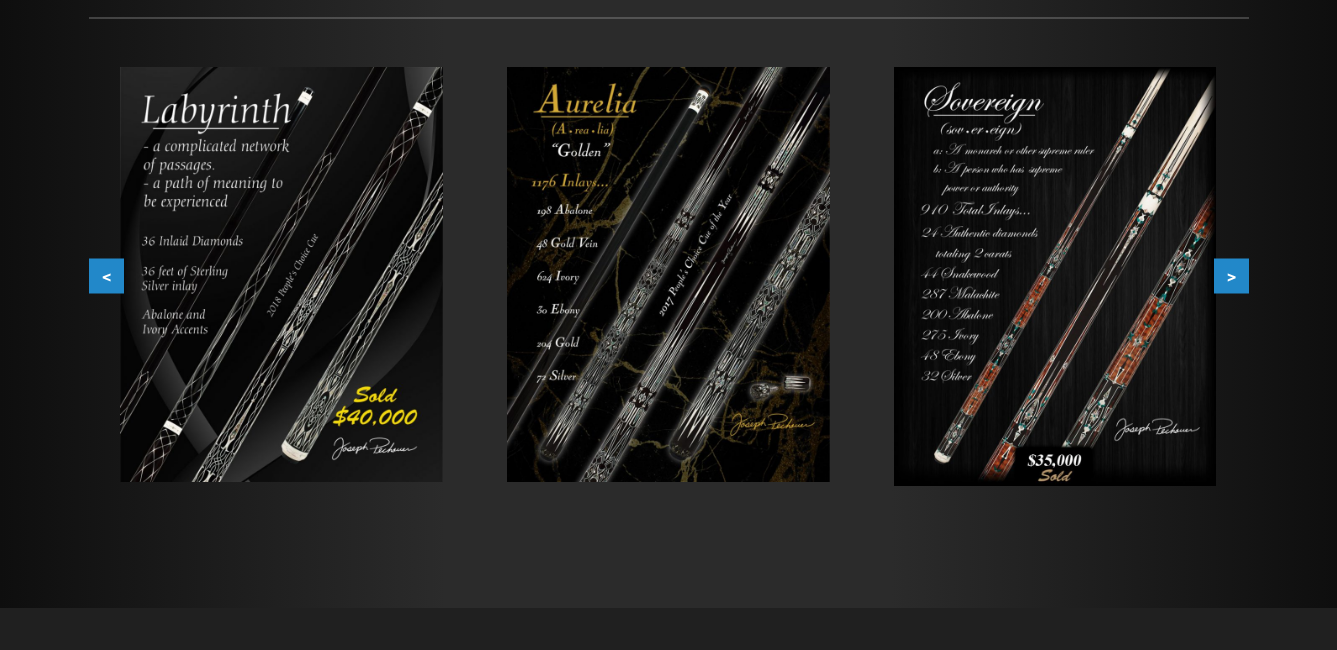 click on ">" at bounding box center (1231, 276) 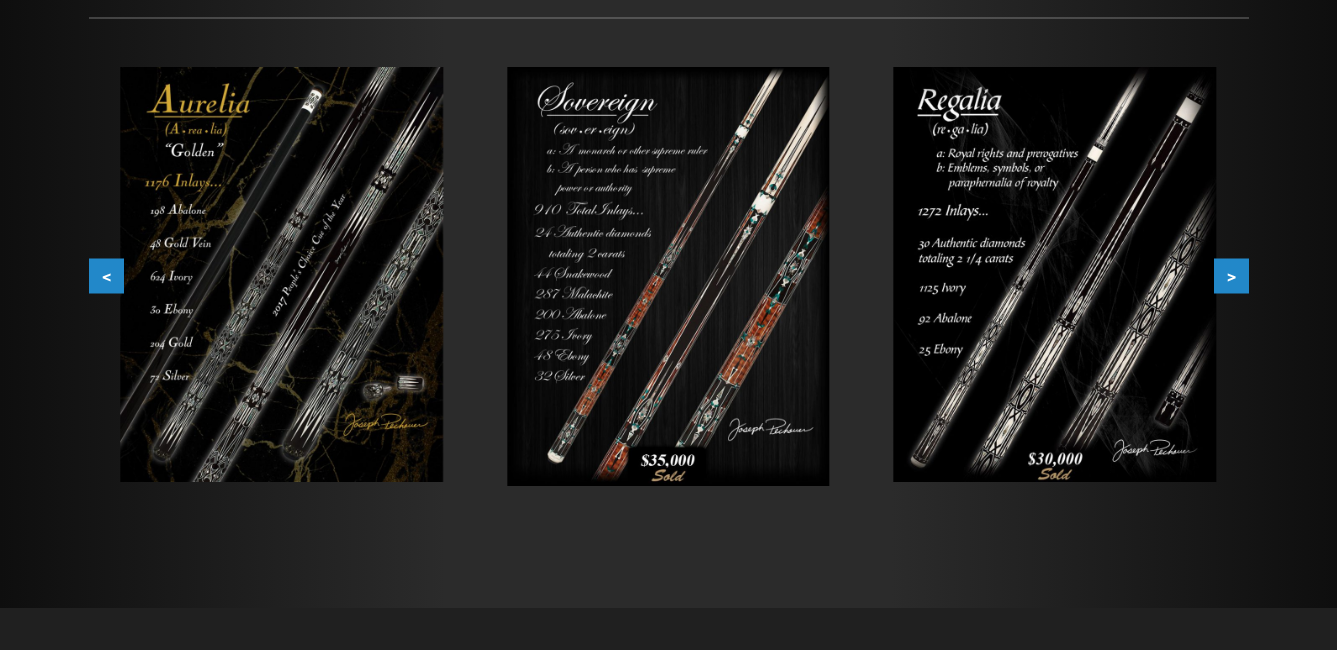 click on ">" at bounding box center (1231, 276) 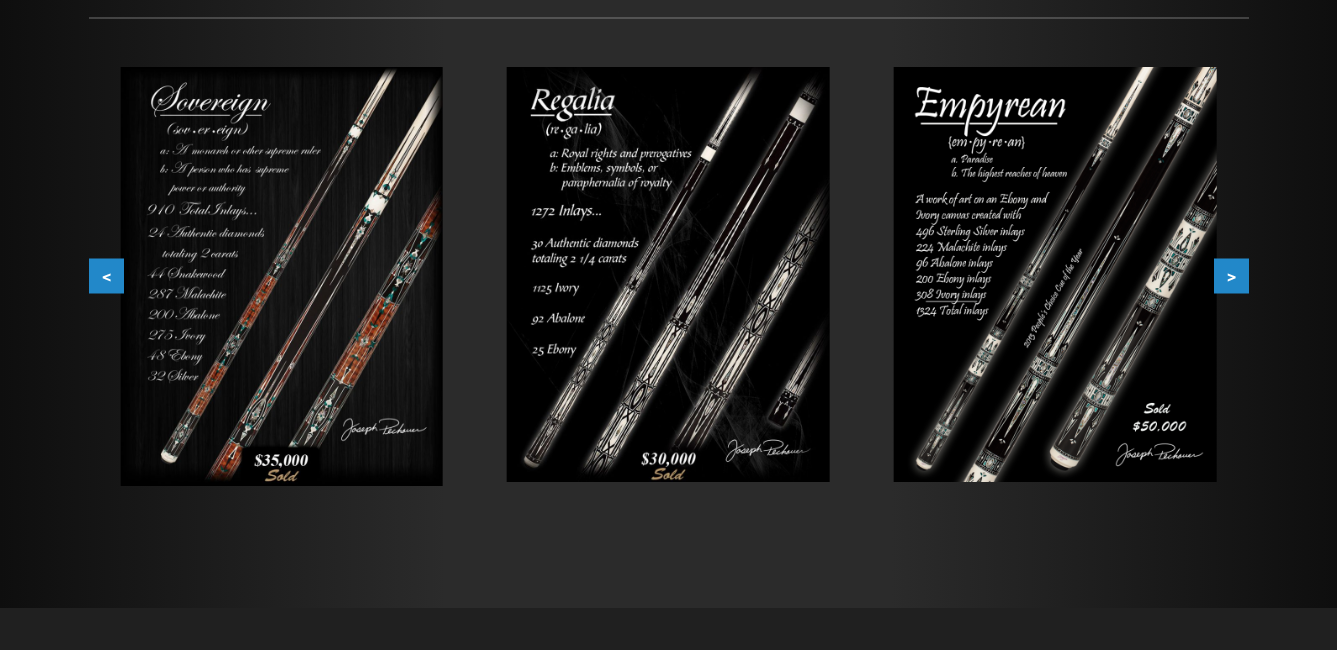 click on ">" at bounding box center [1231, 276] 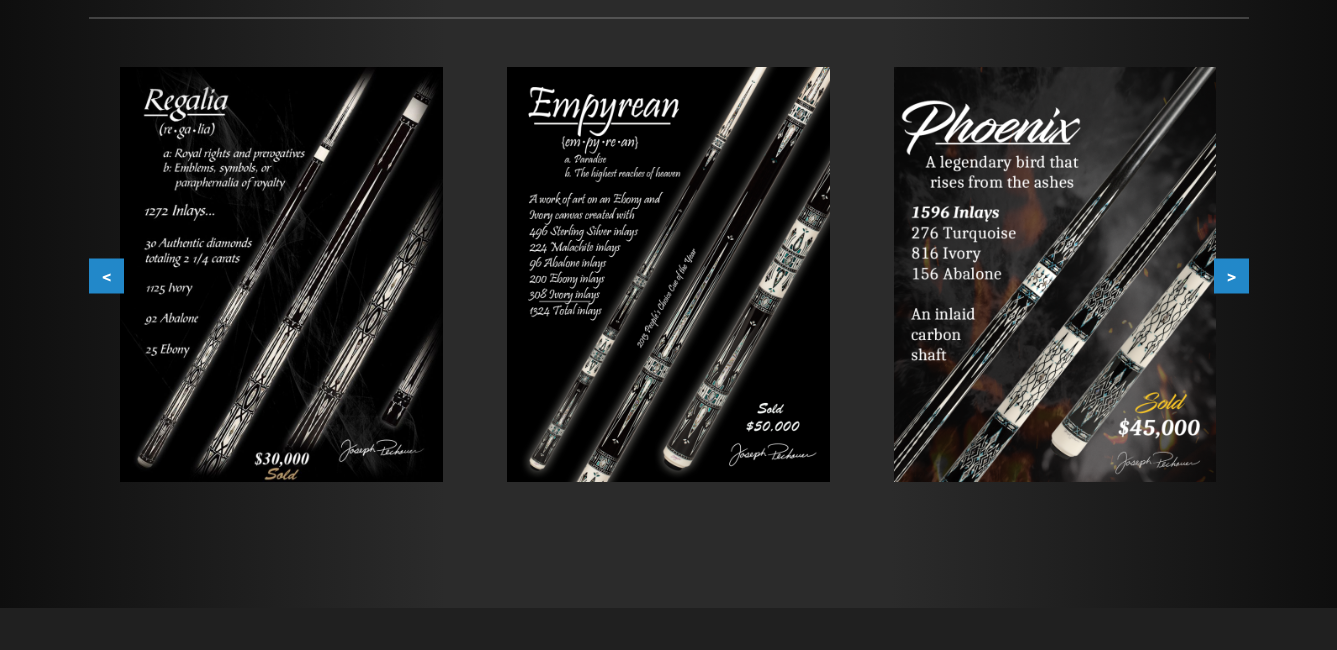 click on ">" at bounding box center (1231, 276) 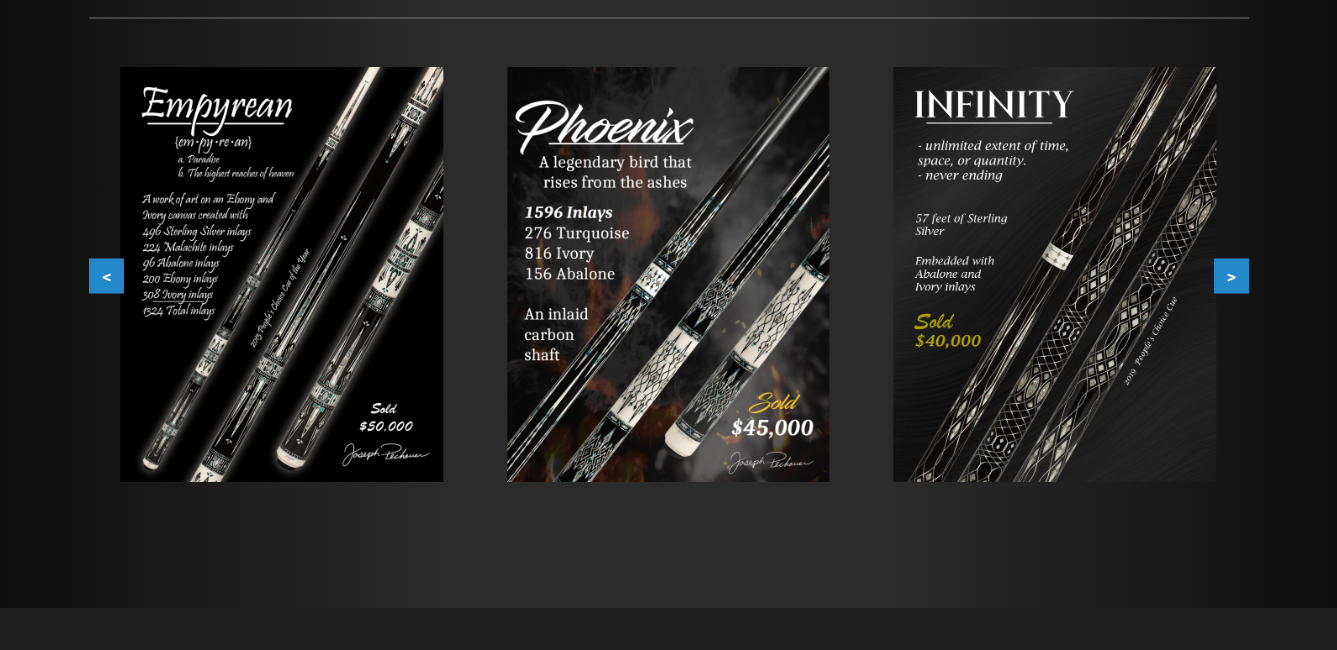 click on ">" at bounding box center [1231, 276] 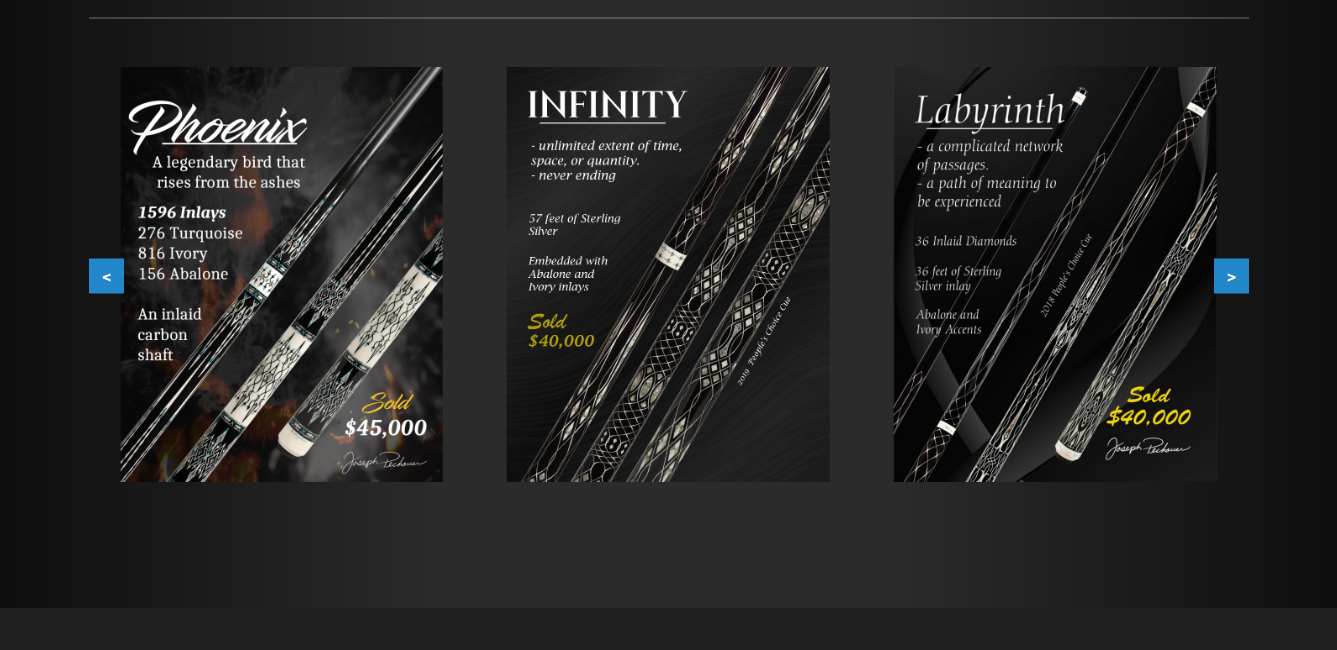 click on ">" at bounding box center (1231, 276) 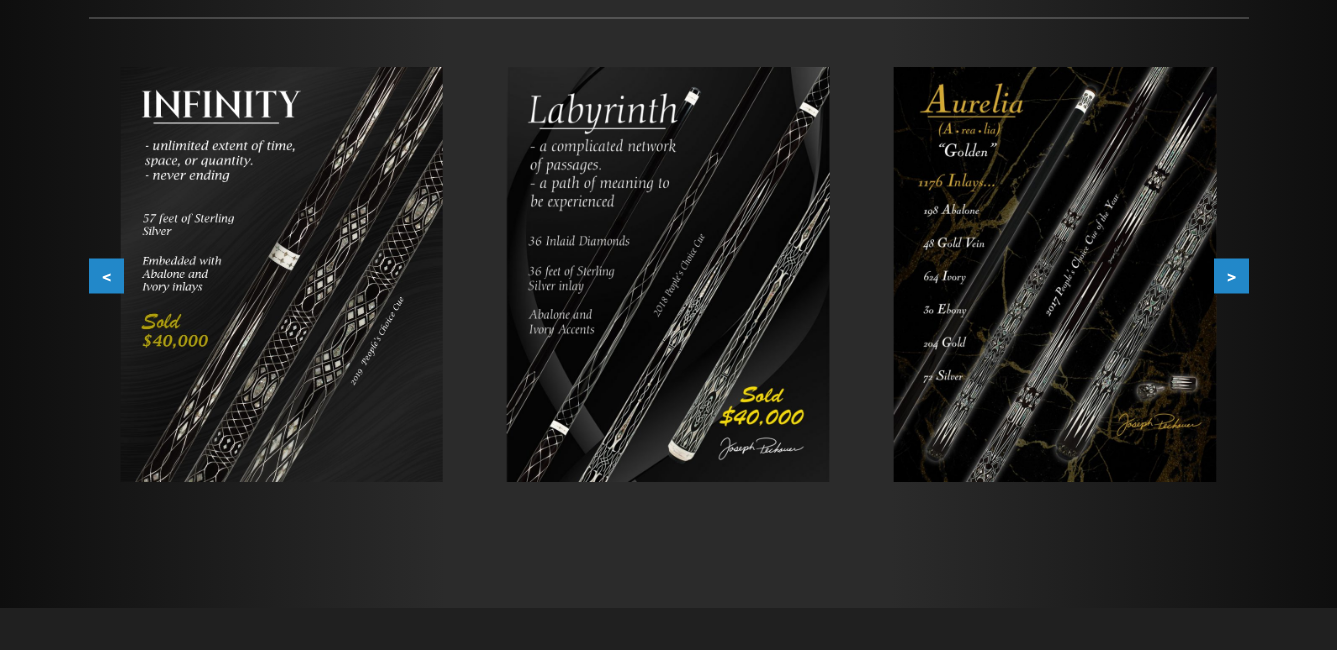 click on ">" at bounding box center [1231, 276] 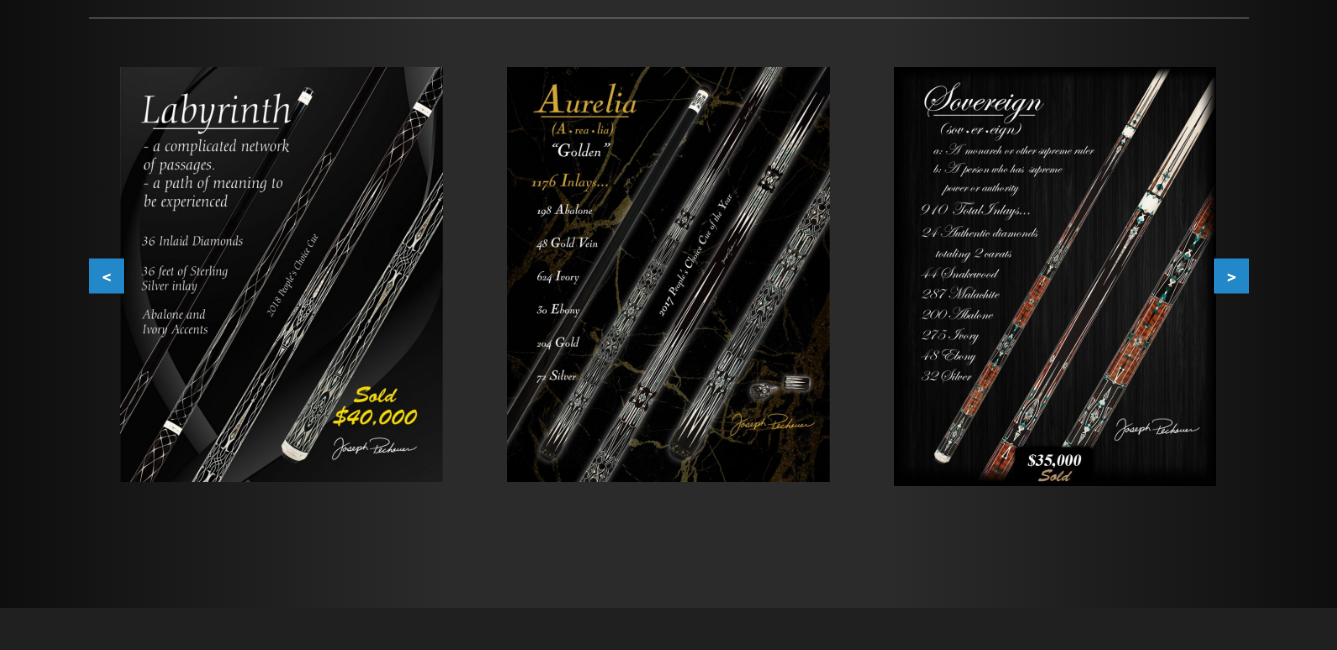 click on ">" at bounding box center [1231, 276] 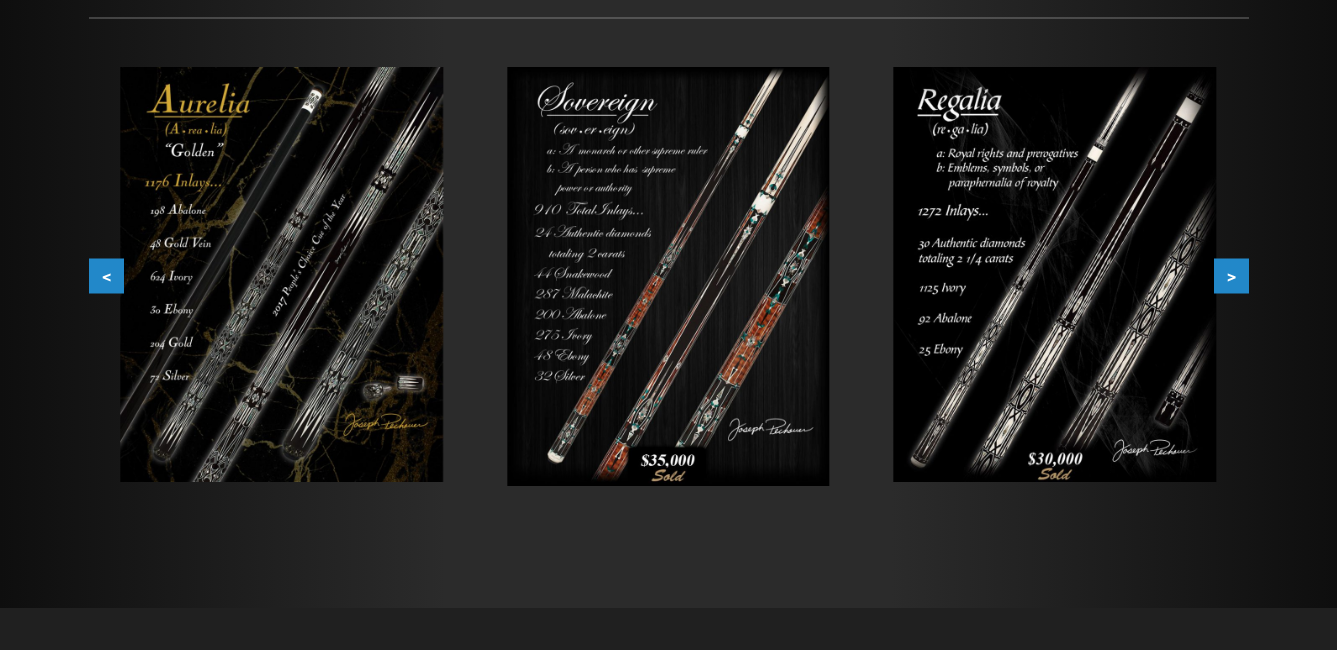 click on ">" at bounding box center [1231, 276] 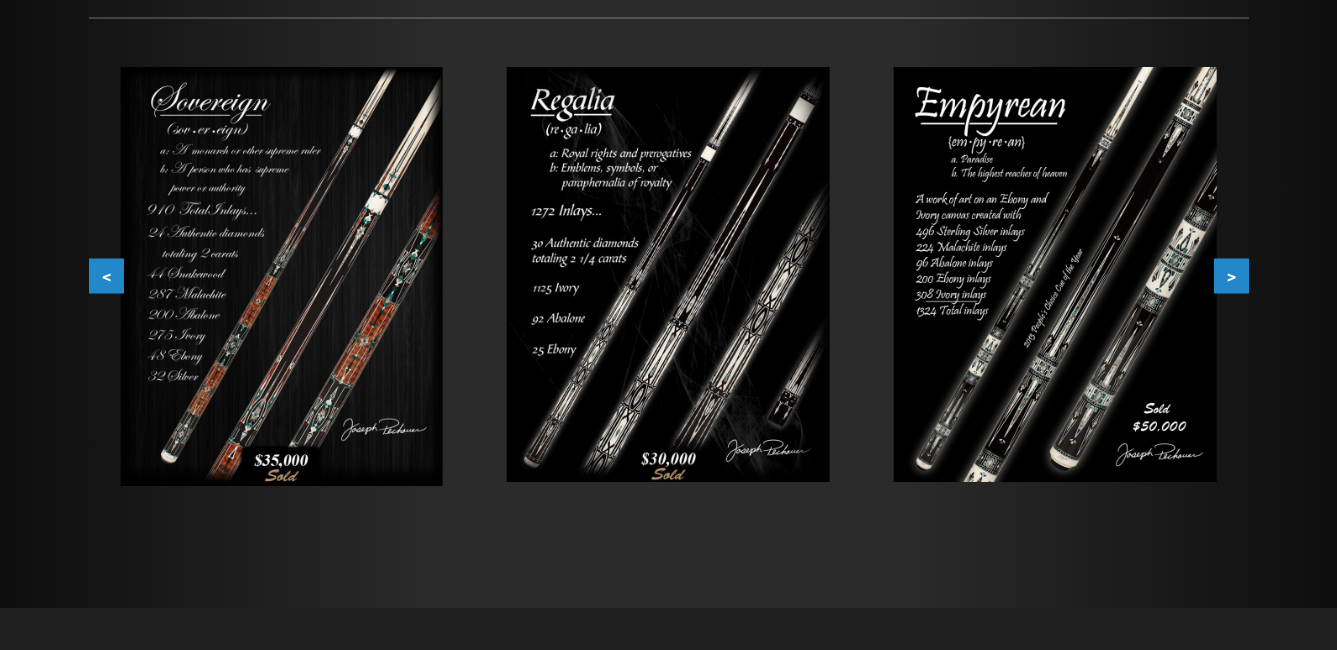 click on ">" at bounding box center [1231, 276] 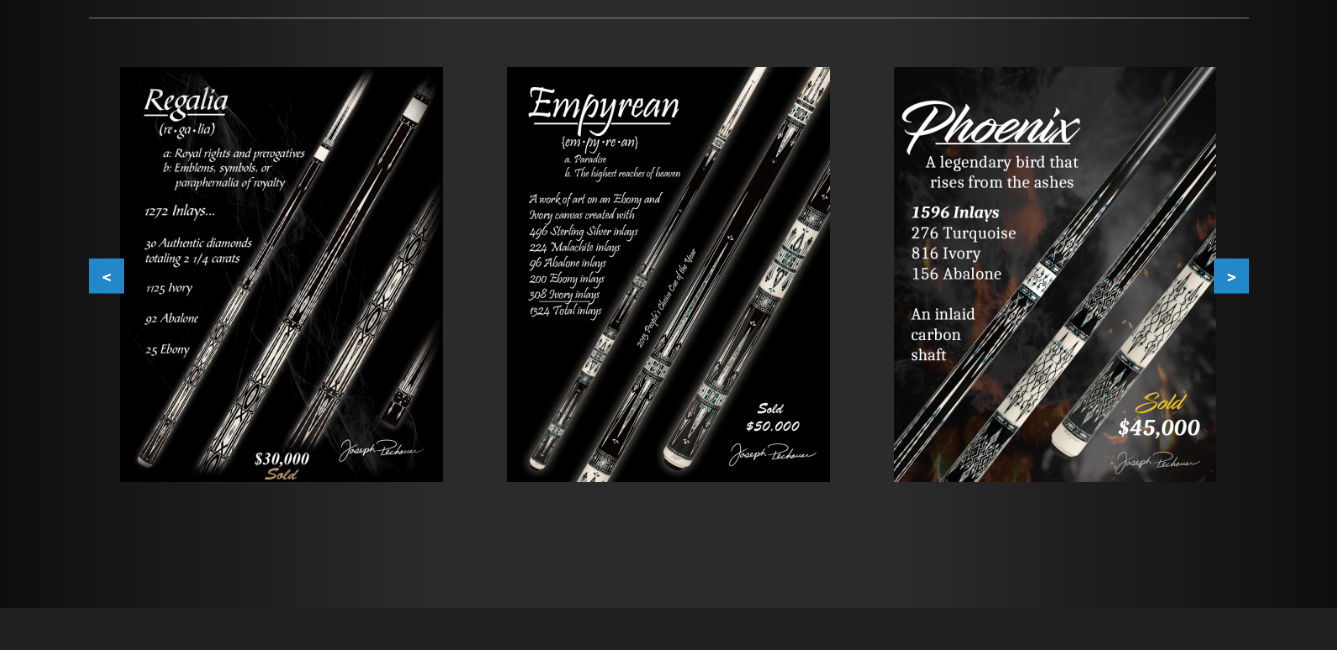 scroll, scrollTop: 0, scrollLeft: 0, axis: both 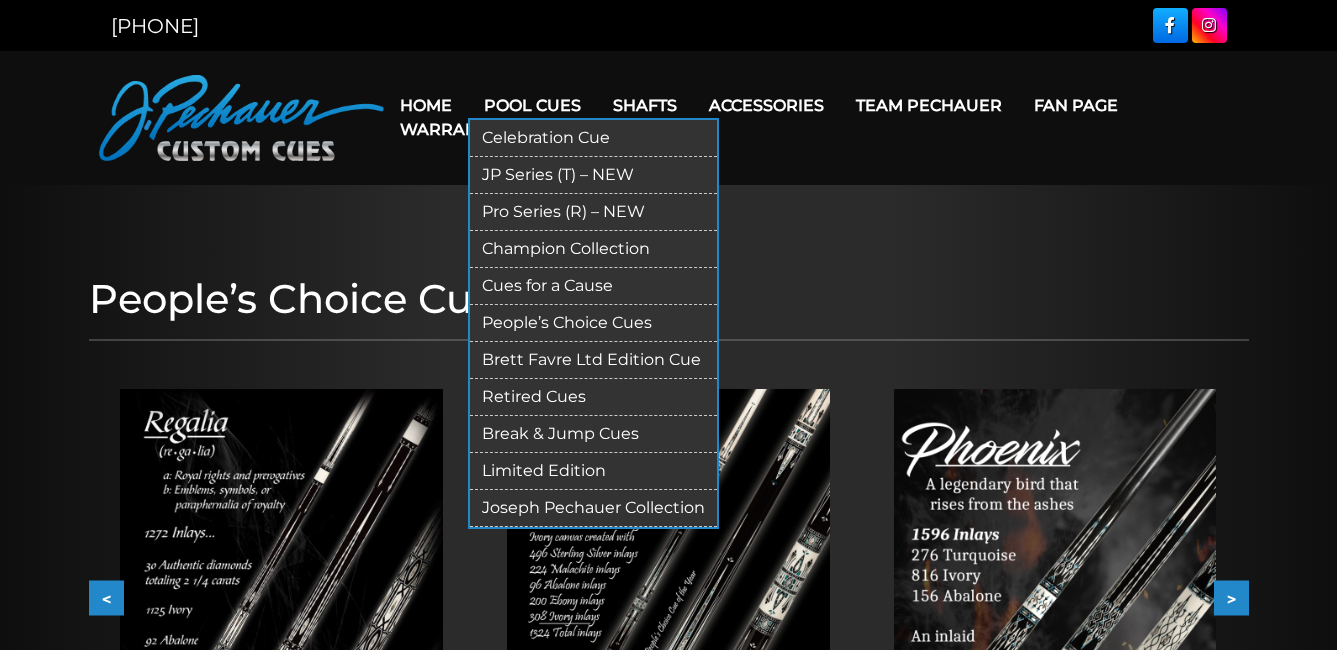 click on "Champion Collection" at bounding box center [593, 249] 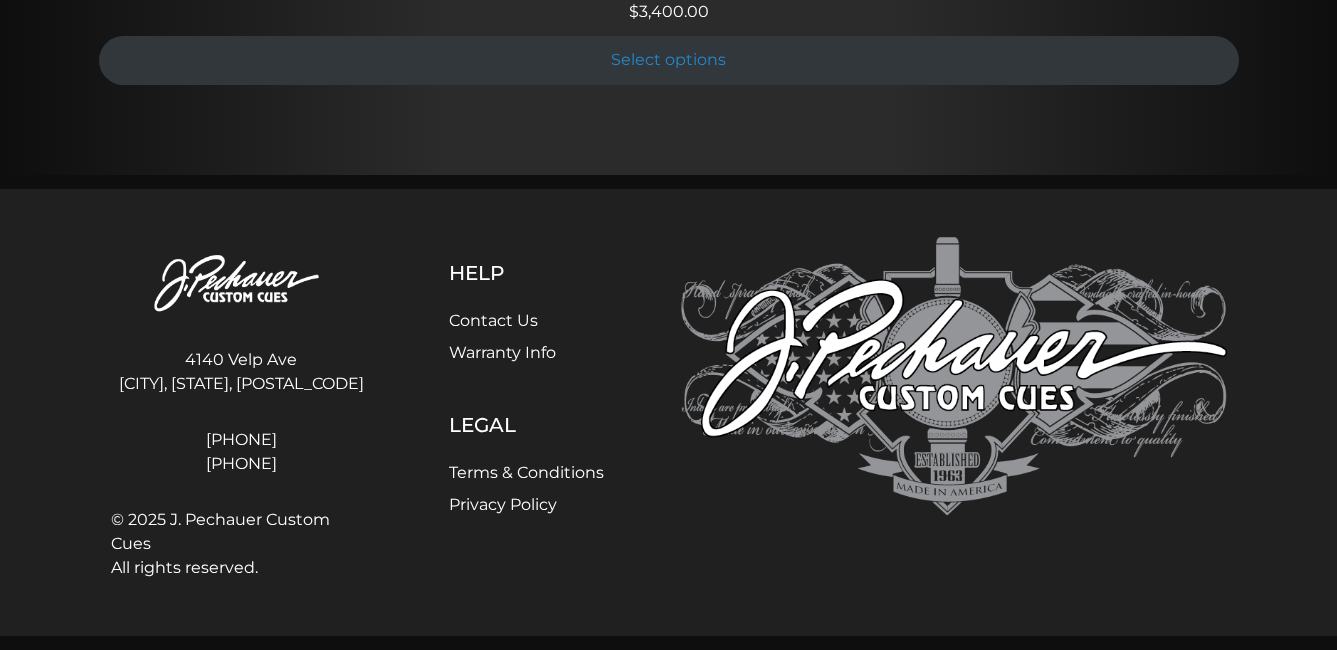 scroll, scrollTop: 4019, scrollLeft: 0, axis: vertical 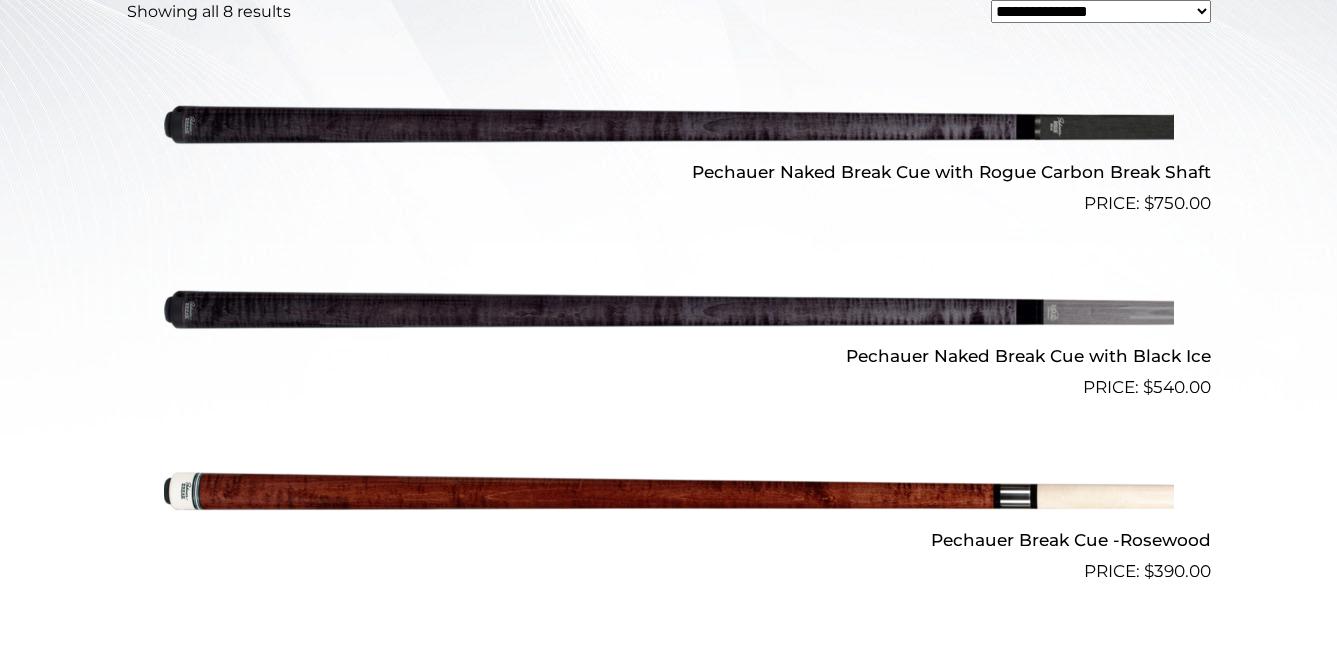 click on "We're updating our online ordering! Online ordering is currently under maintenance. For sales inquiries or questions, please email us at [EMAIL] or call us at [PHONE]. Thank you for your patience — we’ll be back soon!
[PHONE]
MENU
Home
Pool Cues
Celebration Cue
JP Series (T) – NEW
Pro Series (R) – NEW
Champion Collection" at bounding box center (668, 714) 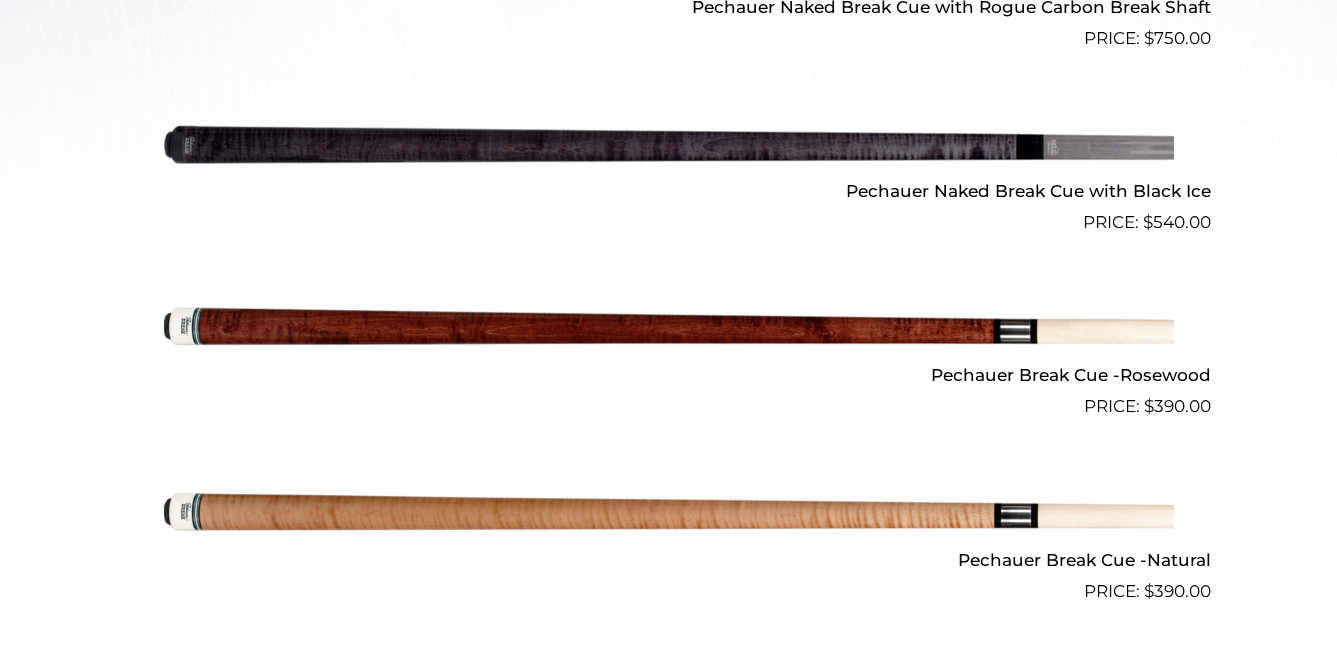 scroll, scrollTop: 851, scrollLeft: 0, axis: vertical 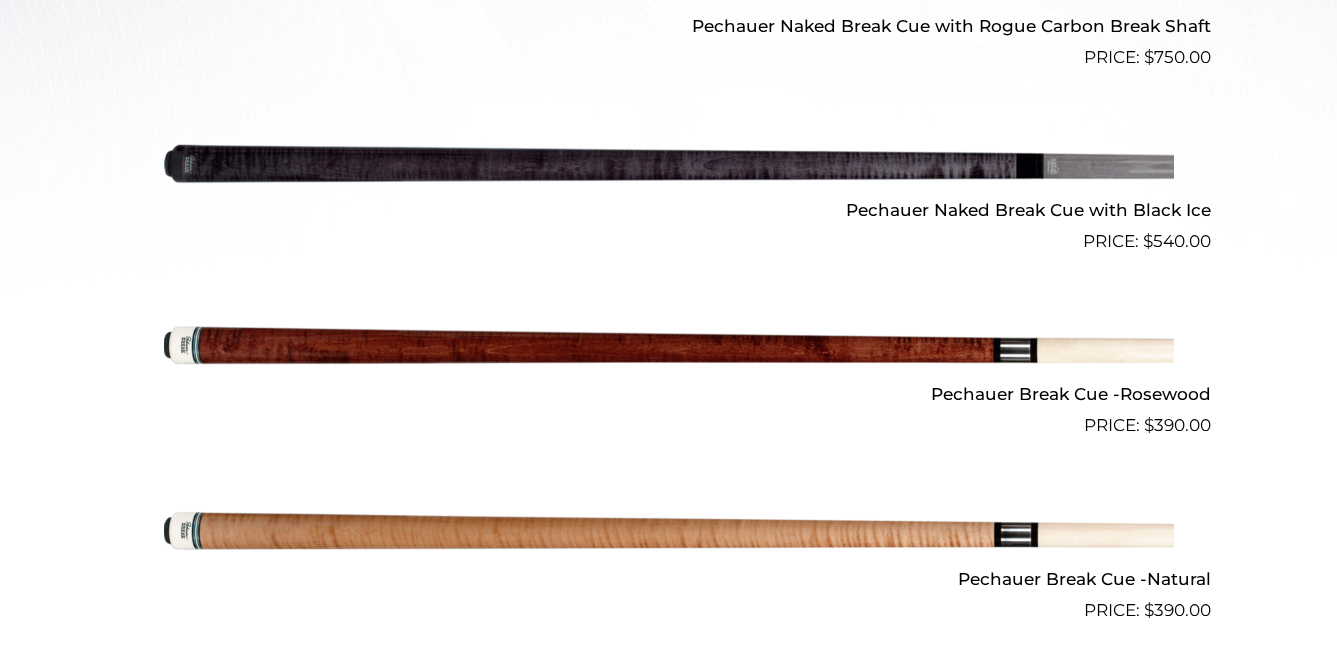 click at bounding box center [669, 163] 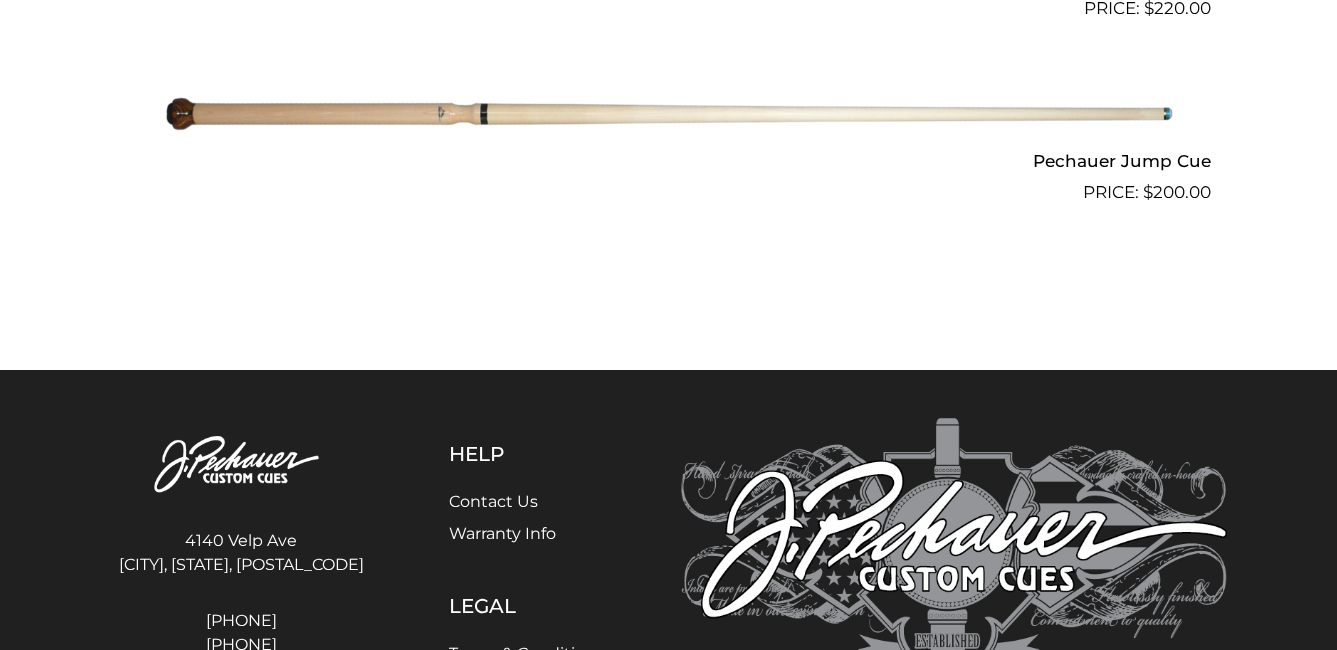 scroll, scrollTop: 2021, scrollLeft: 0, axis: vertical 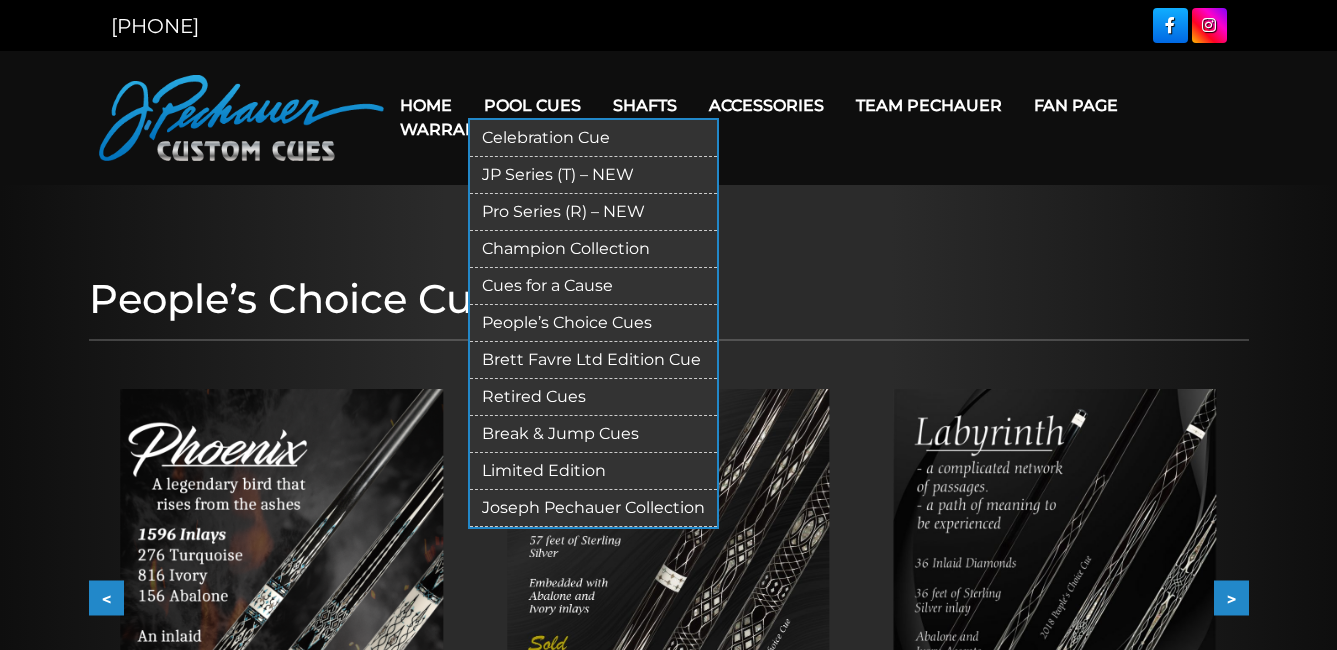 click on "Joseph Pechauer Collection" at bounding box center [593, 508] 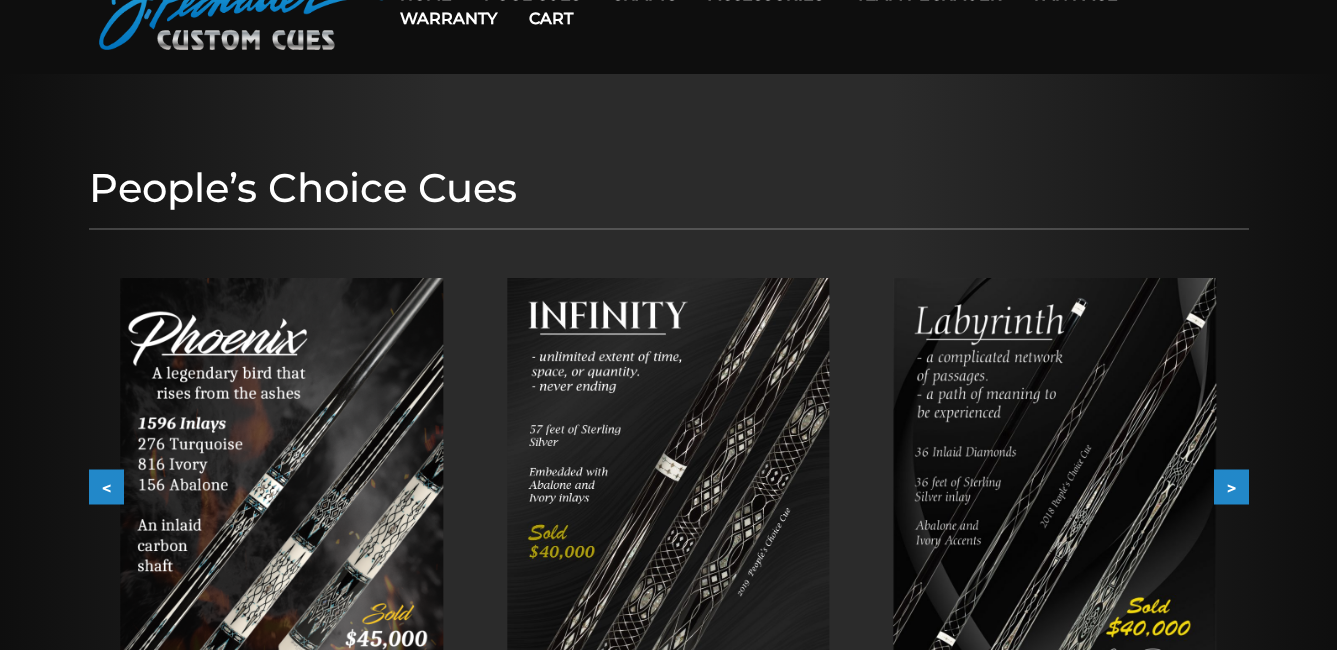 scroll, scrollTop: 0, scrollLeft: 0, axis: both 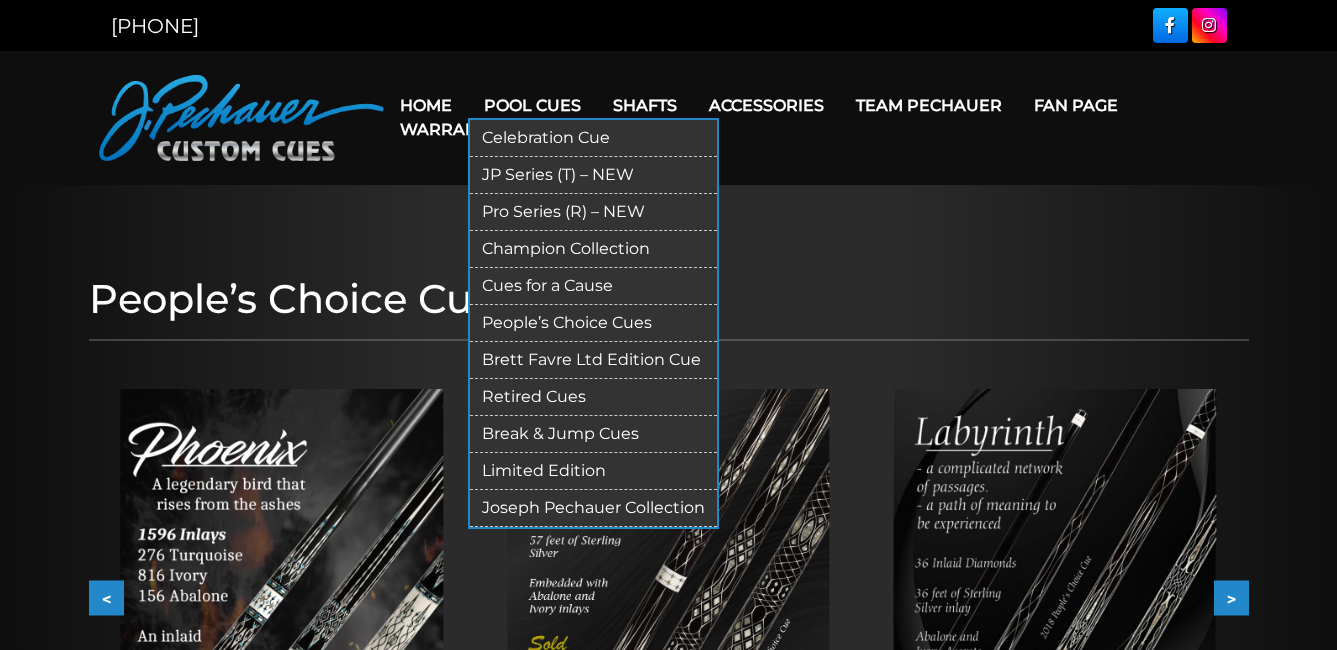 click on "Limited Edition" at bounding box center (593, 471) 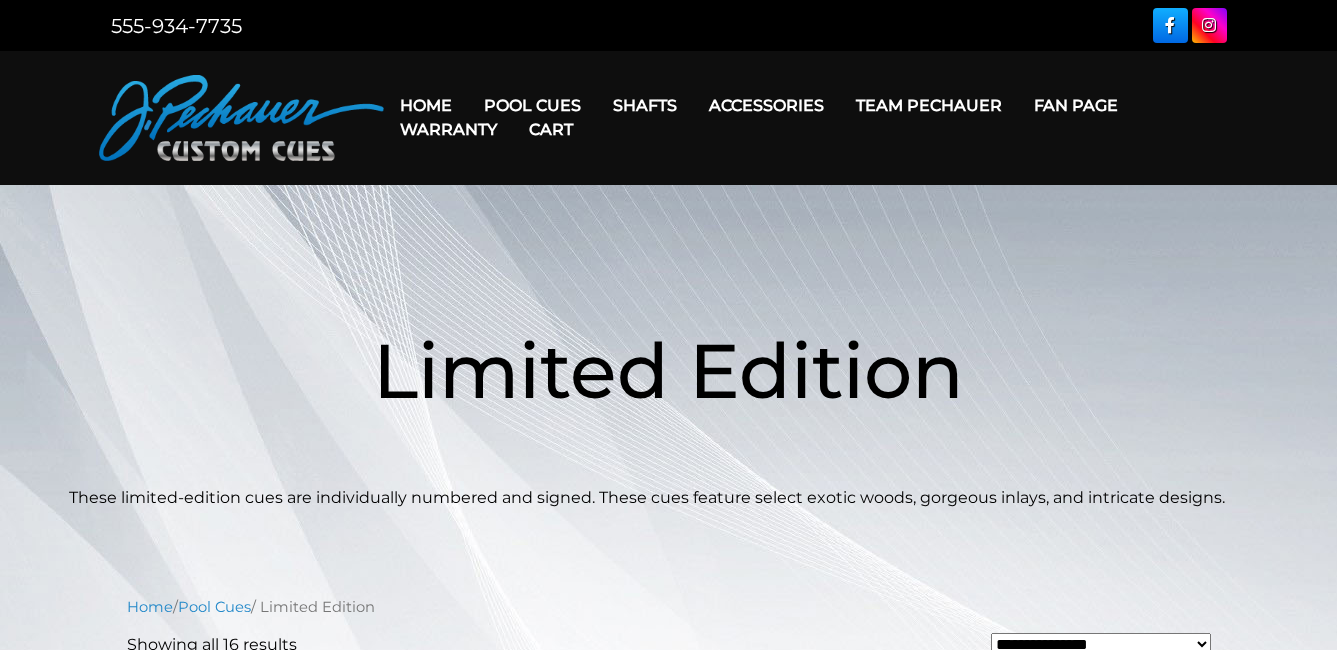 scroll, scrollTop: 0, scrollLeft: 0, axis: both 